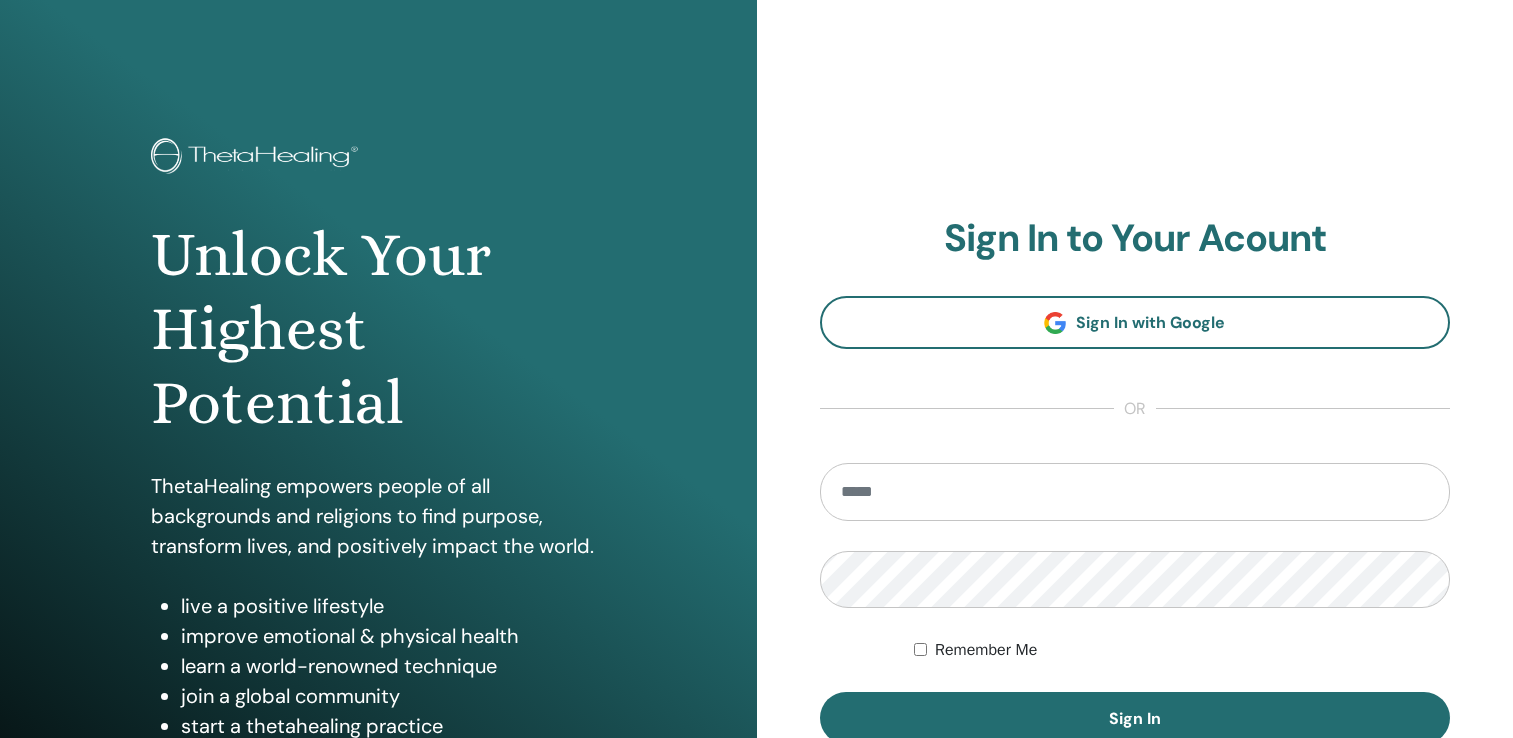scroll, scrollTop: 0, scrollLeft: 0, axis: both 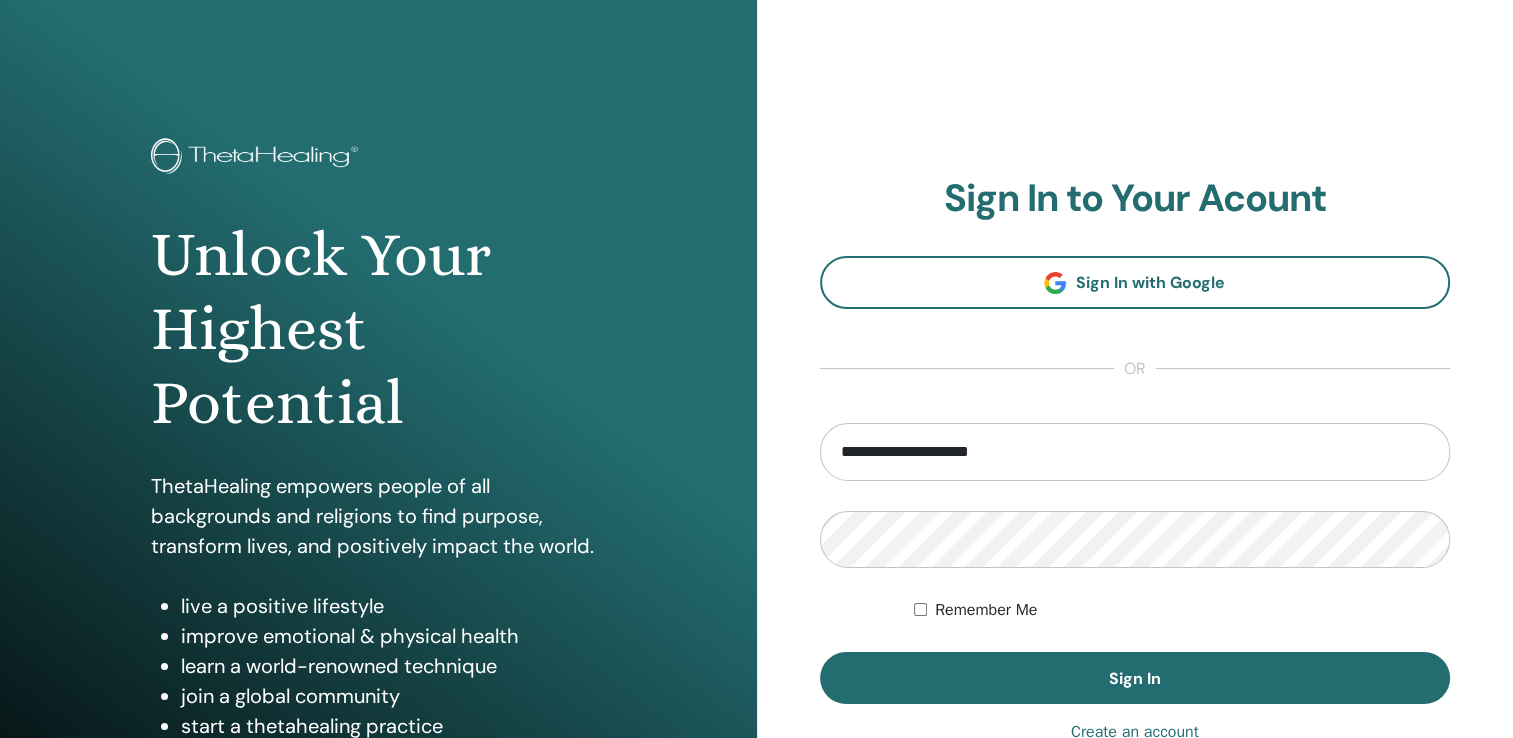 type on "**********" 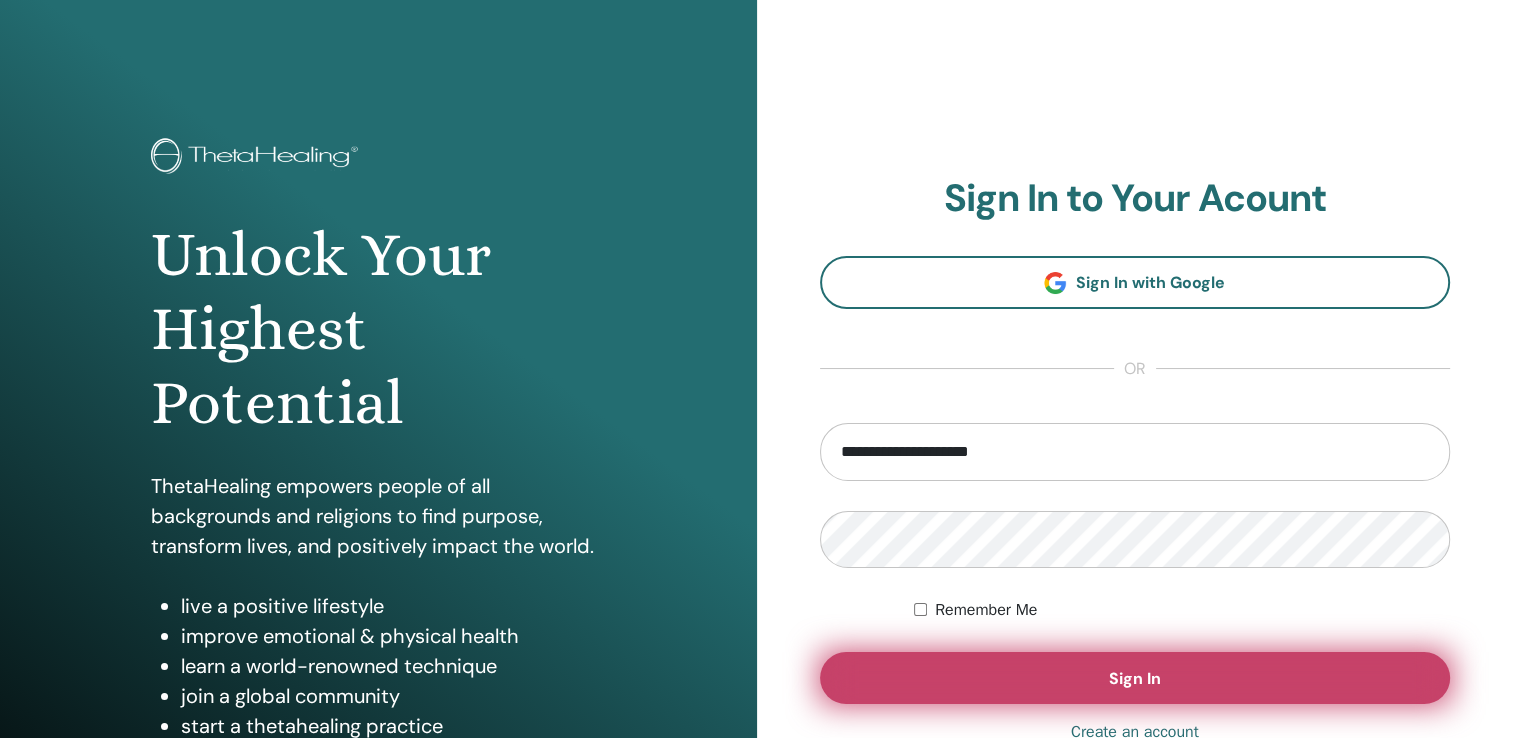 click on "Sign In" at bounding box center [1135, 678] 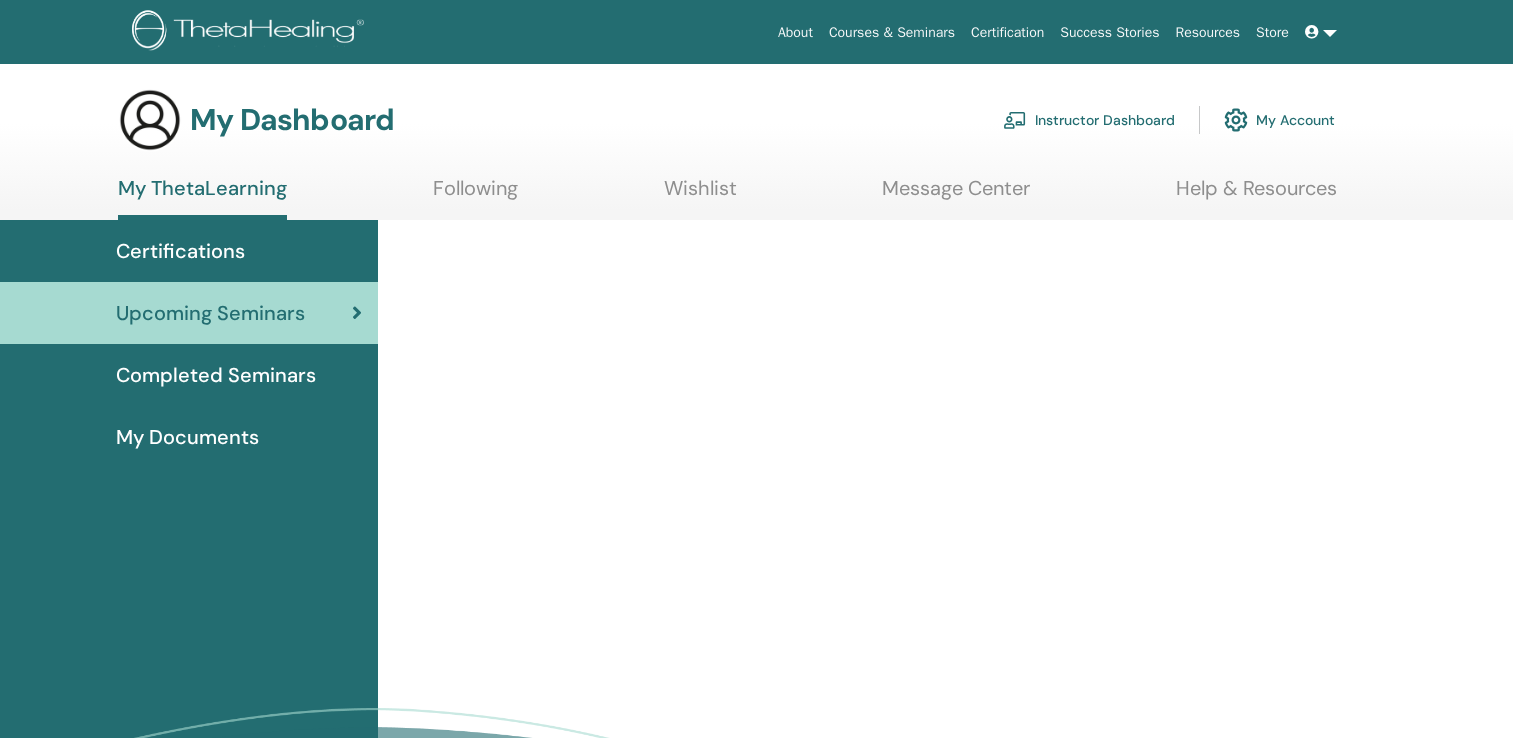 scroll, scrollTop: 0, scrollLeft: 0, axis: both 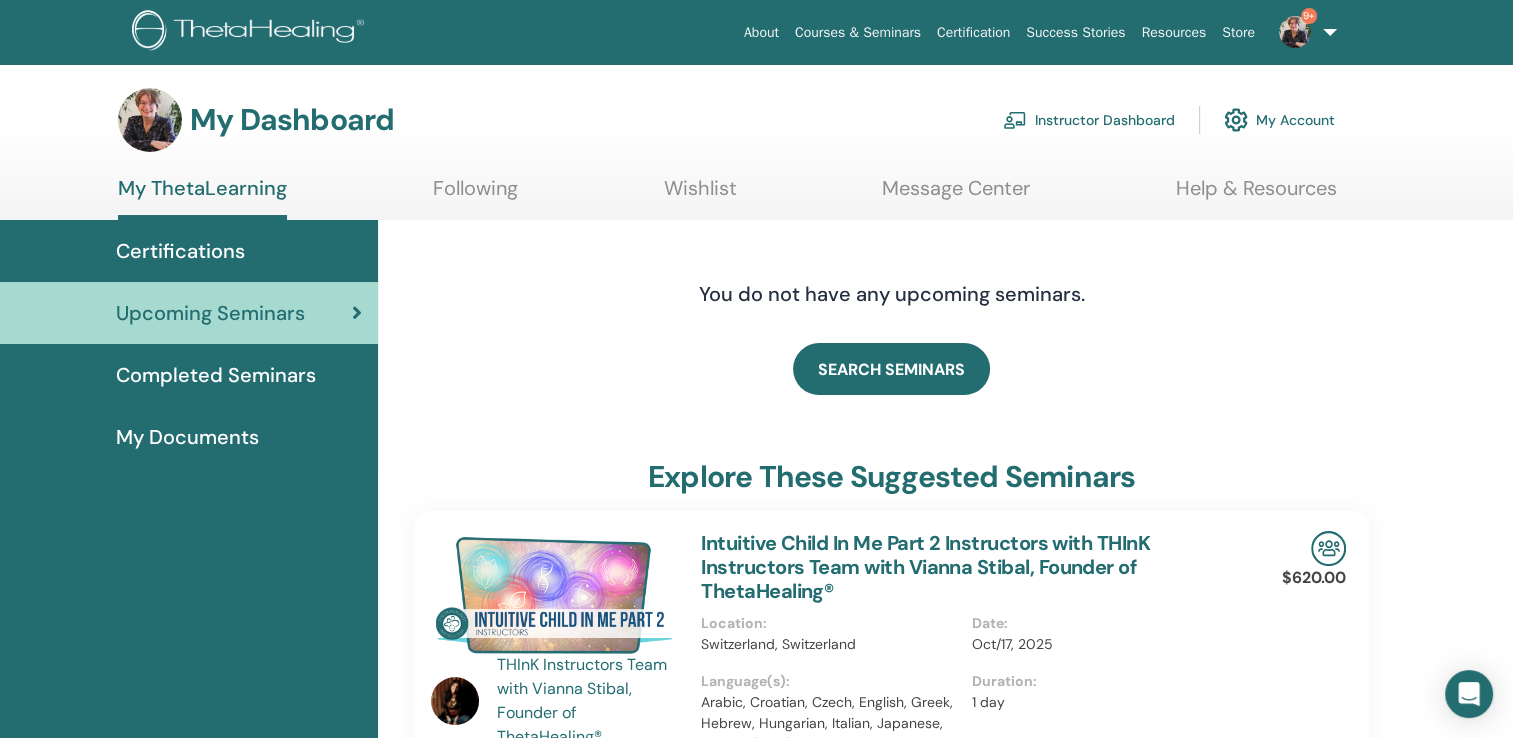click on "Instructor Dashboard" at bounding box center (1089, 120) 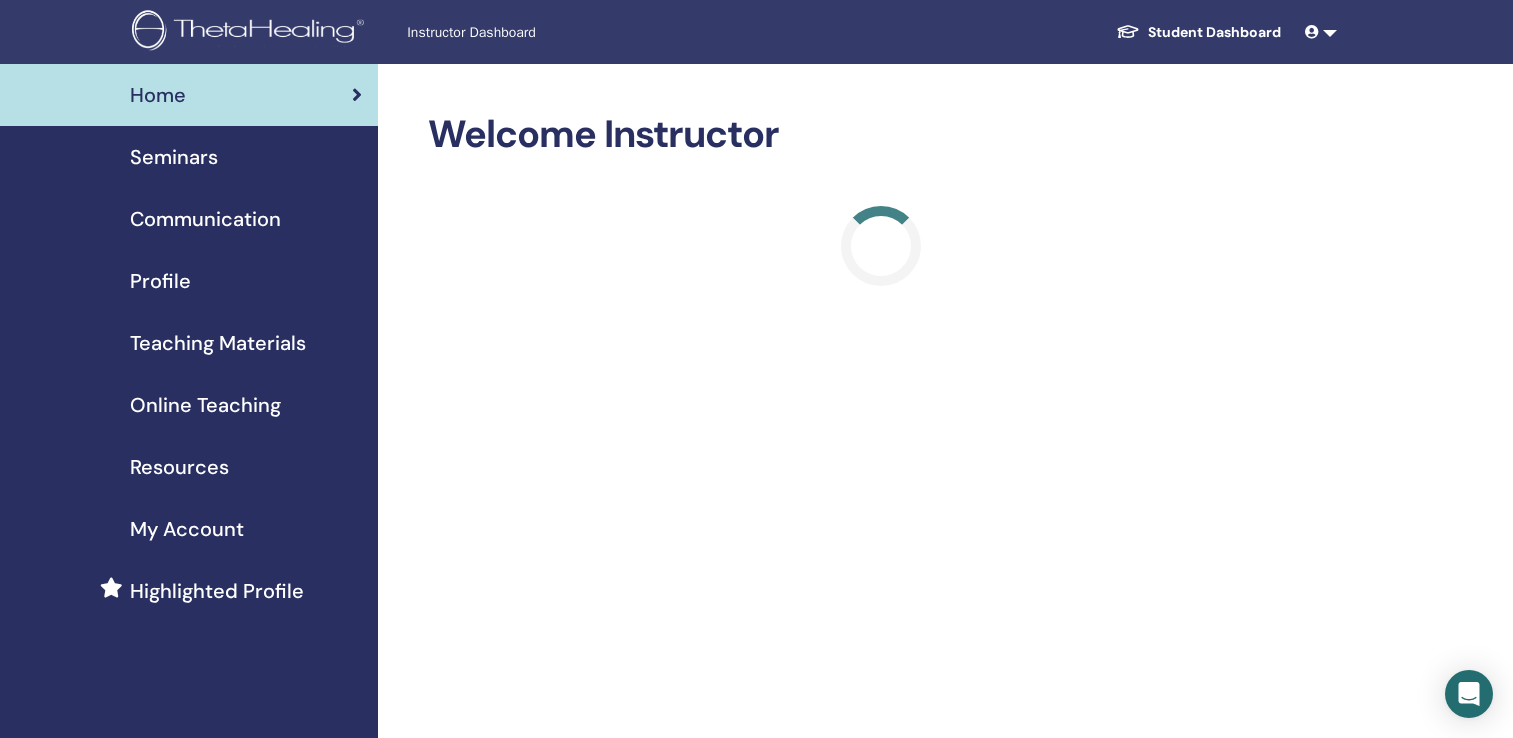 scroll, scrollTop: 0, scrollLeft: 0, axis: both 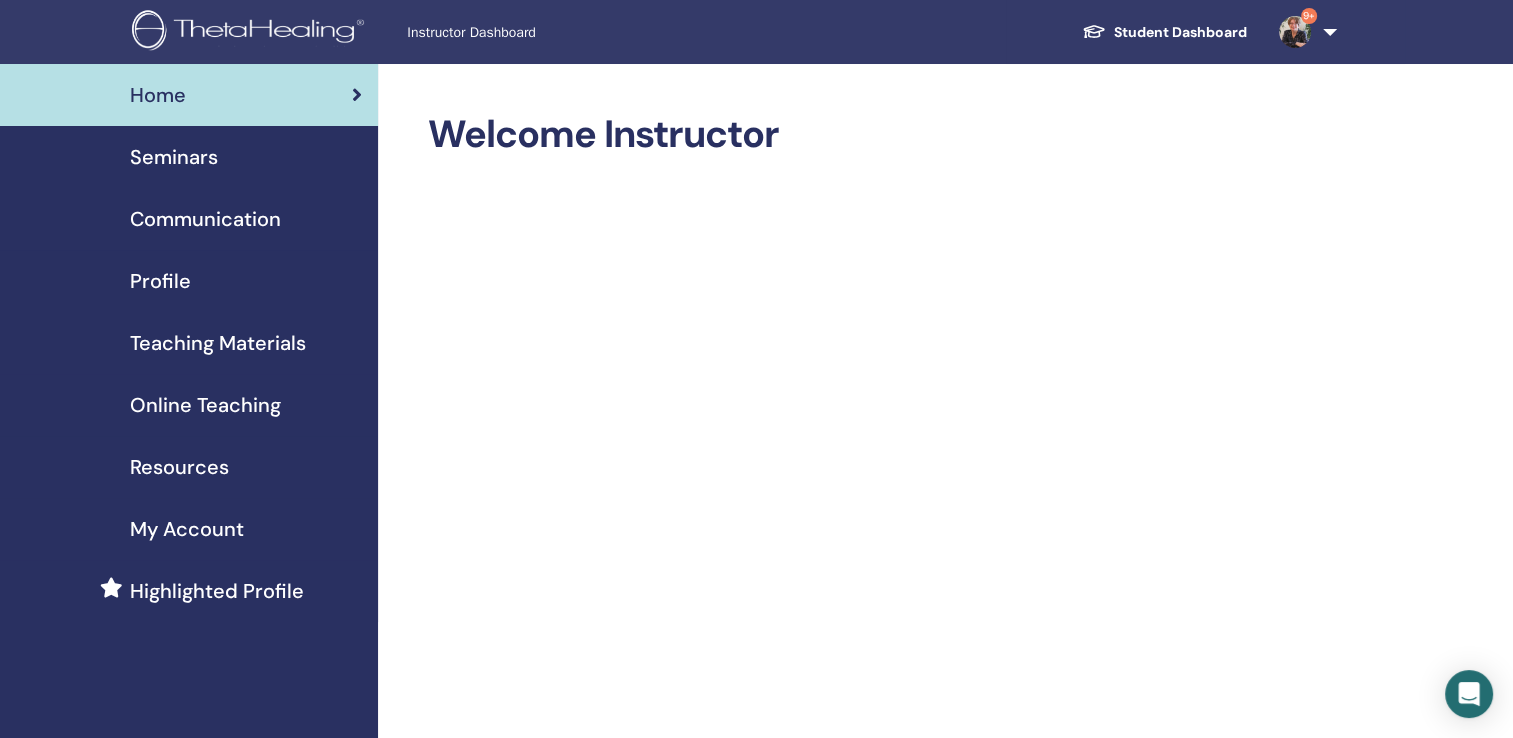 click on "Seminars" at bounding box center [174, 157] 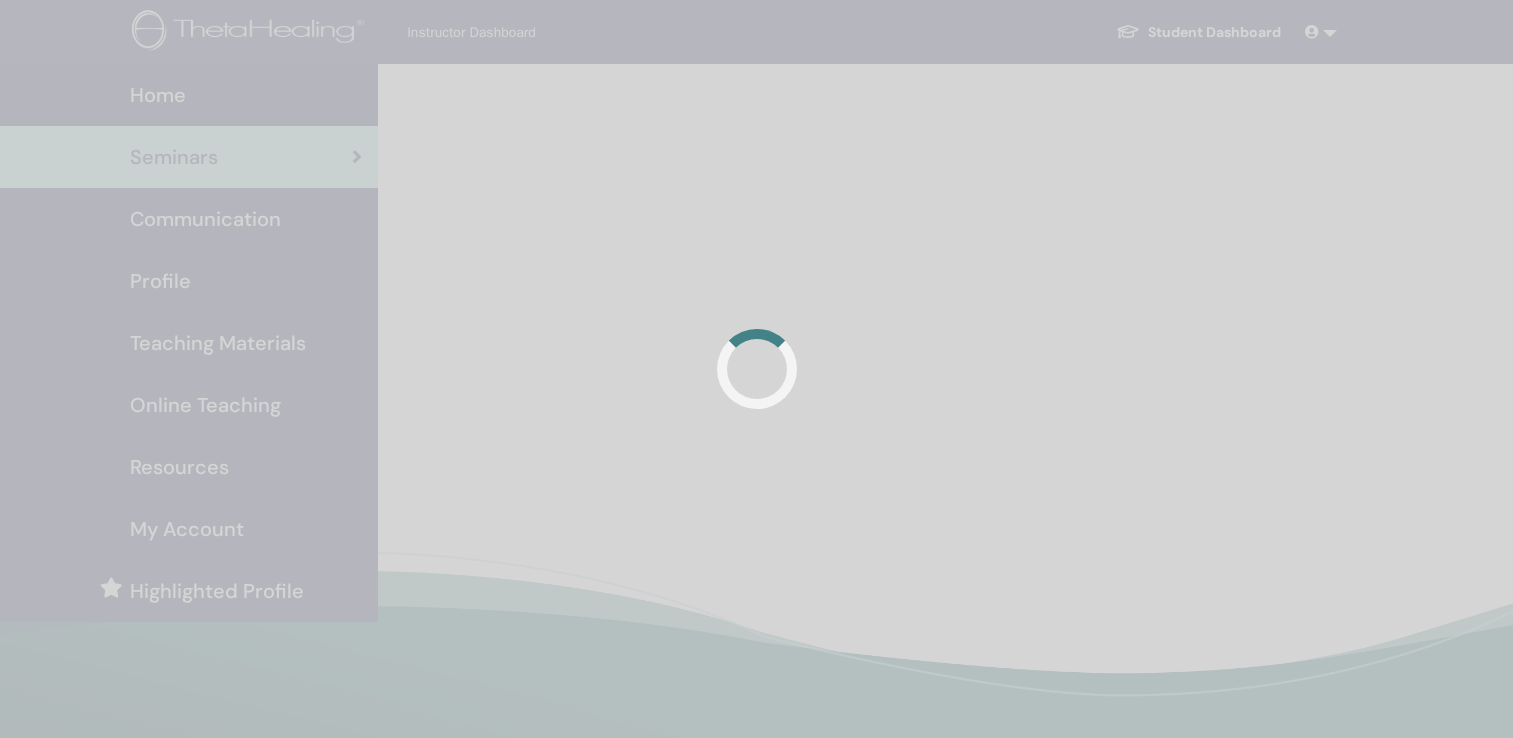 scroll, scrollTop: 0, scrollLeft: 0, axis: both 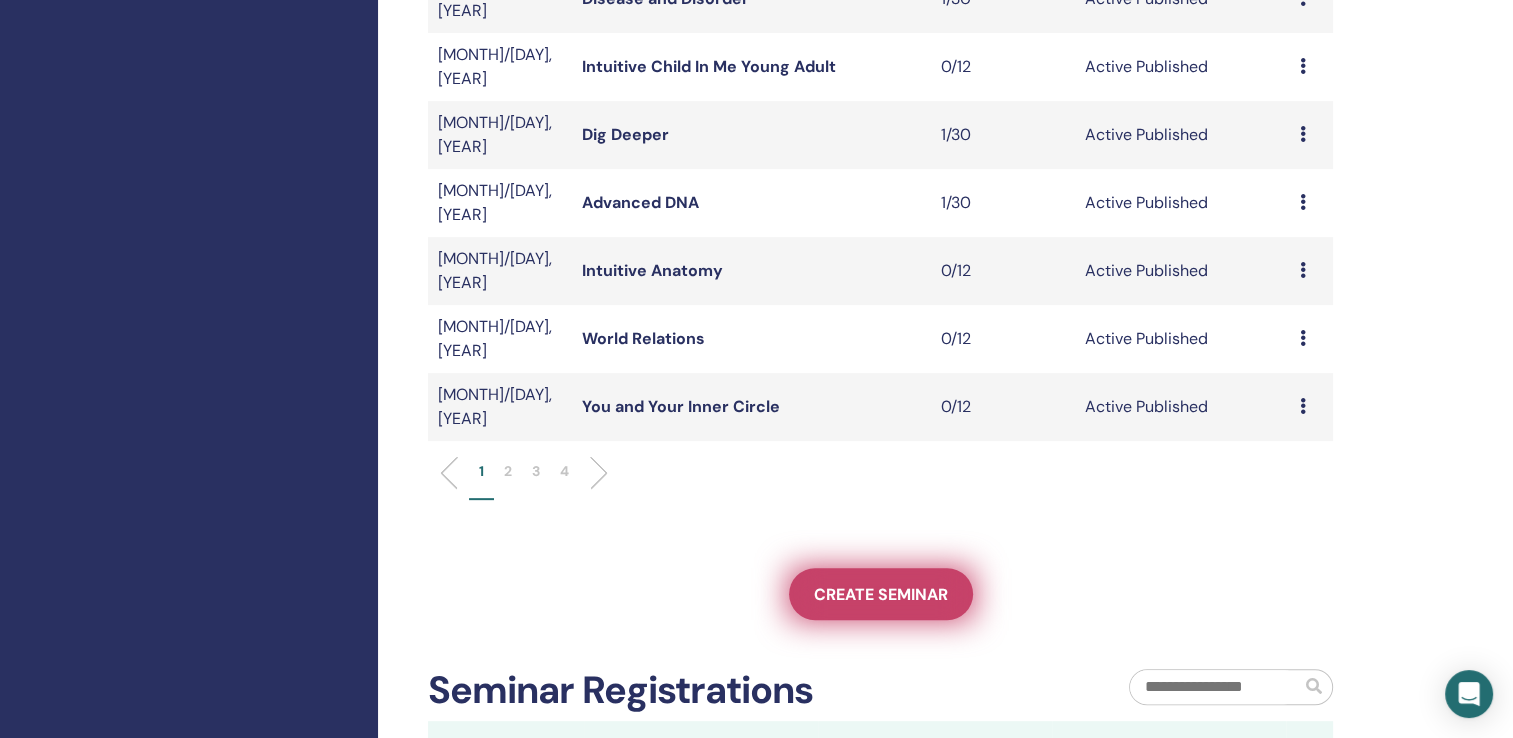 click on "Create seminar" at bounding box center (881, 594) 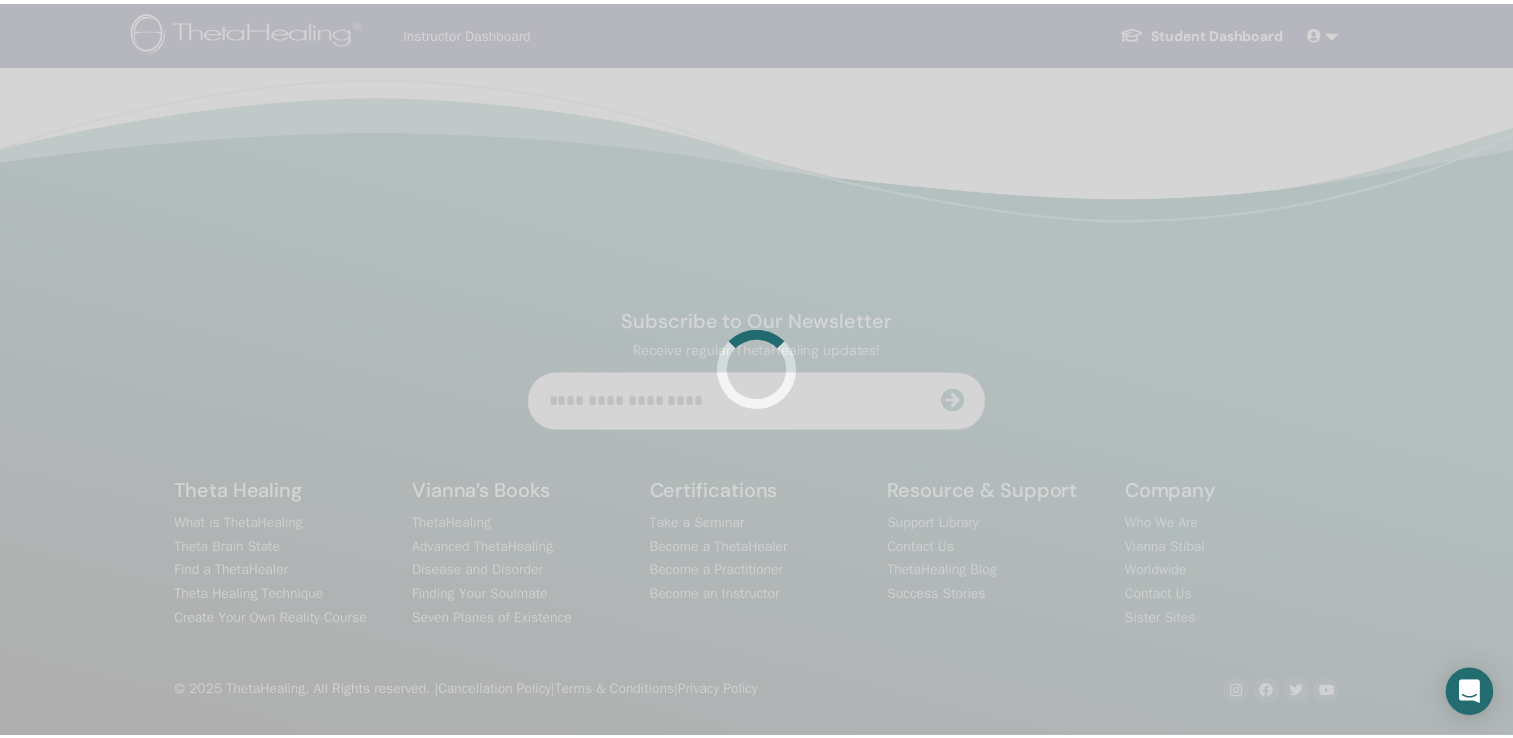 scroll, scrollTop: 0, scrollLeft: 0, axis: both 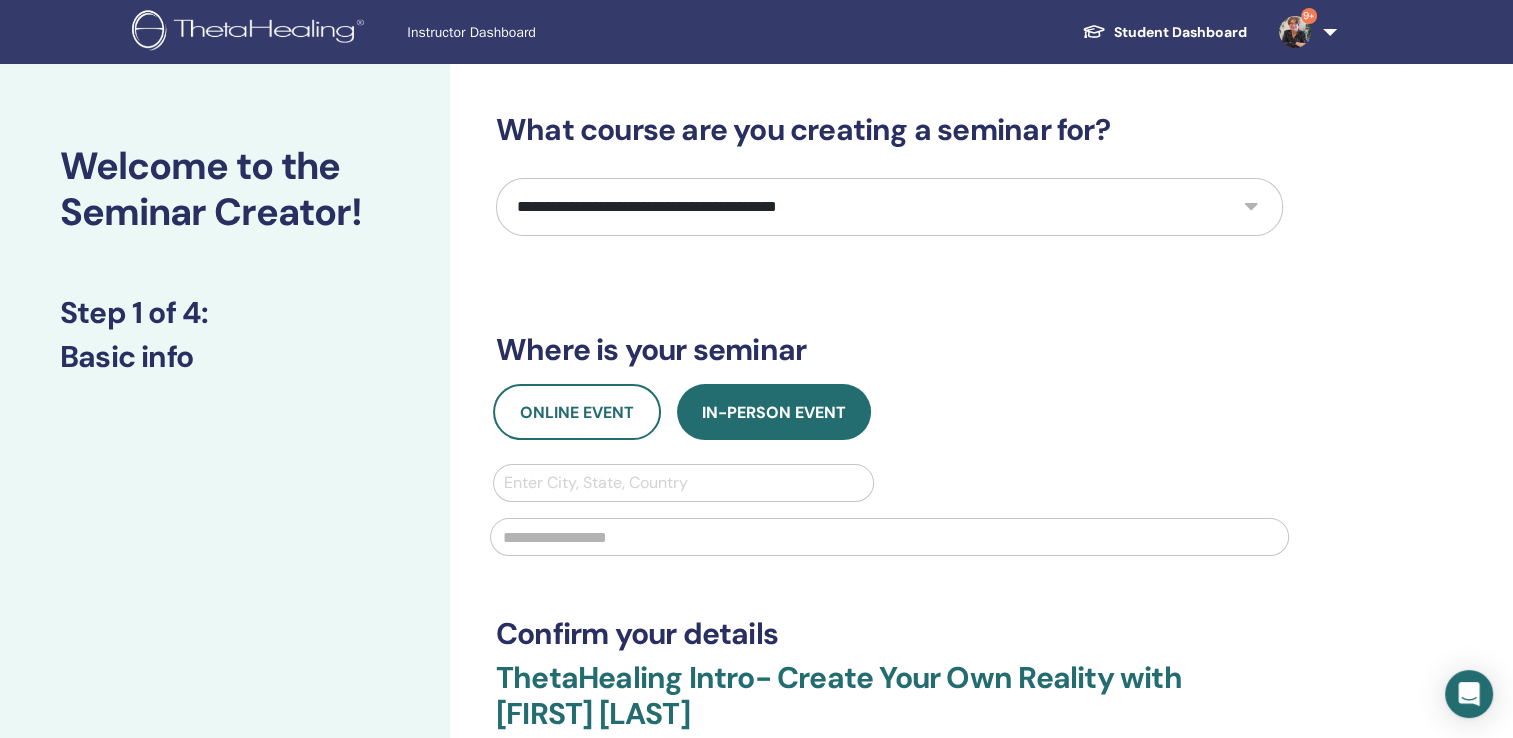 click on "**********" at bounding box center [889, 207] 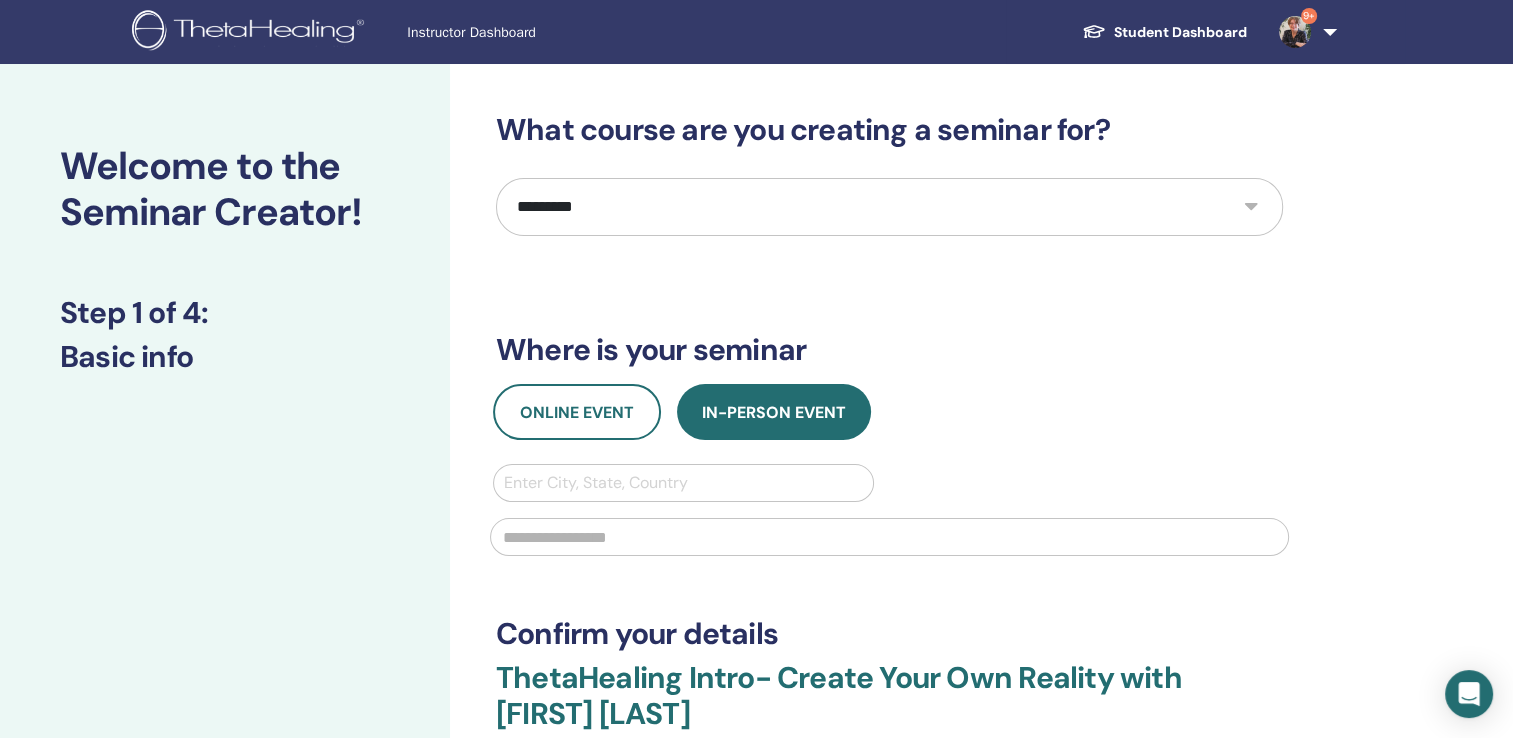 click on "**********" at bounding box center (889, 207) 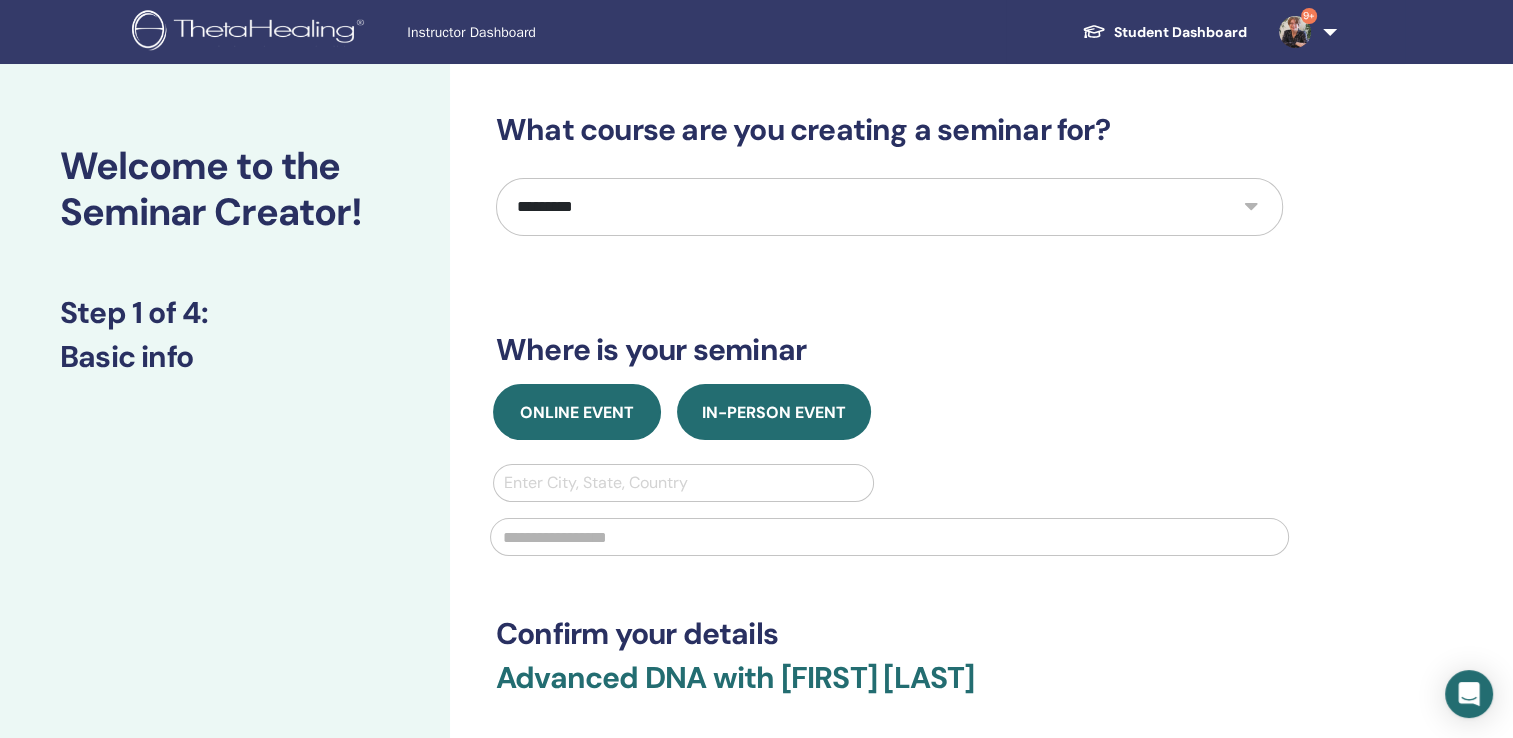 click on "Online Event" at bounding box center [577, 412] 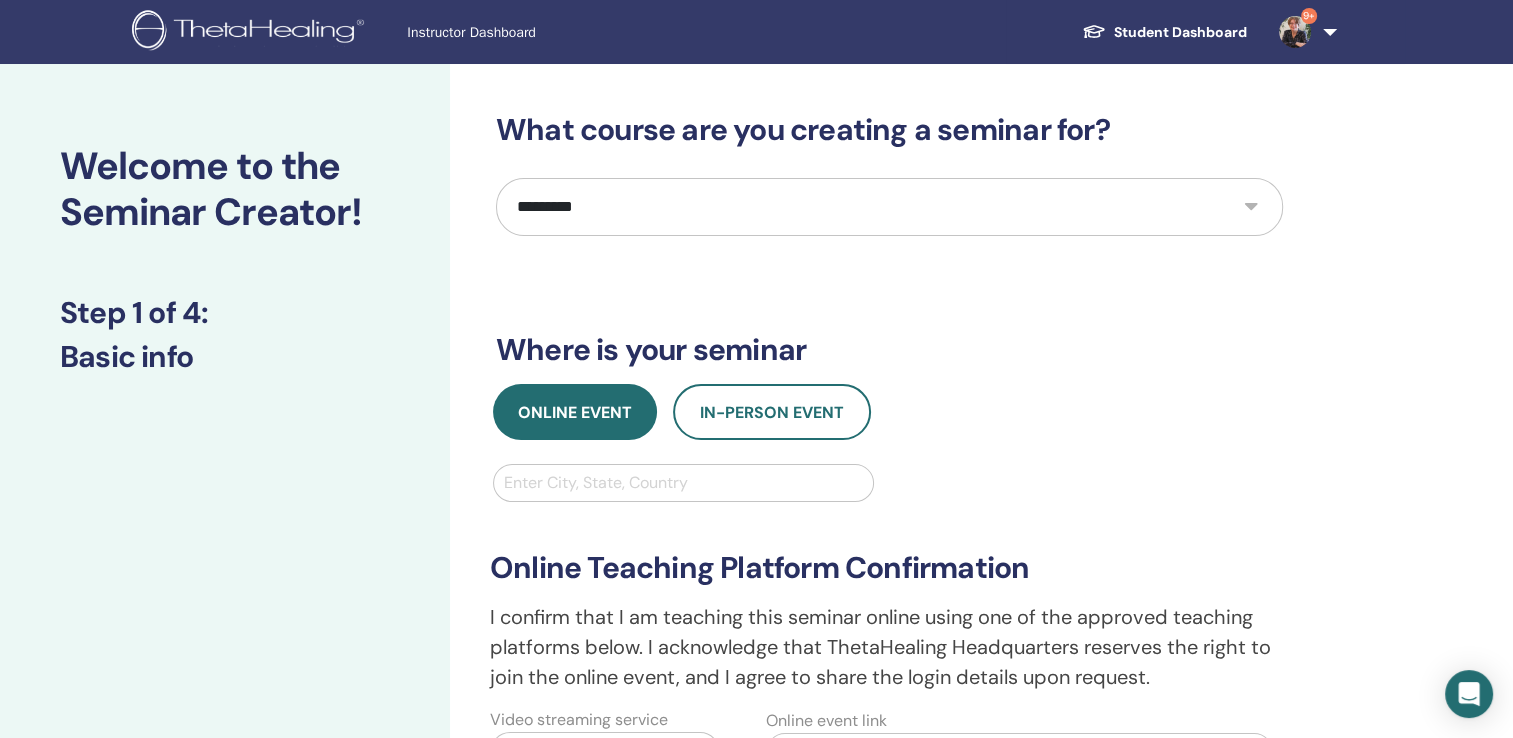 click at bounding box center [683, 483] 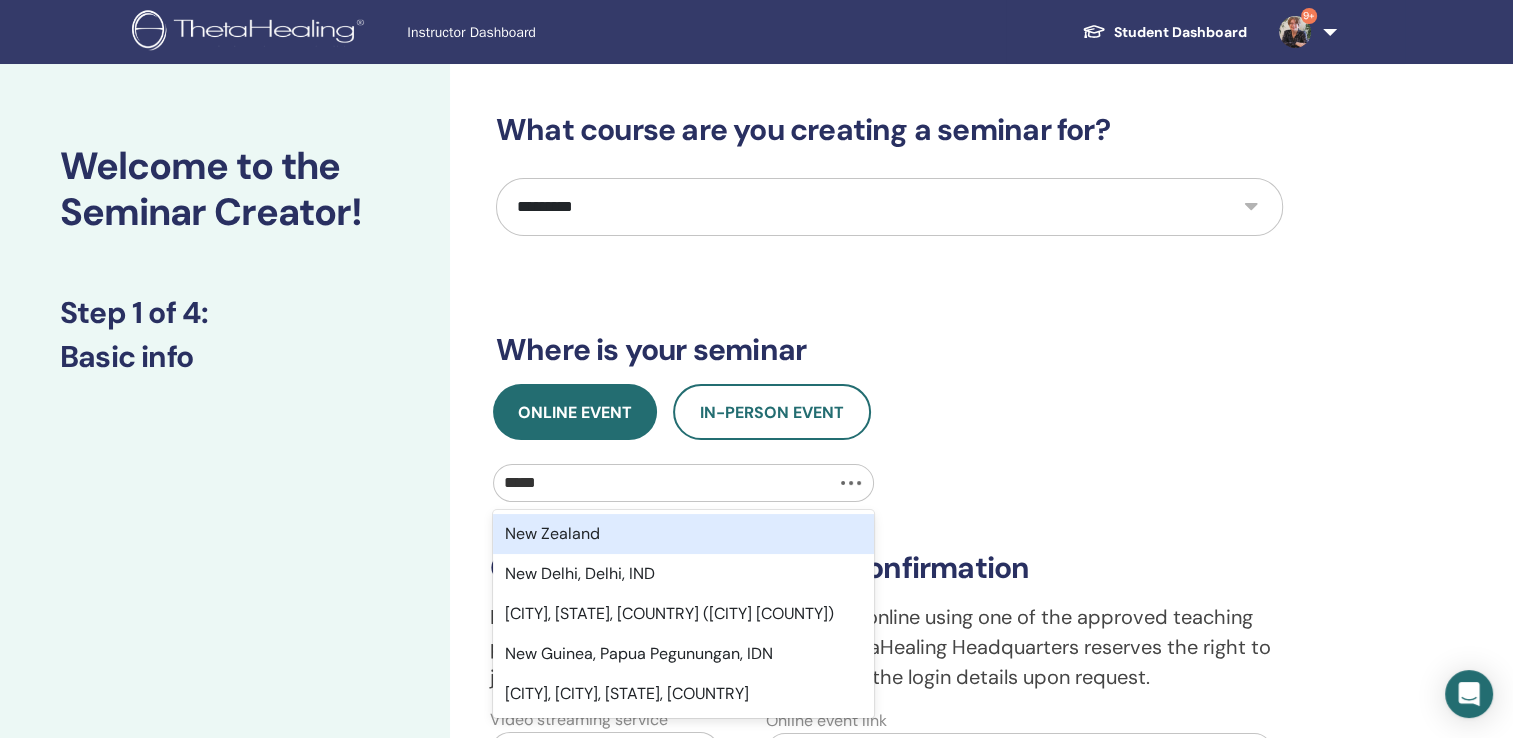 type on "******" 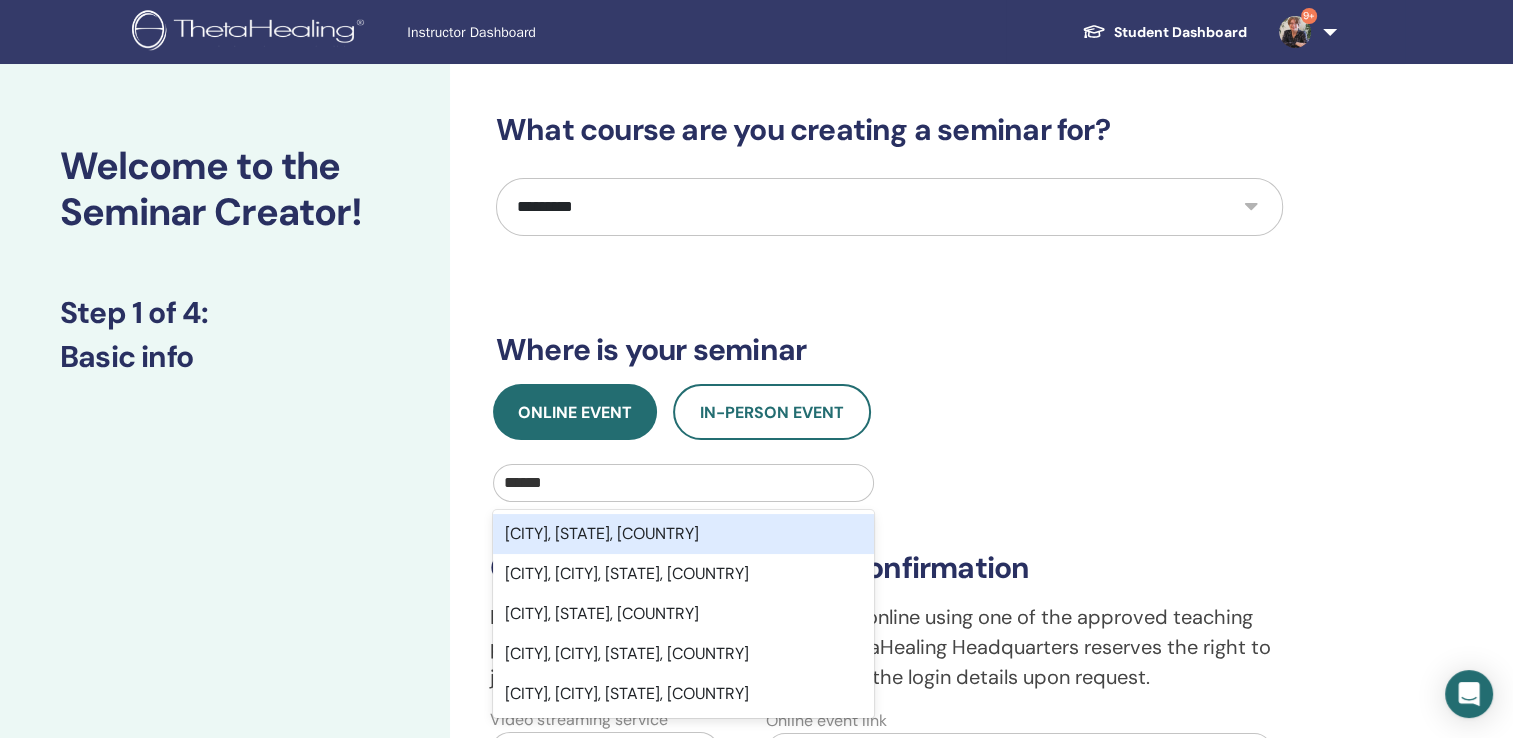 click on "Newmarket, ON, CAN" at bounding box center [683, 534] 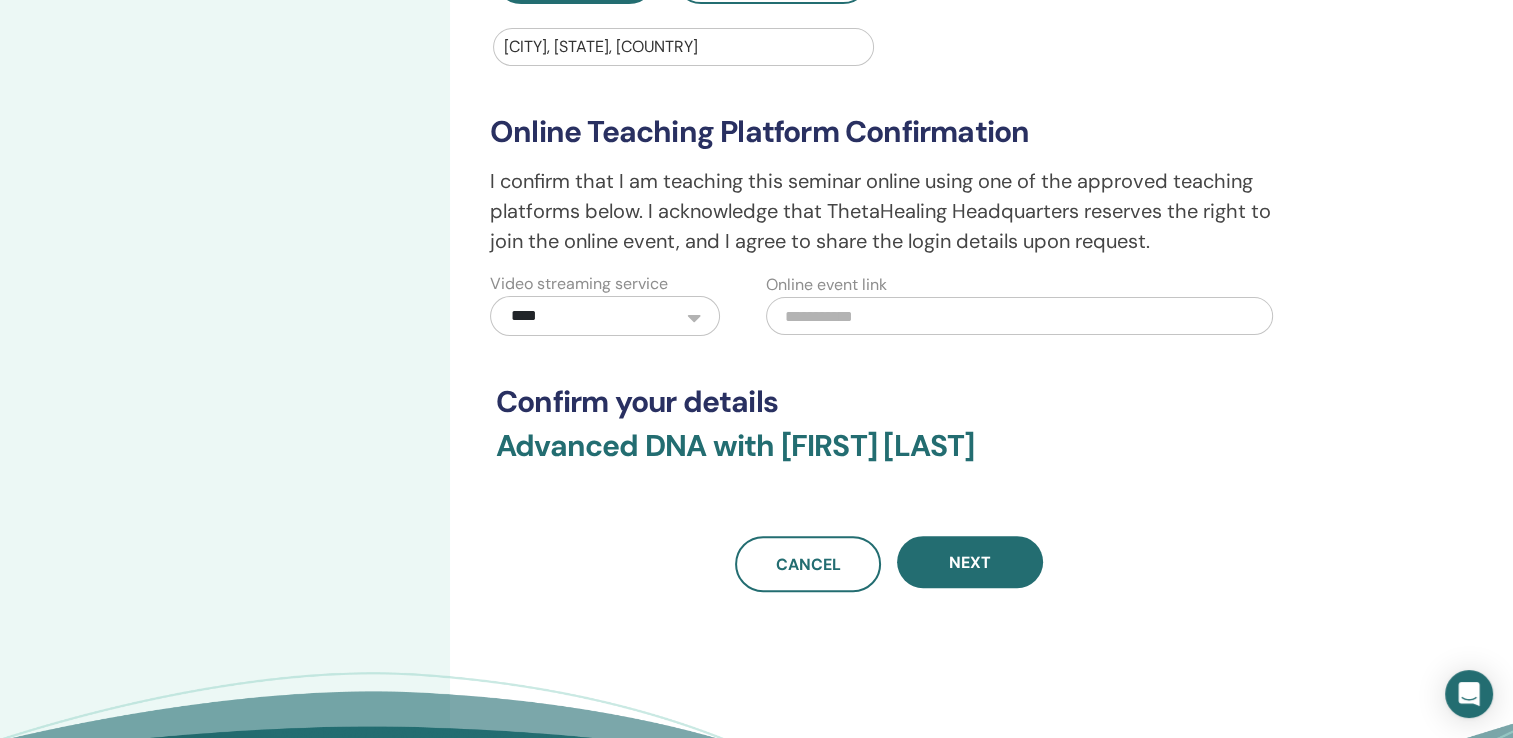 scroll, scrollTop: 441, scrollLeft: 0, axis: vertical 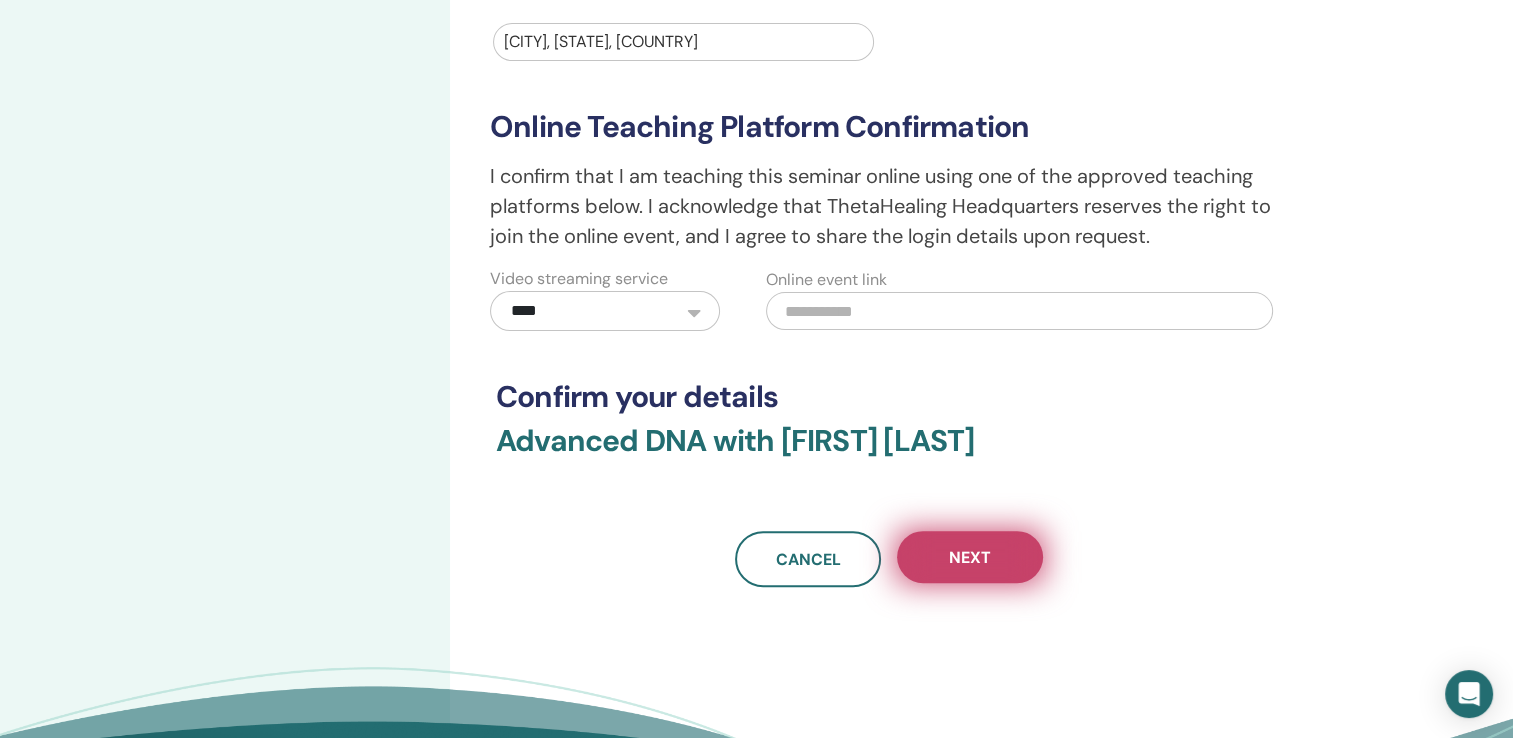 click on "Next" at bounding box center (970, 557) 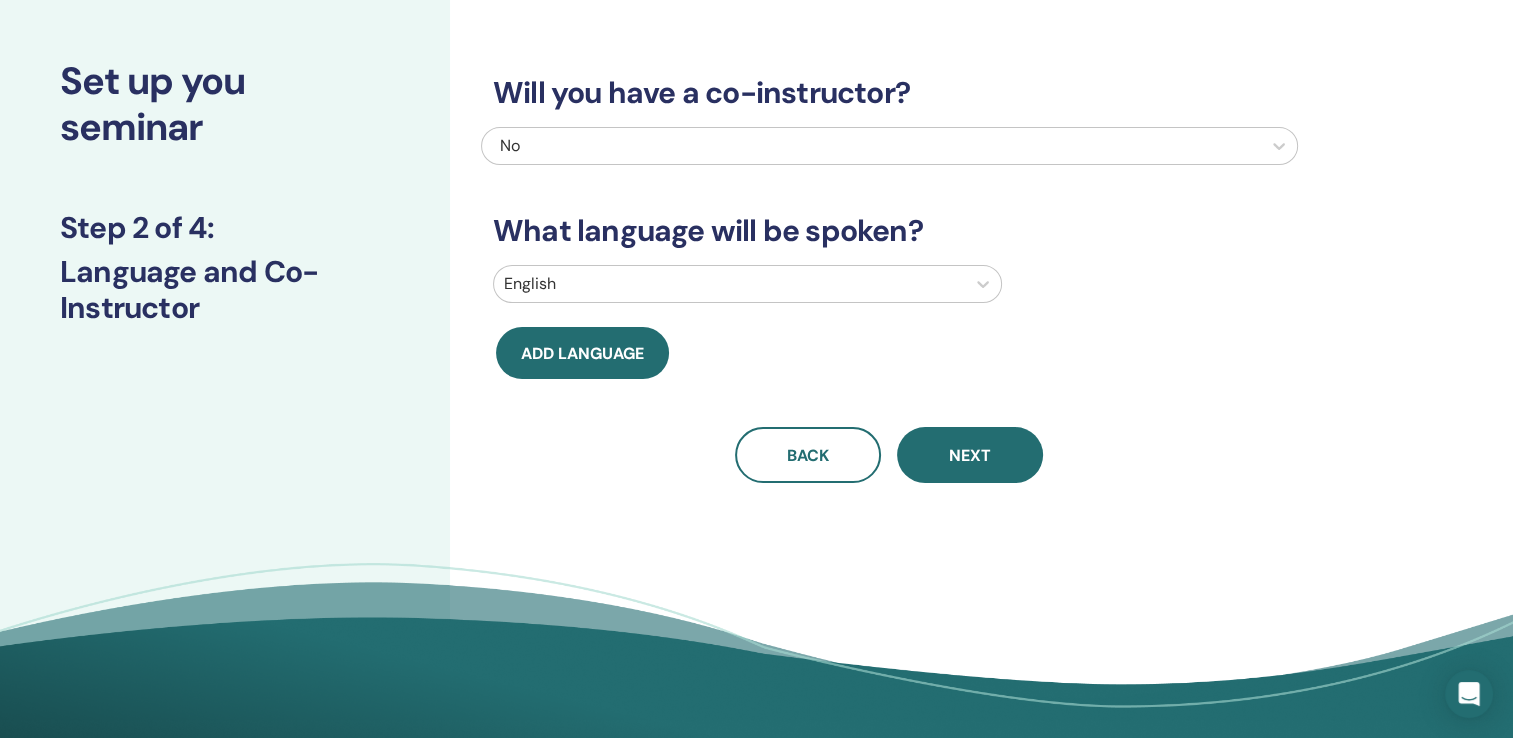 scroll, scrollTop: 0, scrollLeft: 0, axis: both 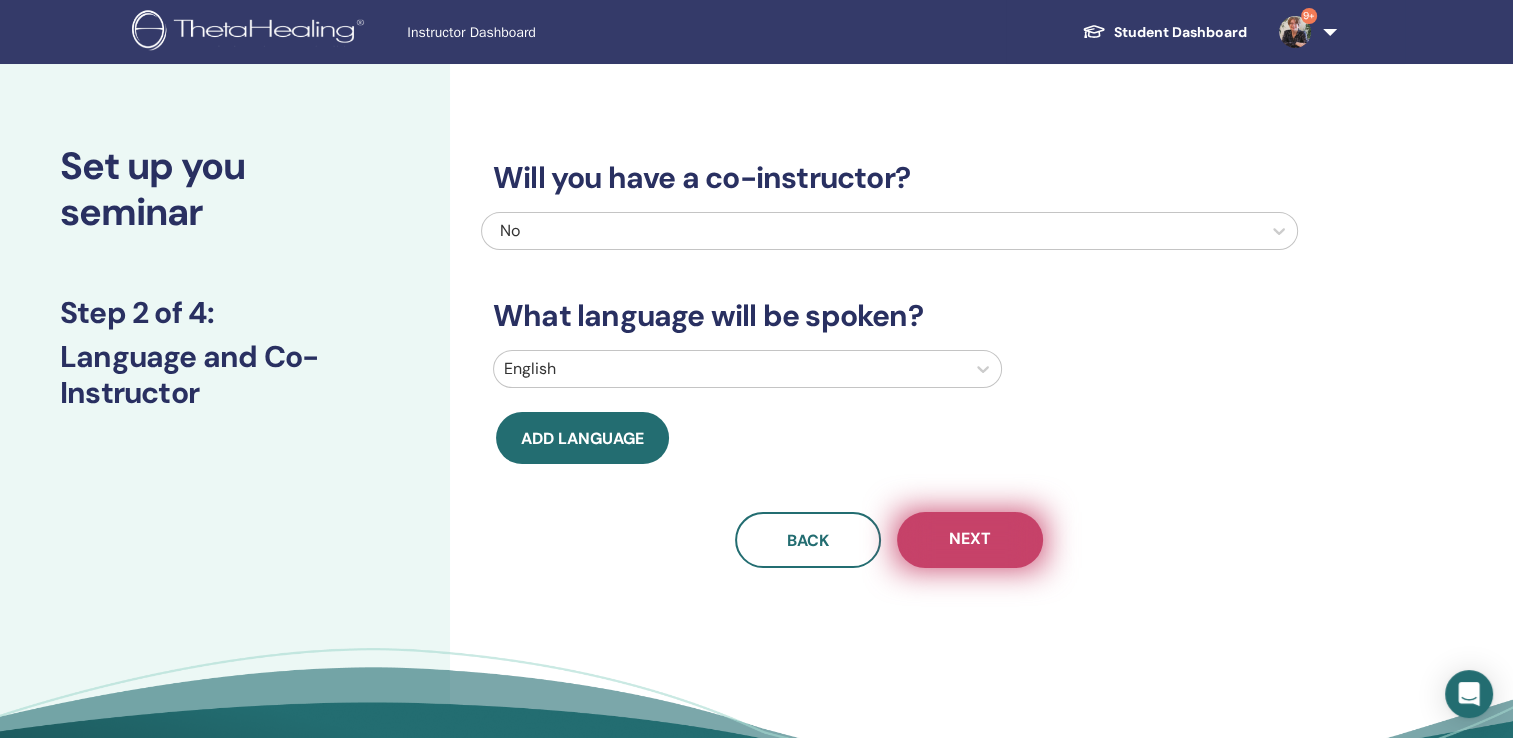 click on "Next" at bounding box center (970, 540) 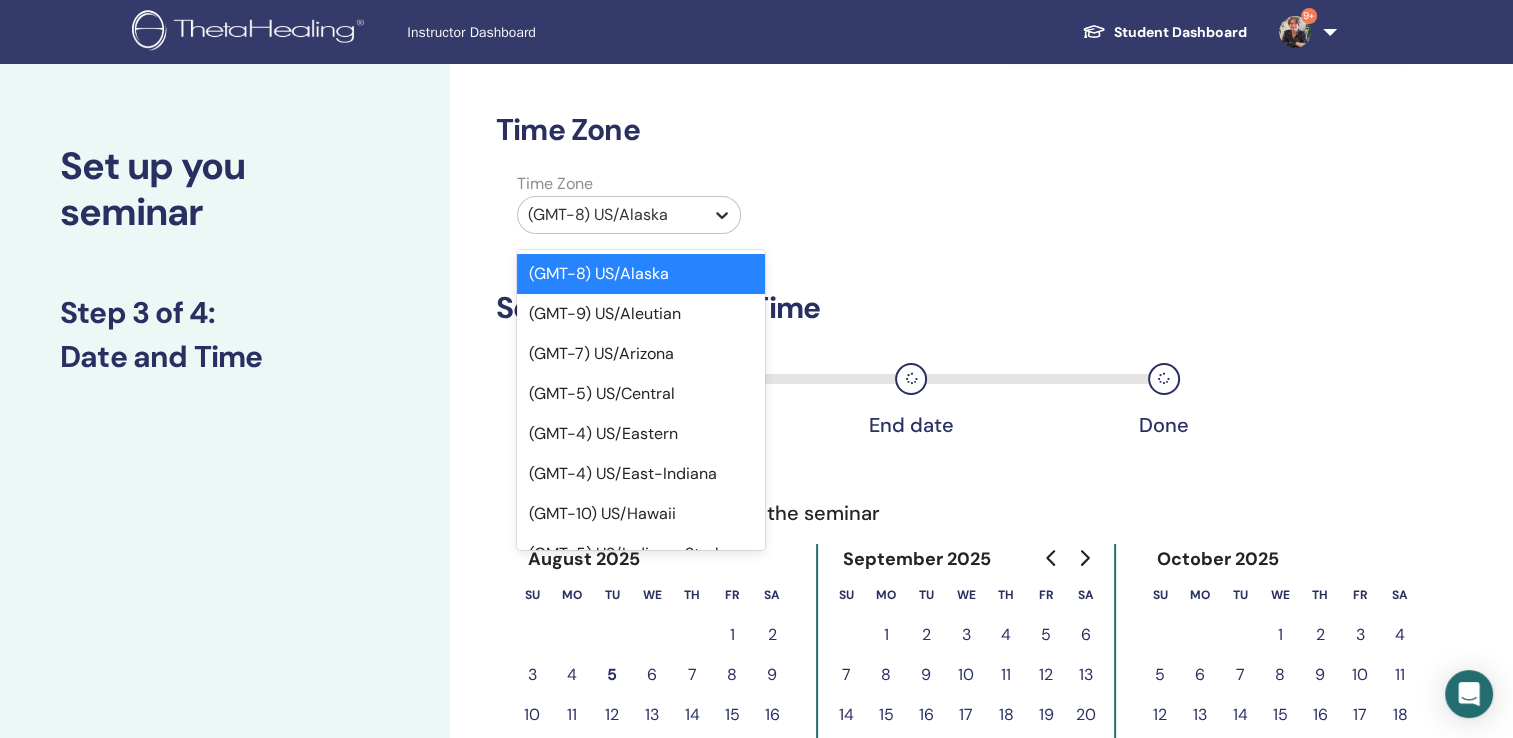 click 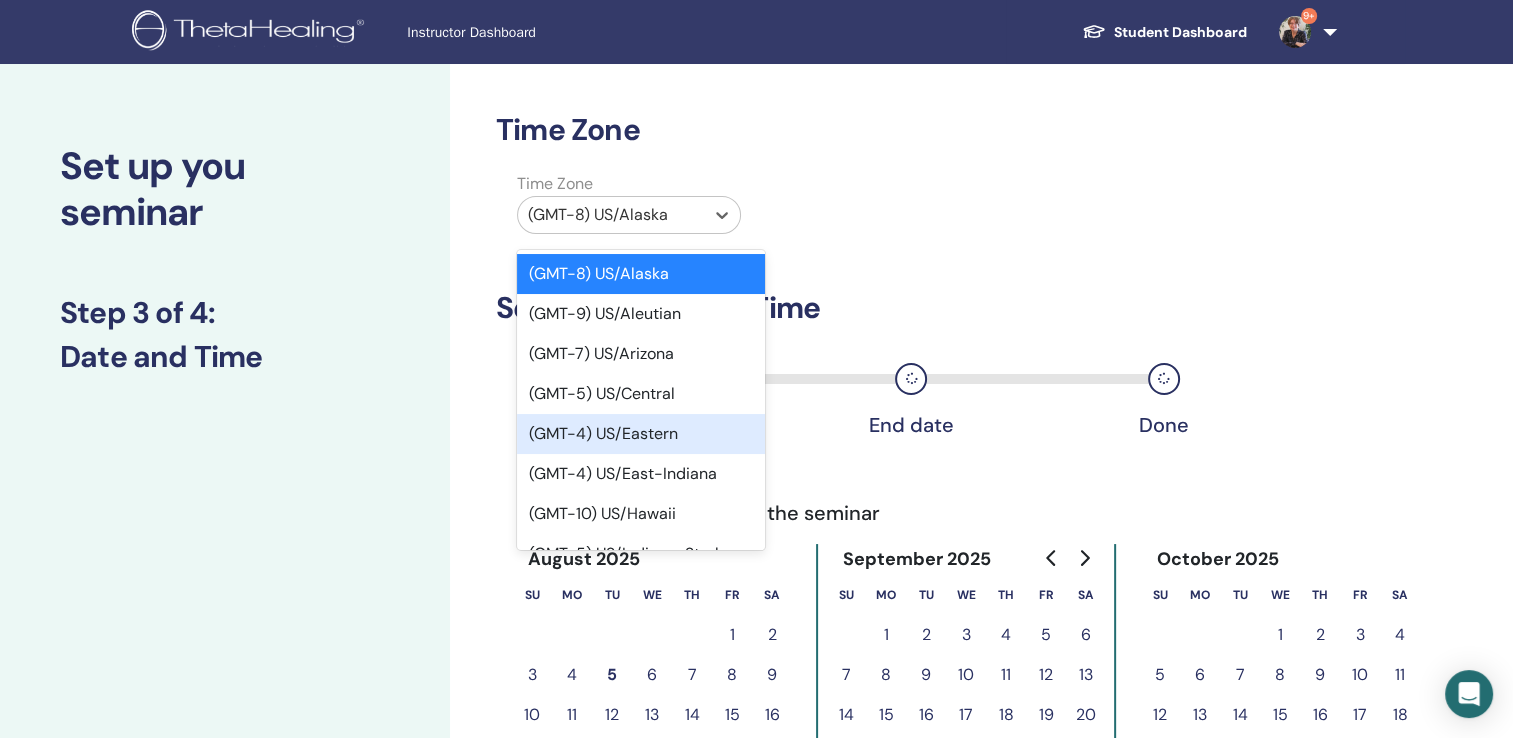 click on "(GMT-4) US/Eastern" at bounding box center [641, 434] 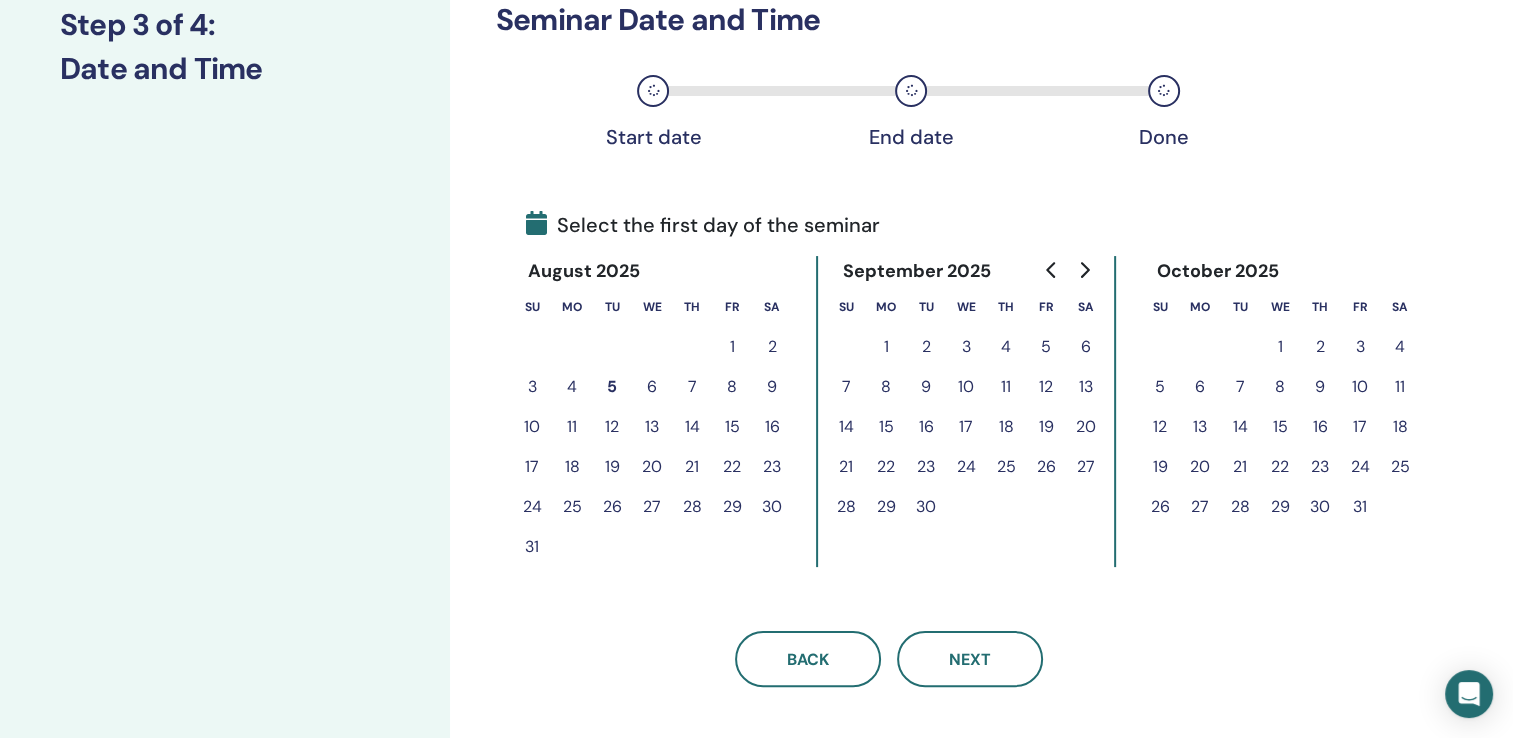 scroll, scrollTop: 336, scrollLeft: 0, axis: vertical 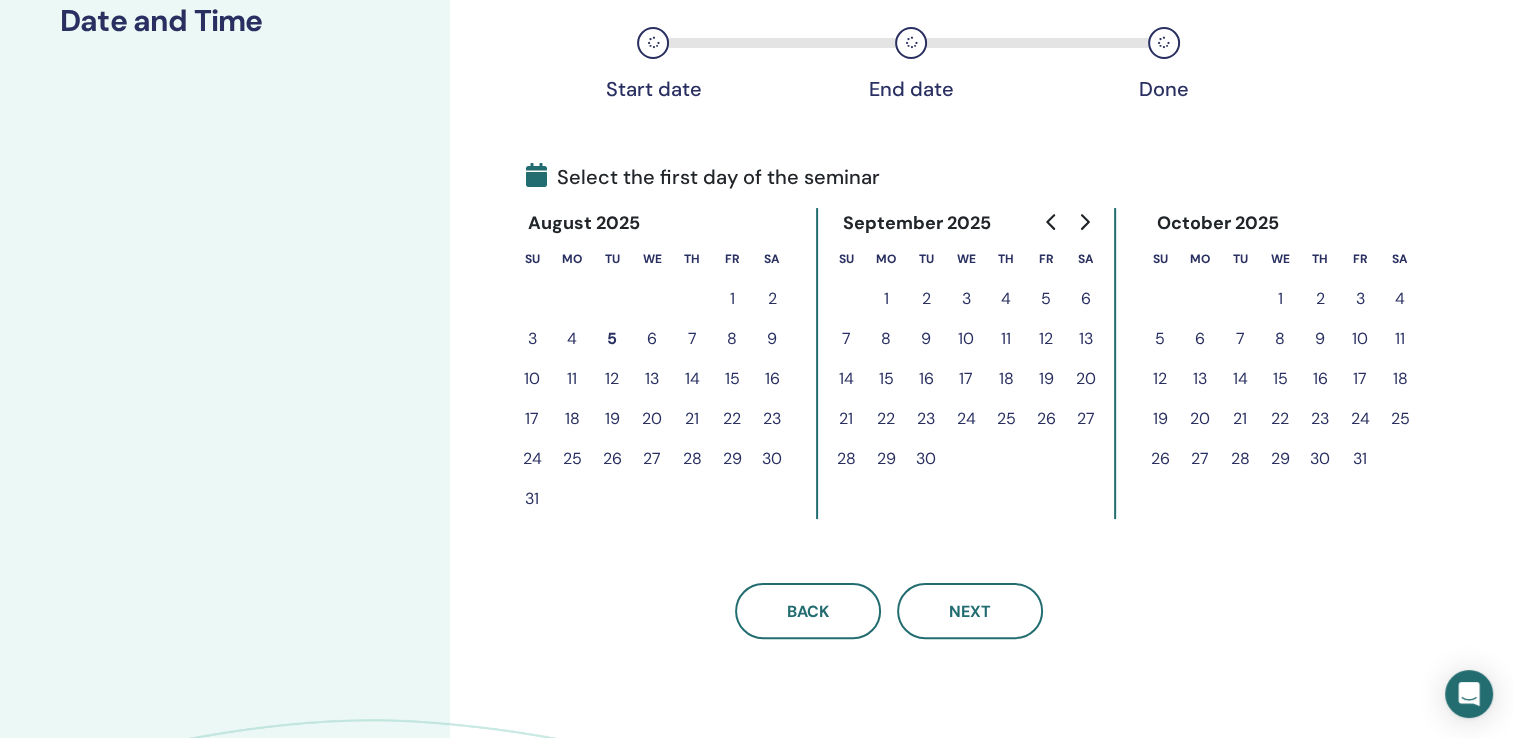 click on "29" at bounding box center [732, 459] 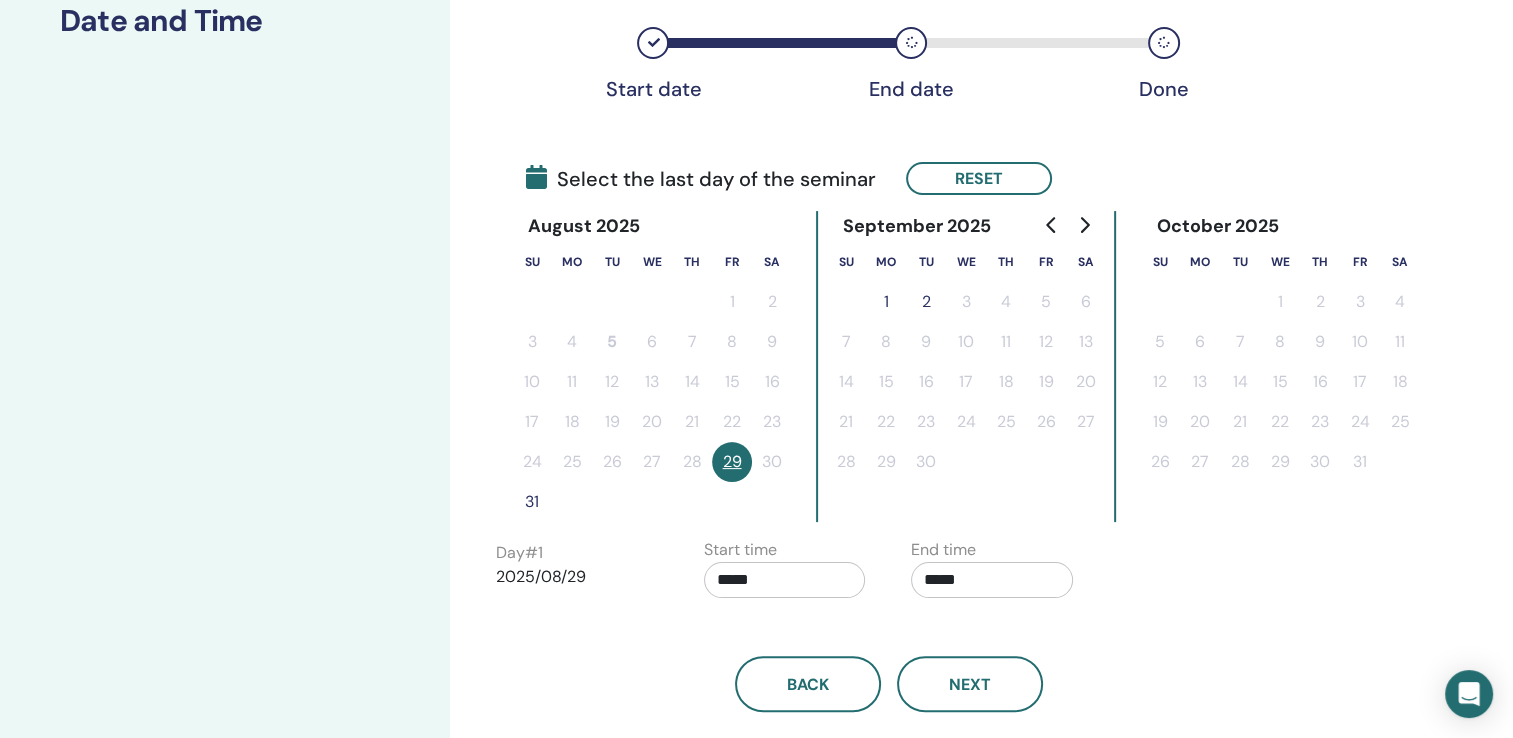 click on "31" at bounding box center (532, 502) 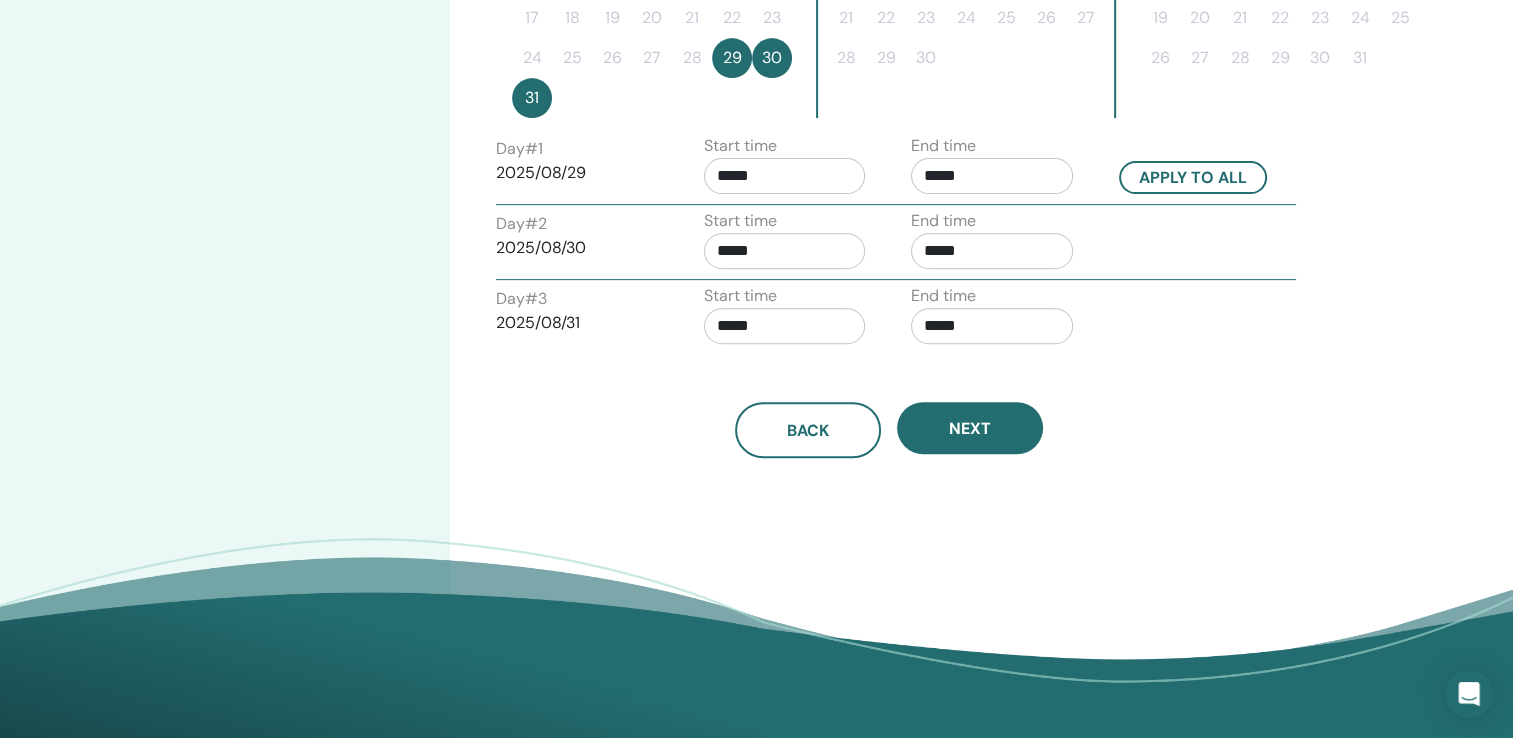 scroll, scrollTop: 751, scrollLeft: 0, axis: vertical 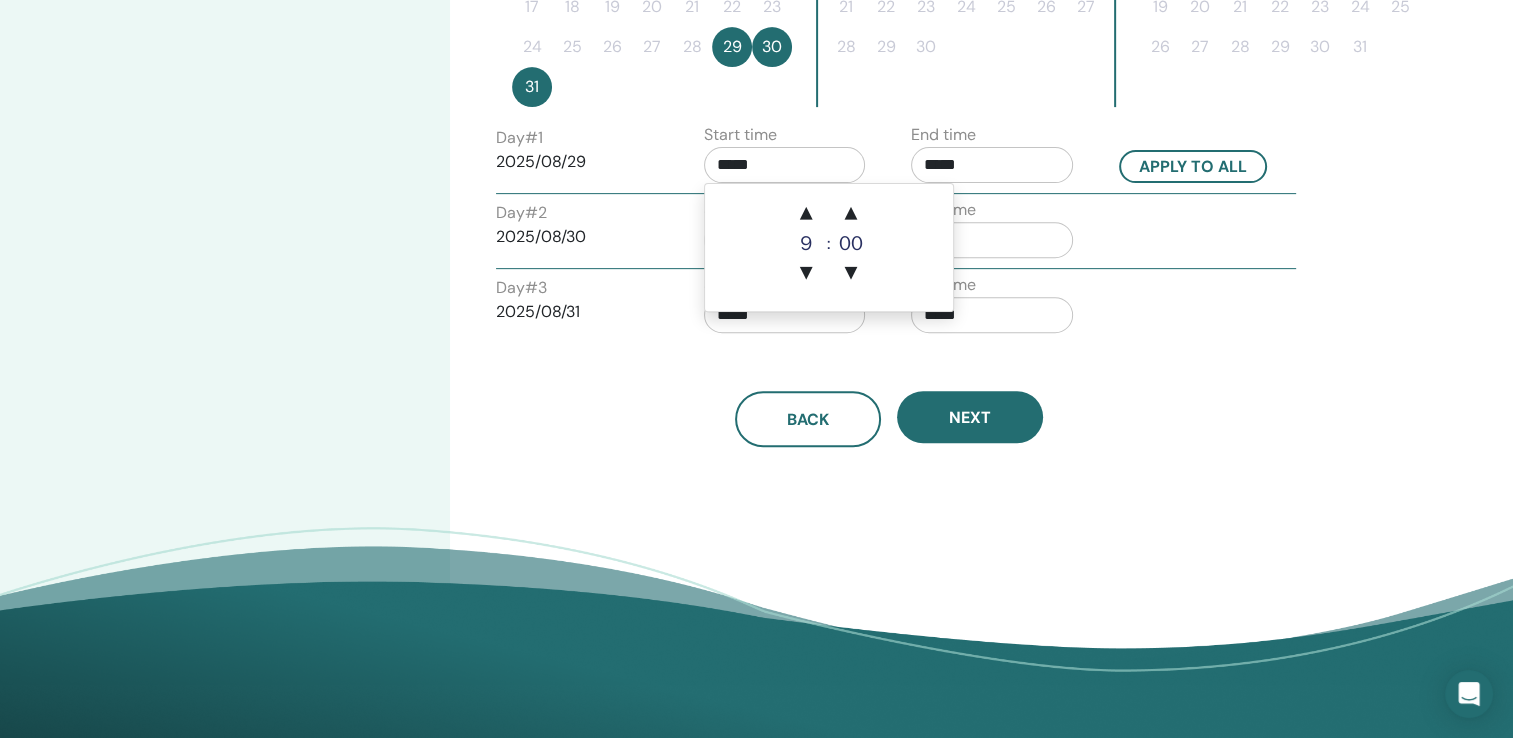 click on "*****" at bounding box center (785, 165) 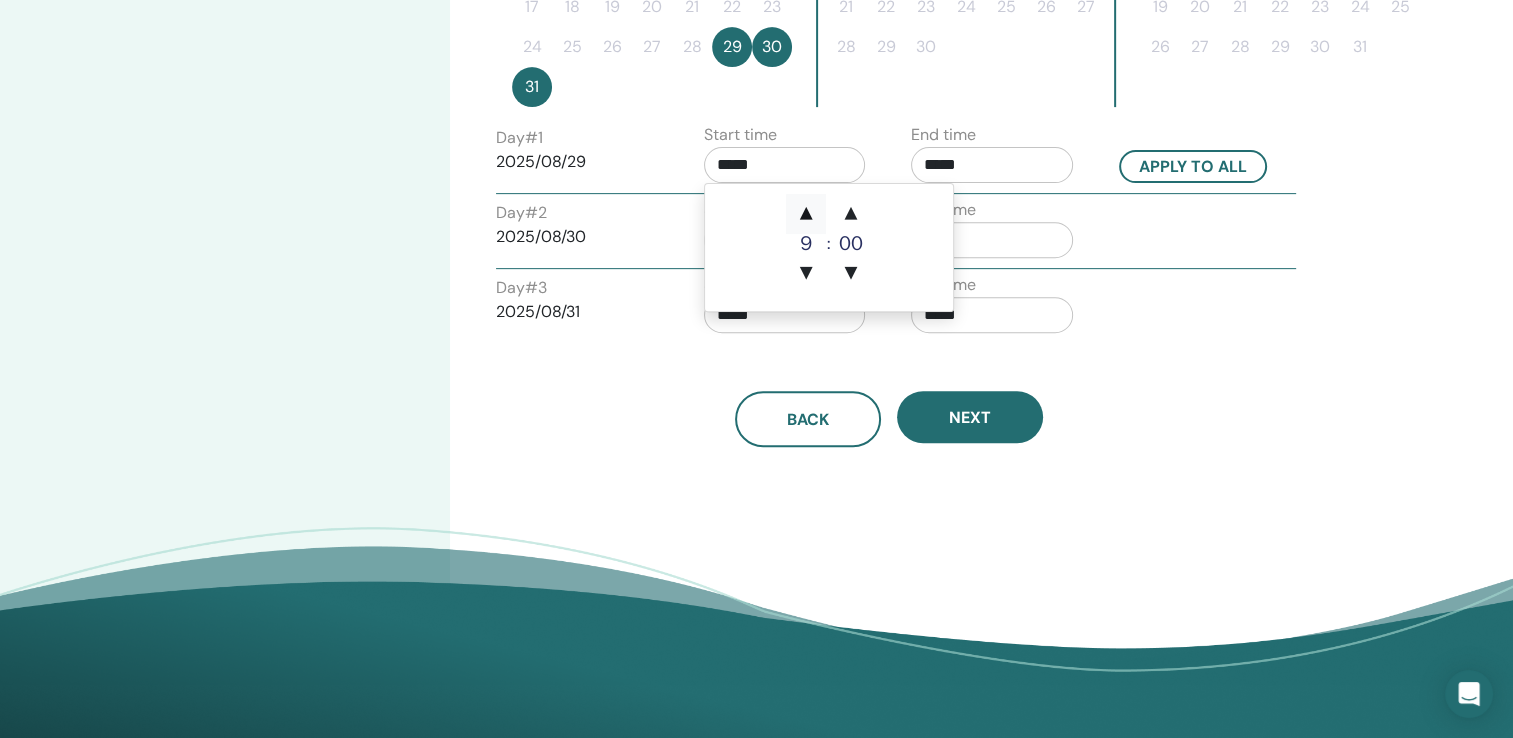 click on "▲" at bounding box center [806, 214] 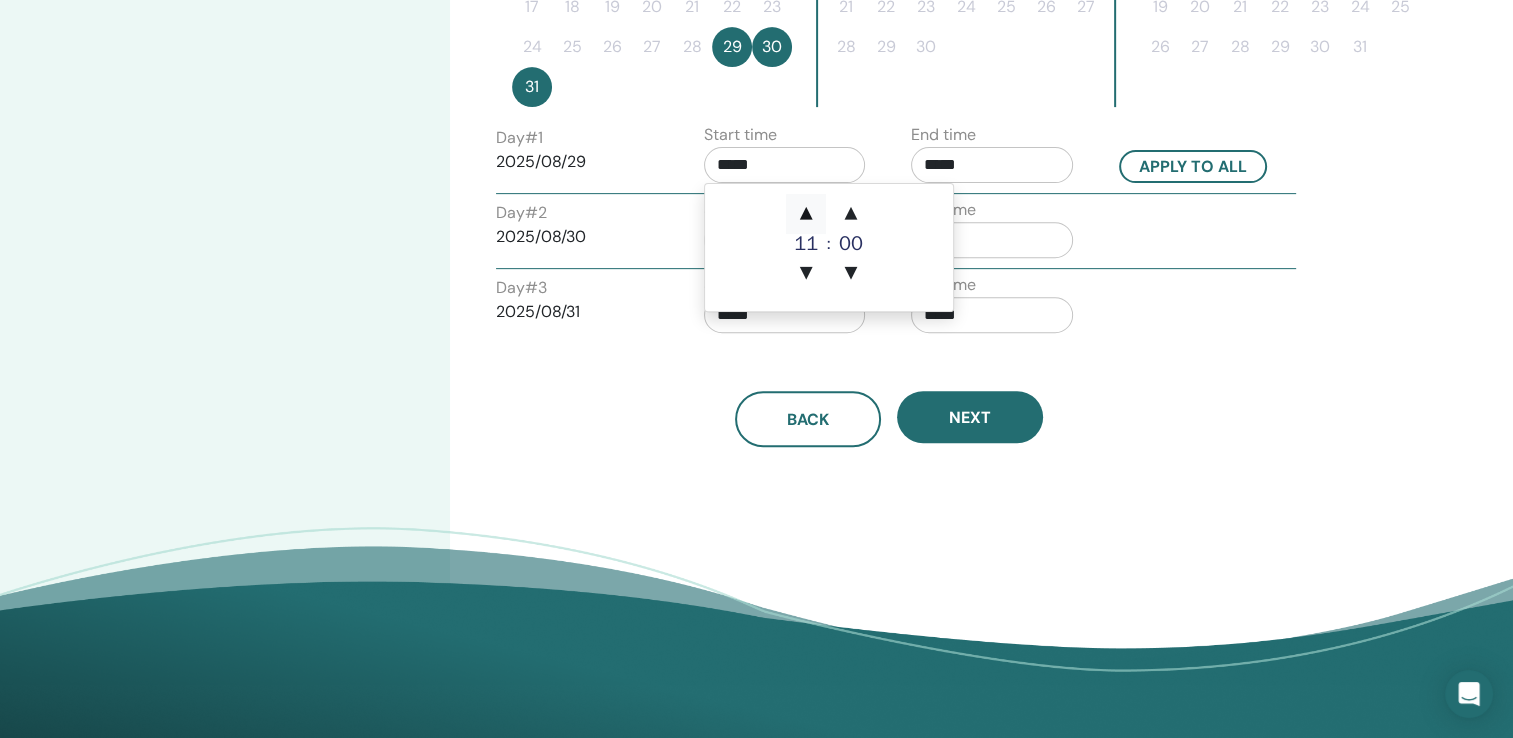 click on "▲" at bounding box center [806, 214] 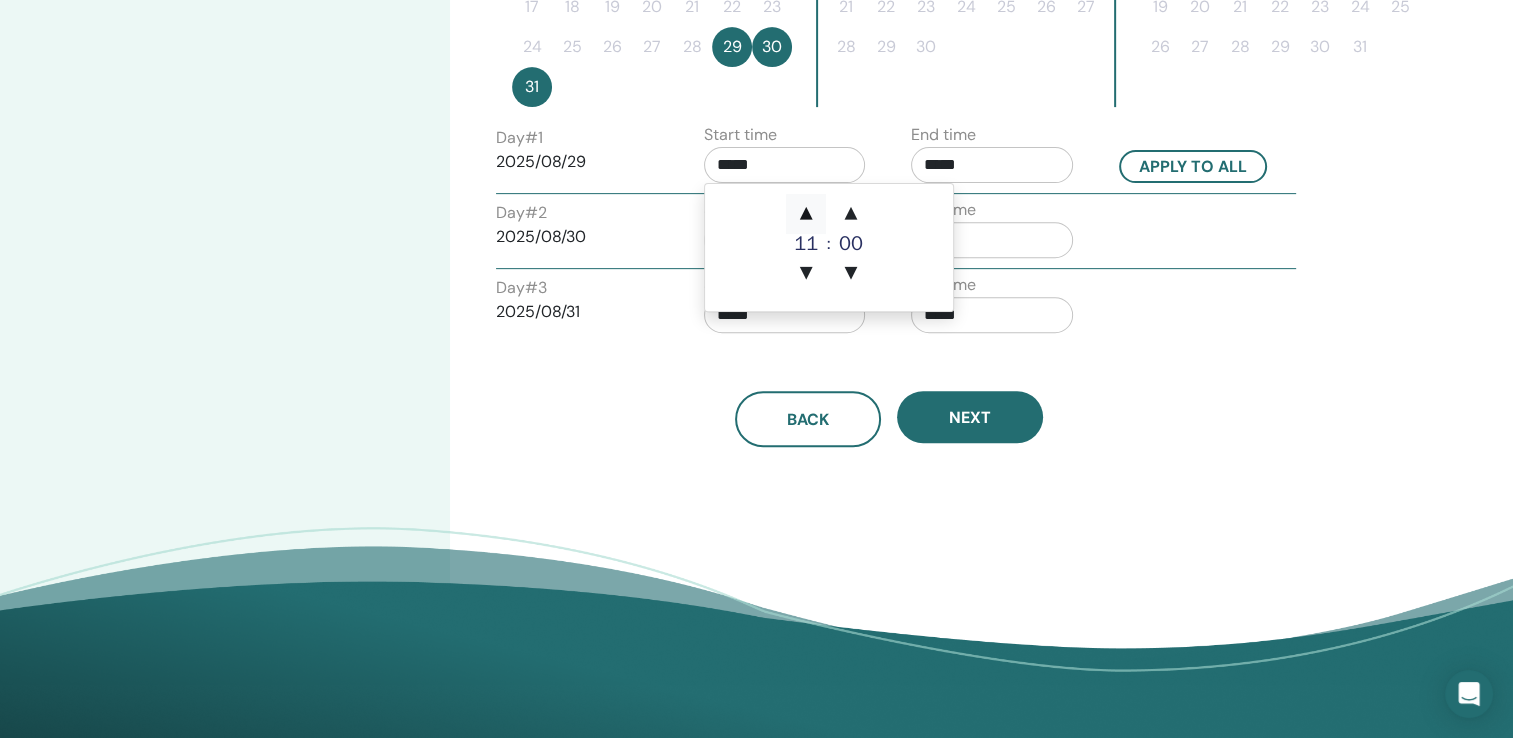 click on "▲" at bounding box center [806, 214] 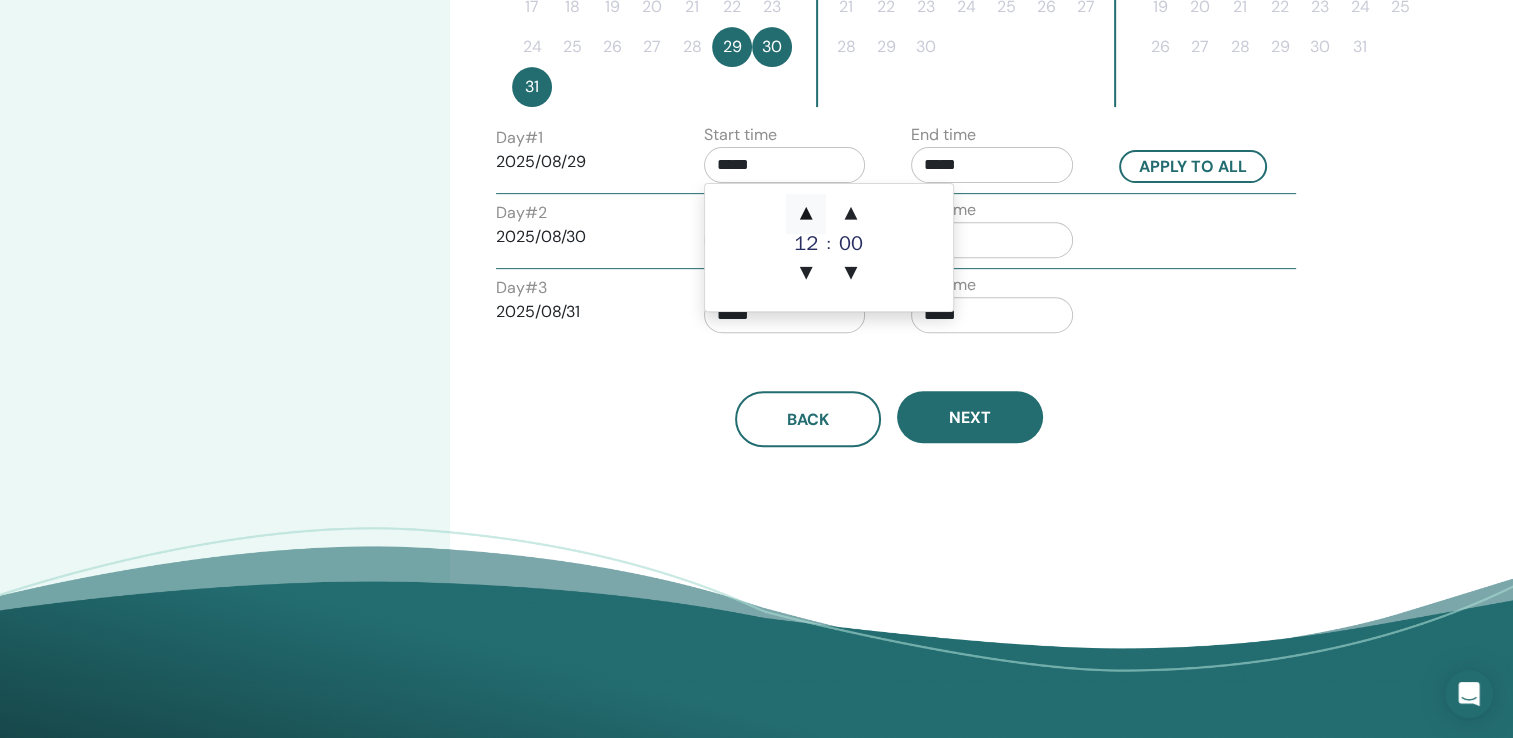 click on "▲" at bounding box center (806, 214) 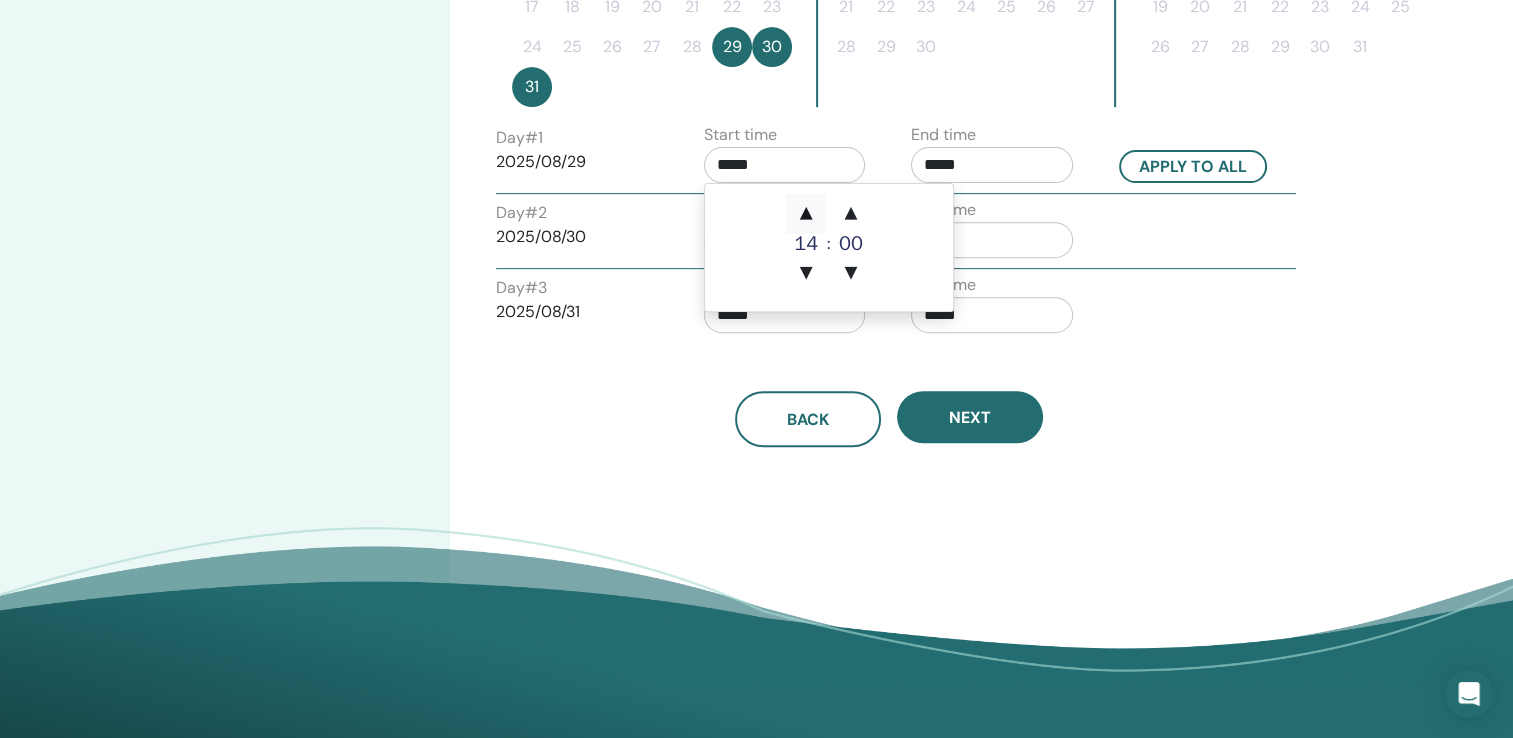 click on "▲" at bounding box center [806, 214] 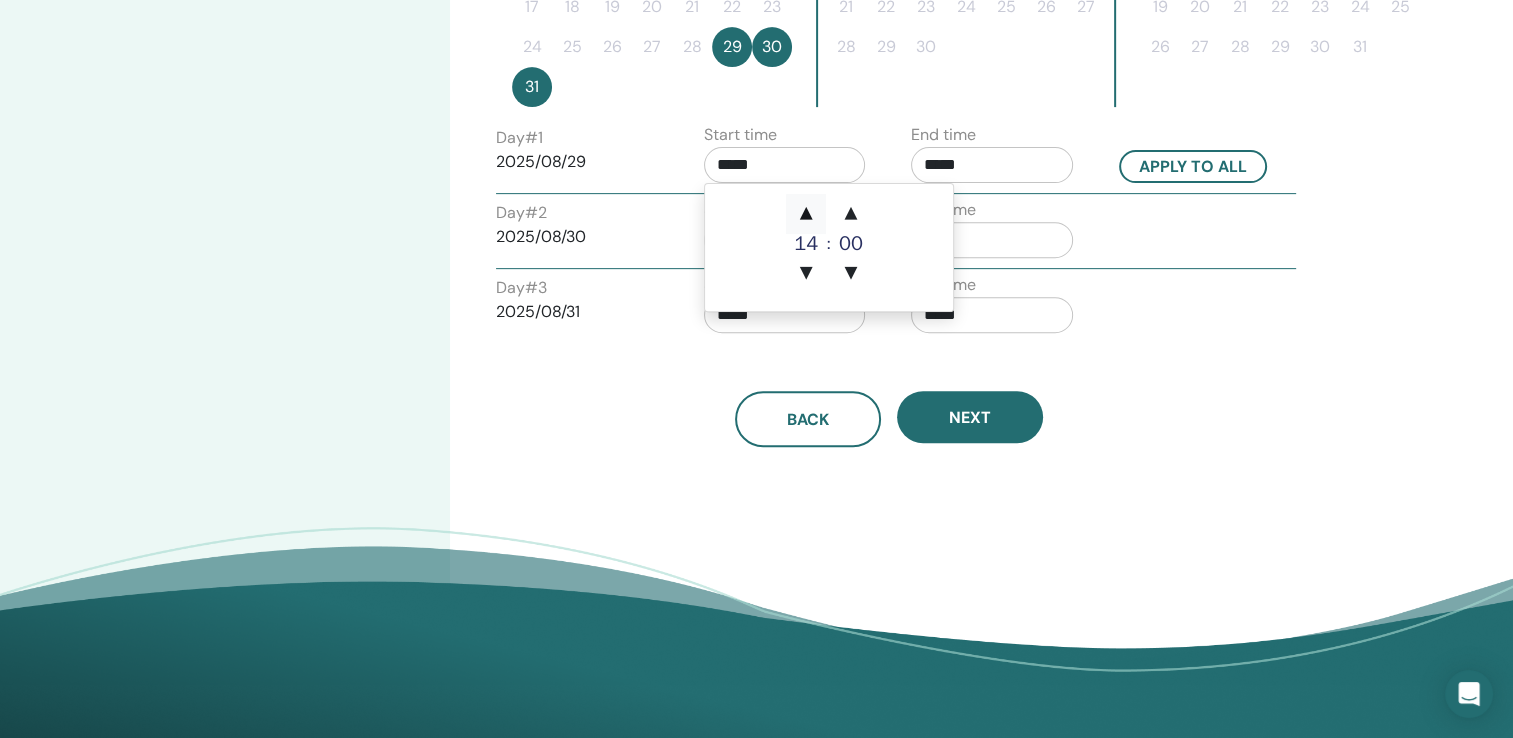 type on "*****" 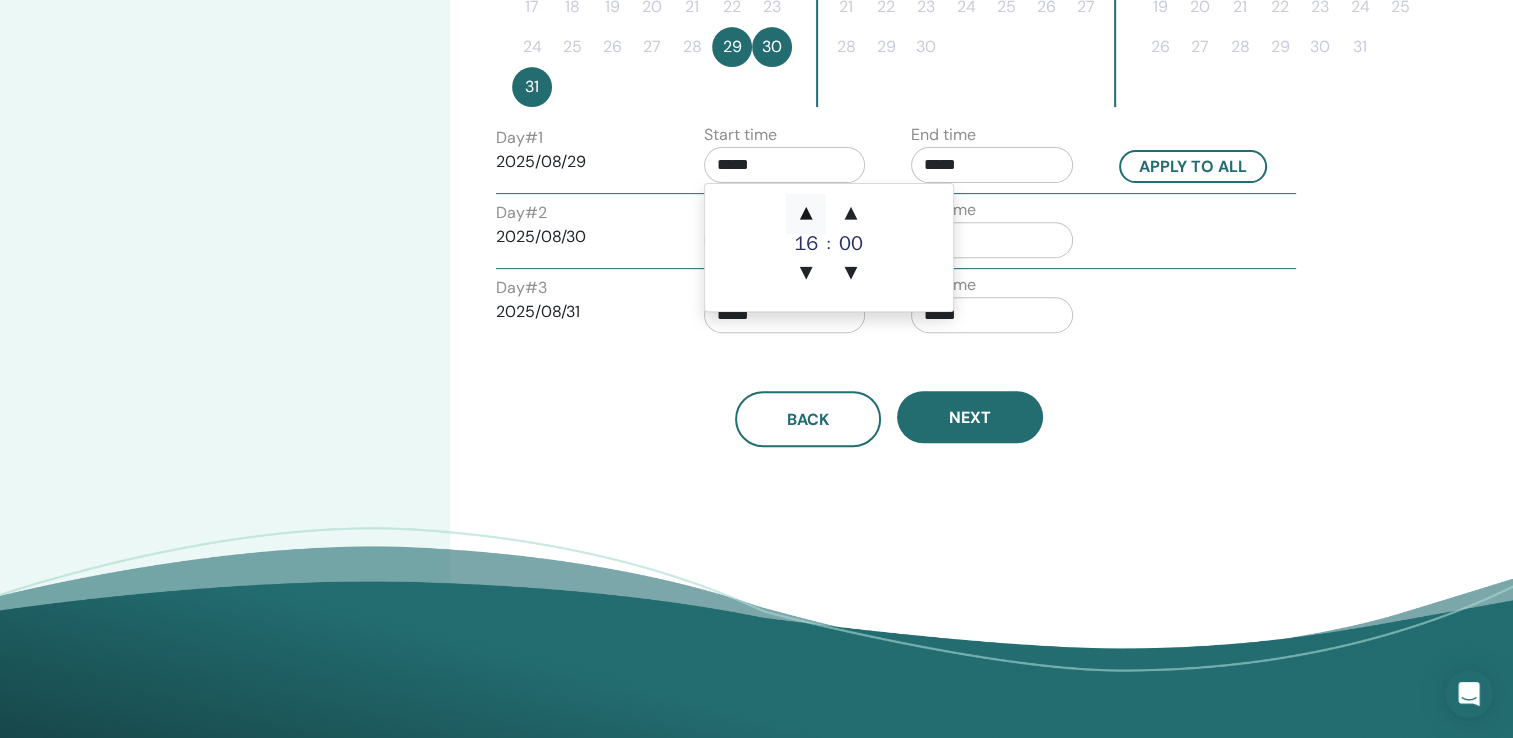 click on "▲" at bounding box center (806, 214) 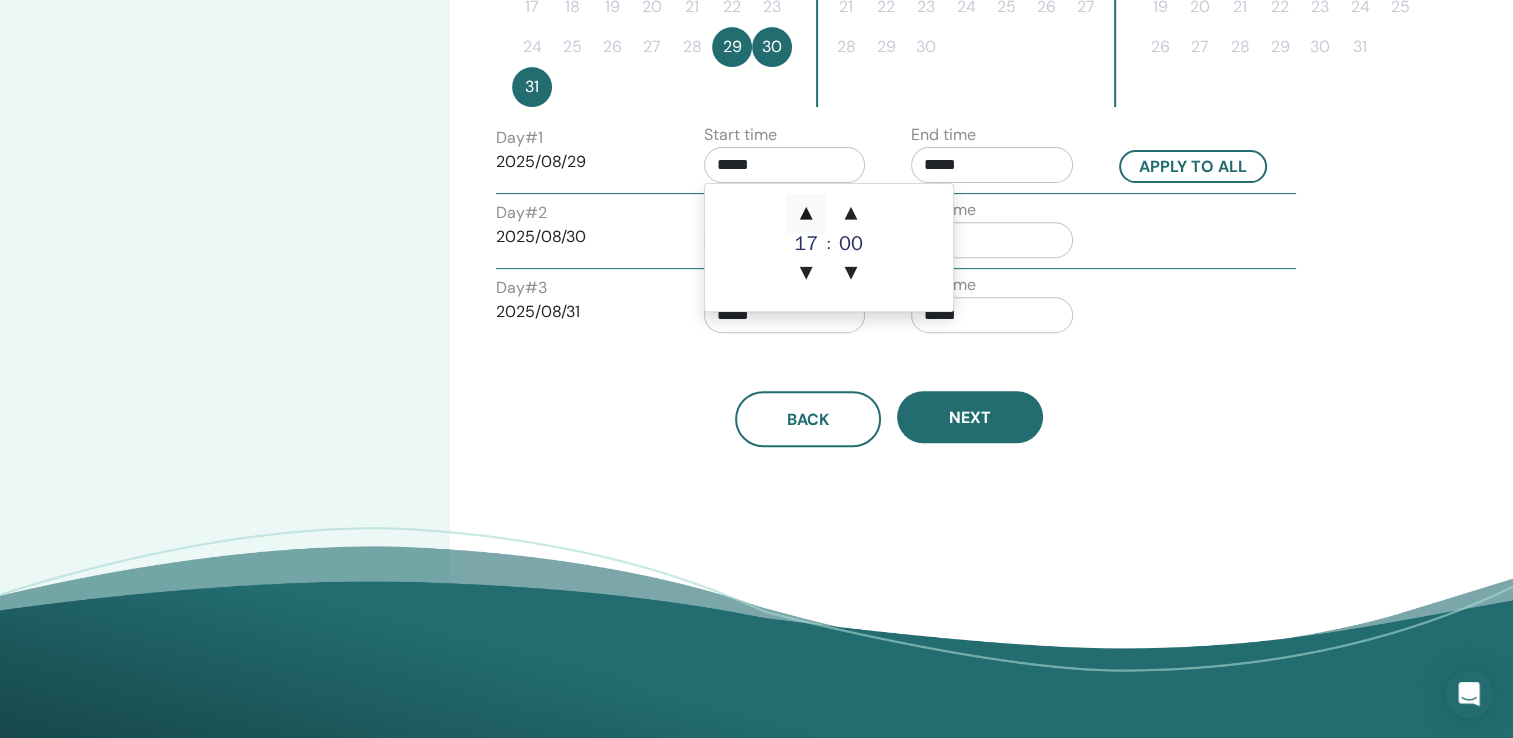 click on "▲" at bounding box center [806, 214] 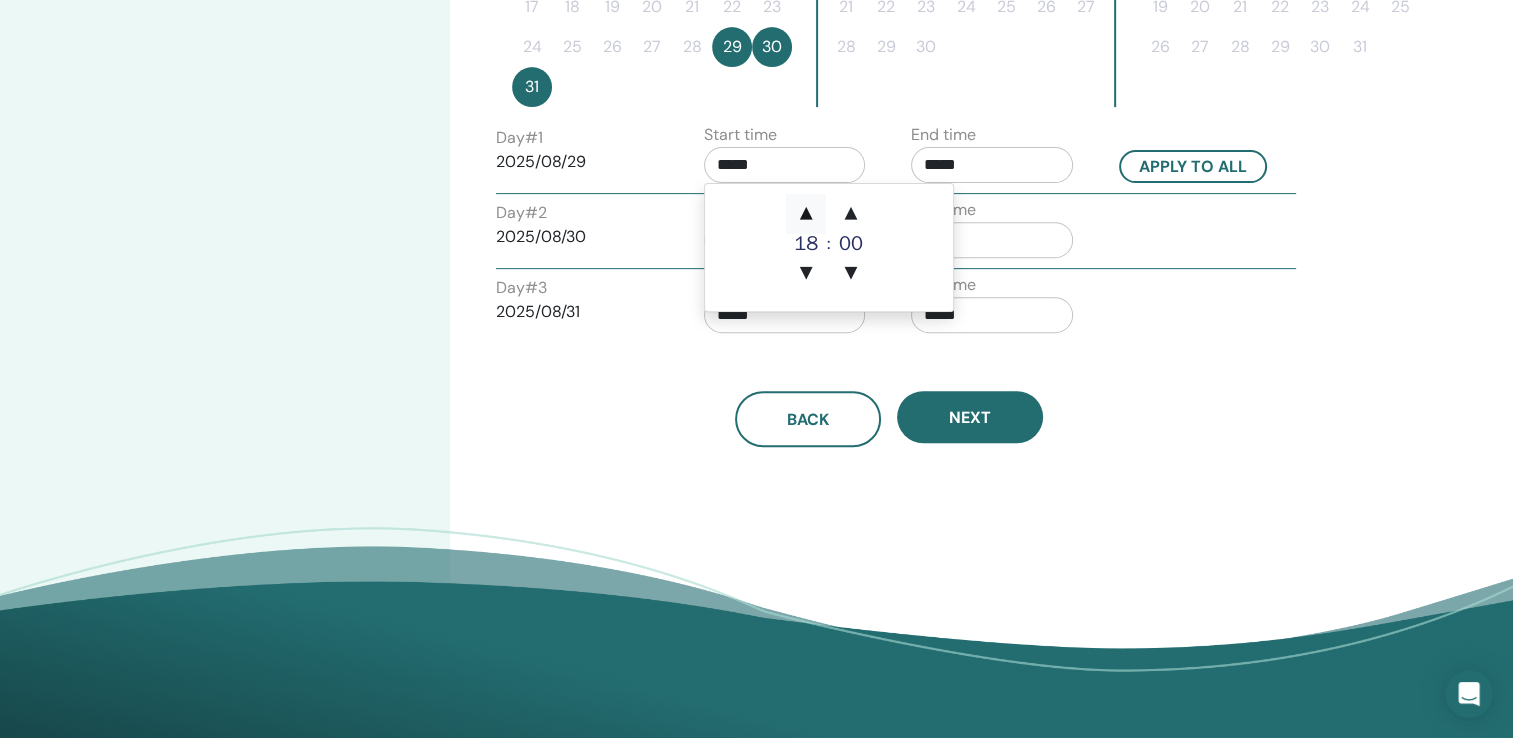 click on "▲" at bounding box center (806, 214) 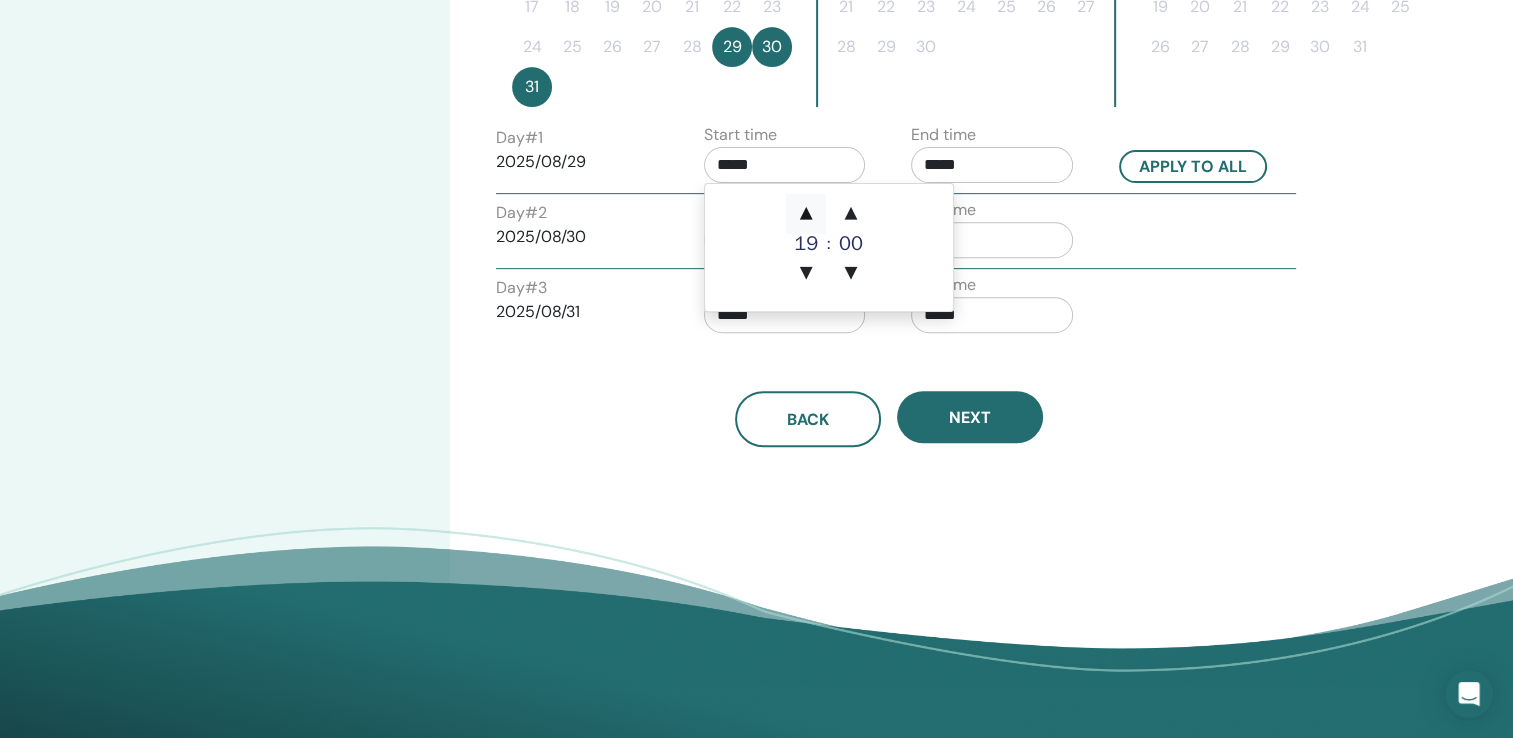 click on "▲" at bounding box center [806, 214] 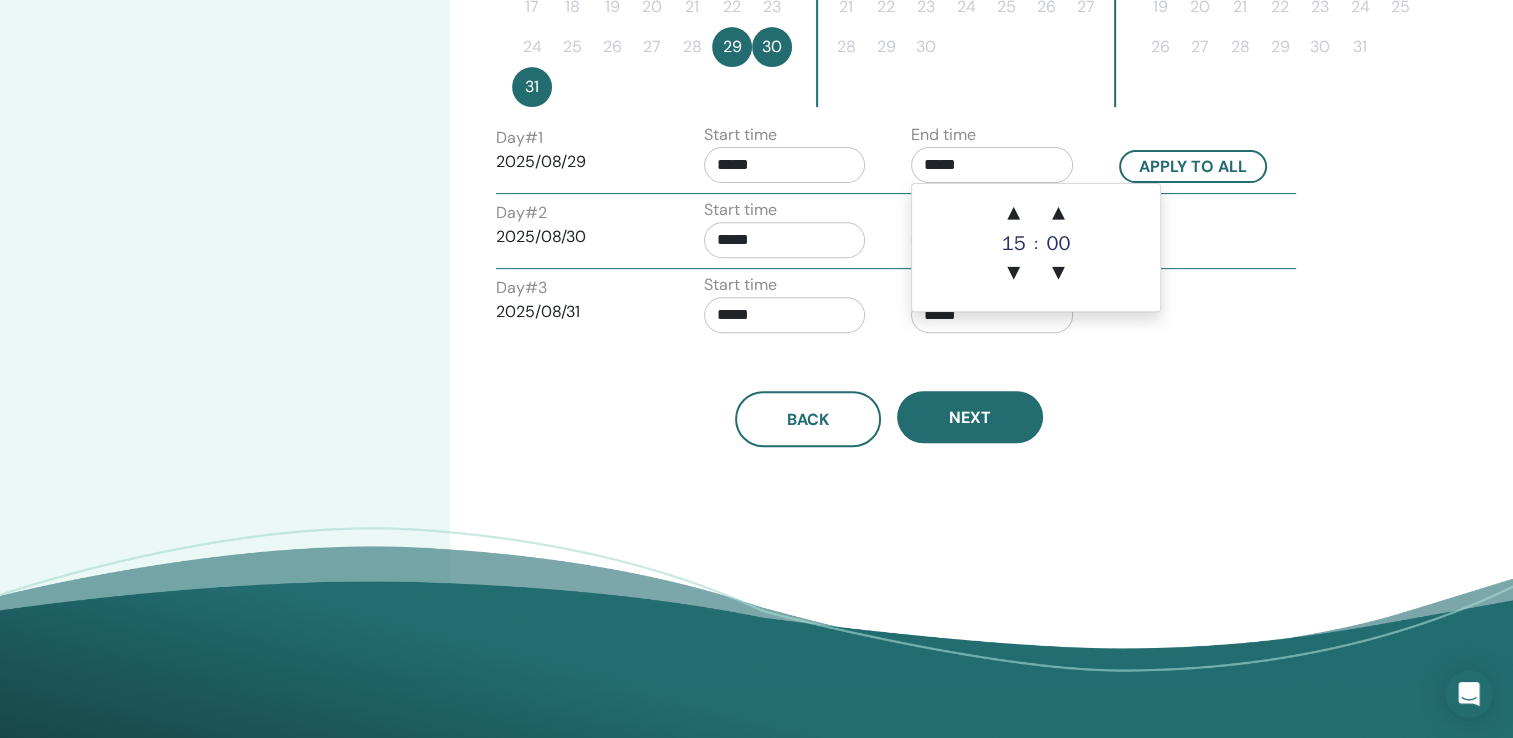 click on "*****" at bounding box center (992, 165) 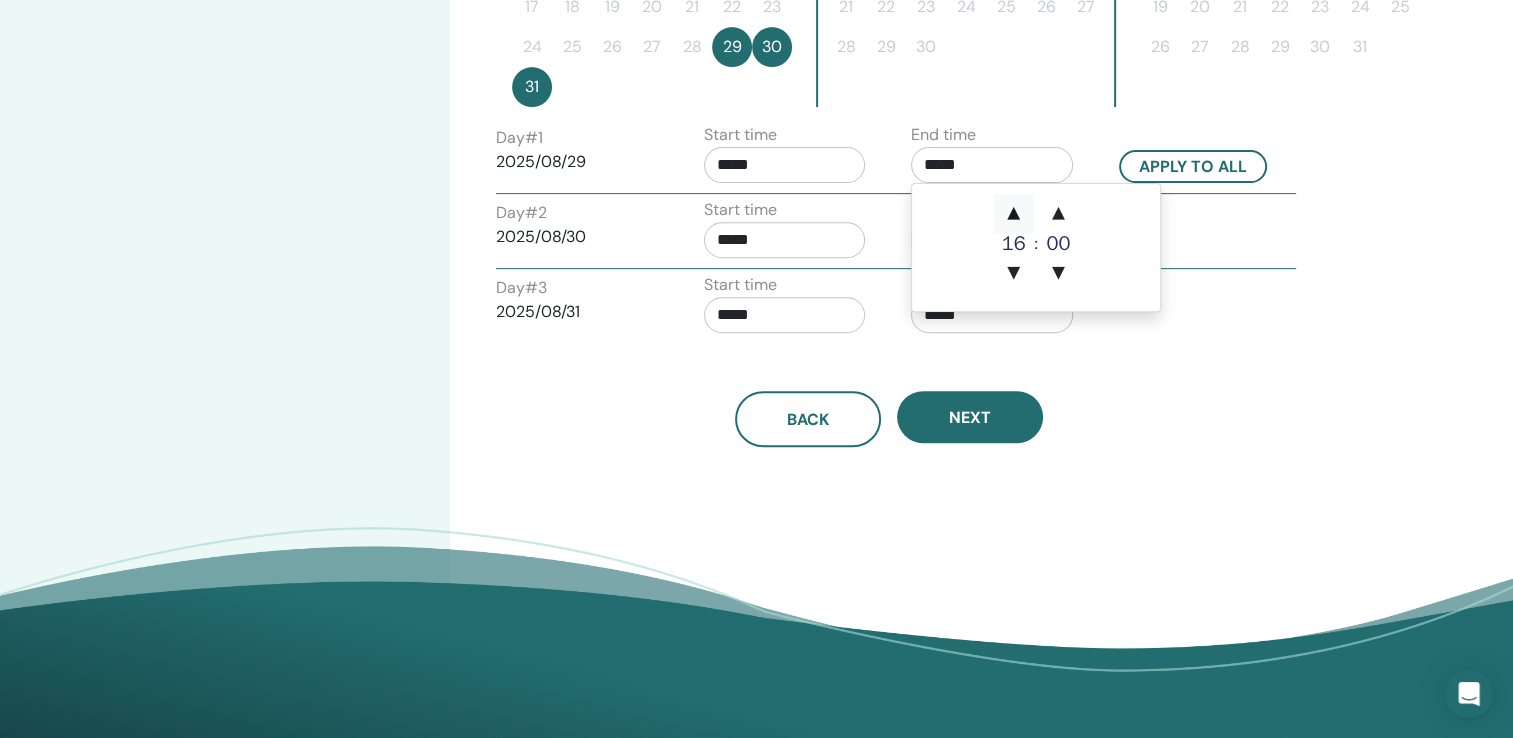 click on "▲" at bounding box center [1014, 214] 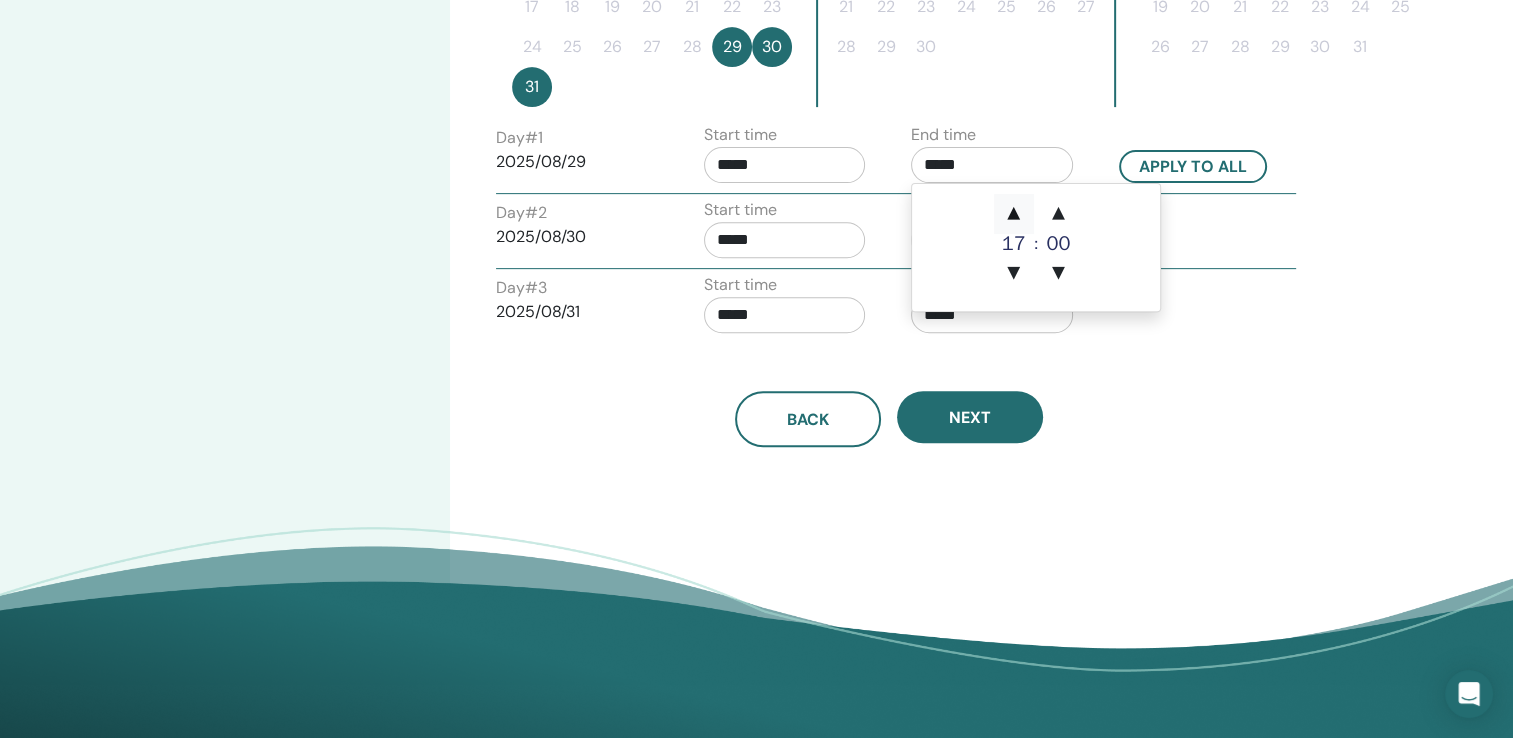 click on "▲" at bounding box center [1014, 214] 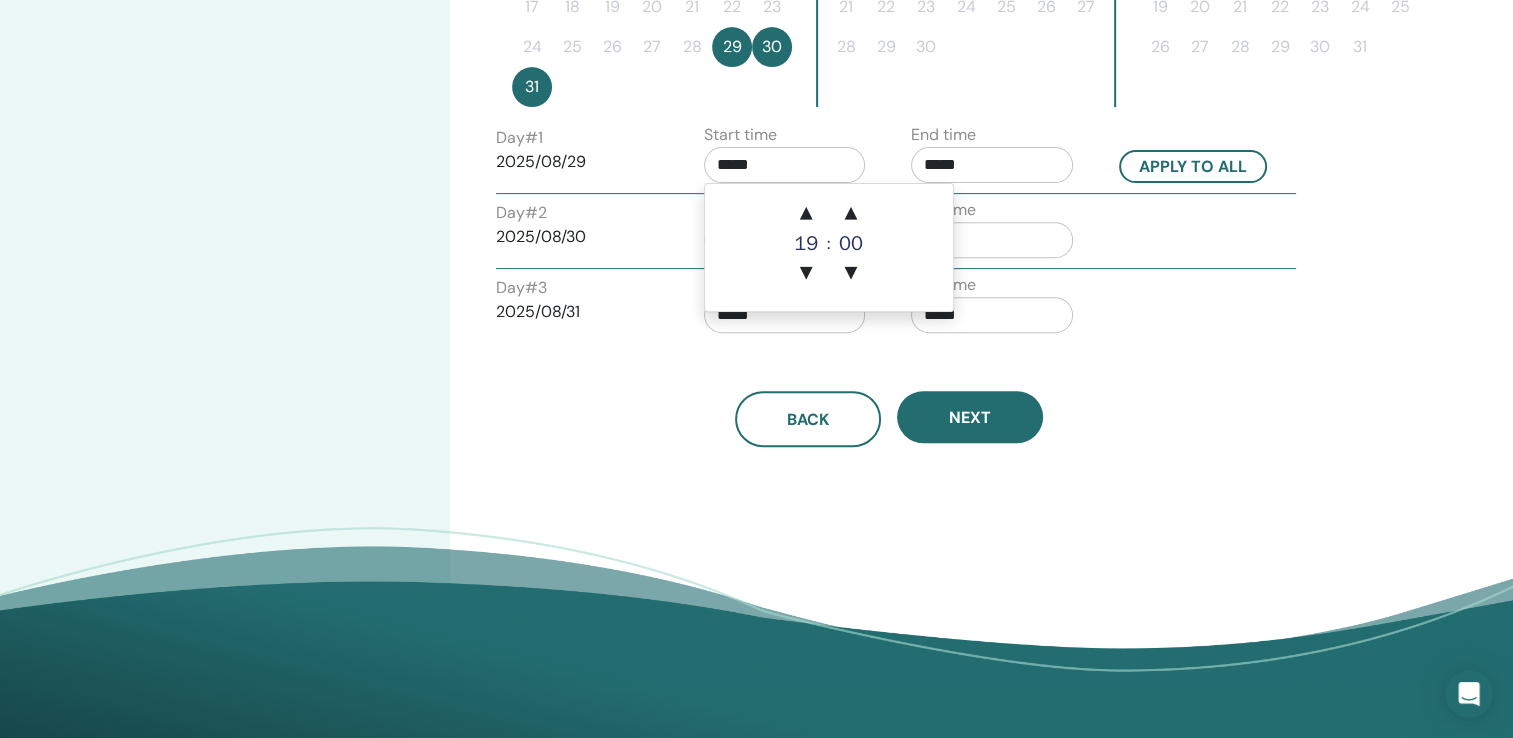 click on "*****" at bounding box center (785, 165) 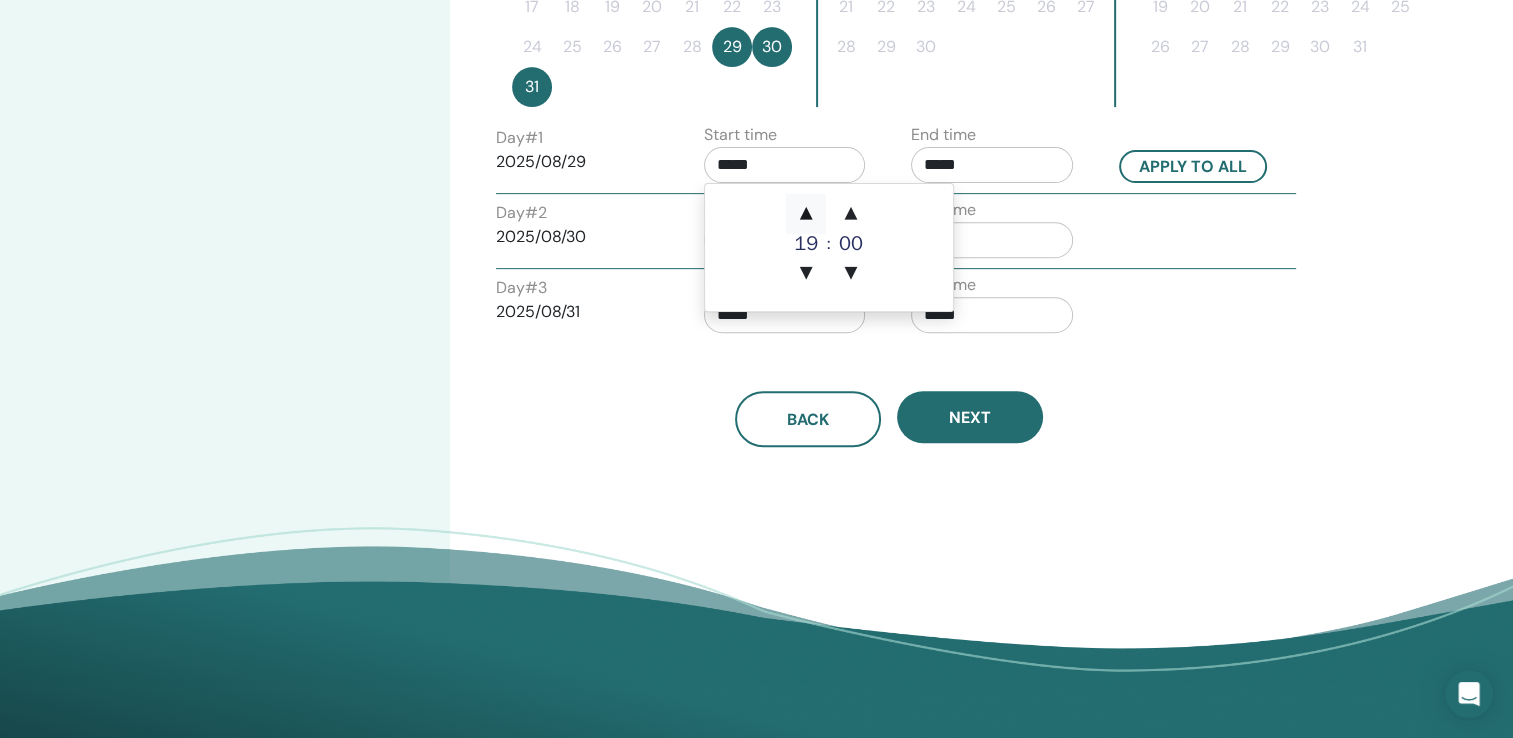click on "▲" at bounding box center [806, 214] 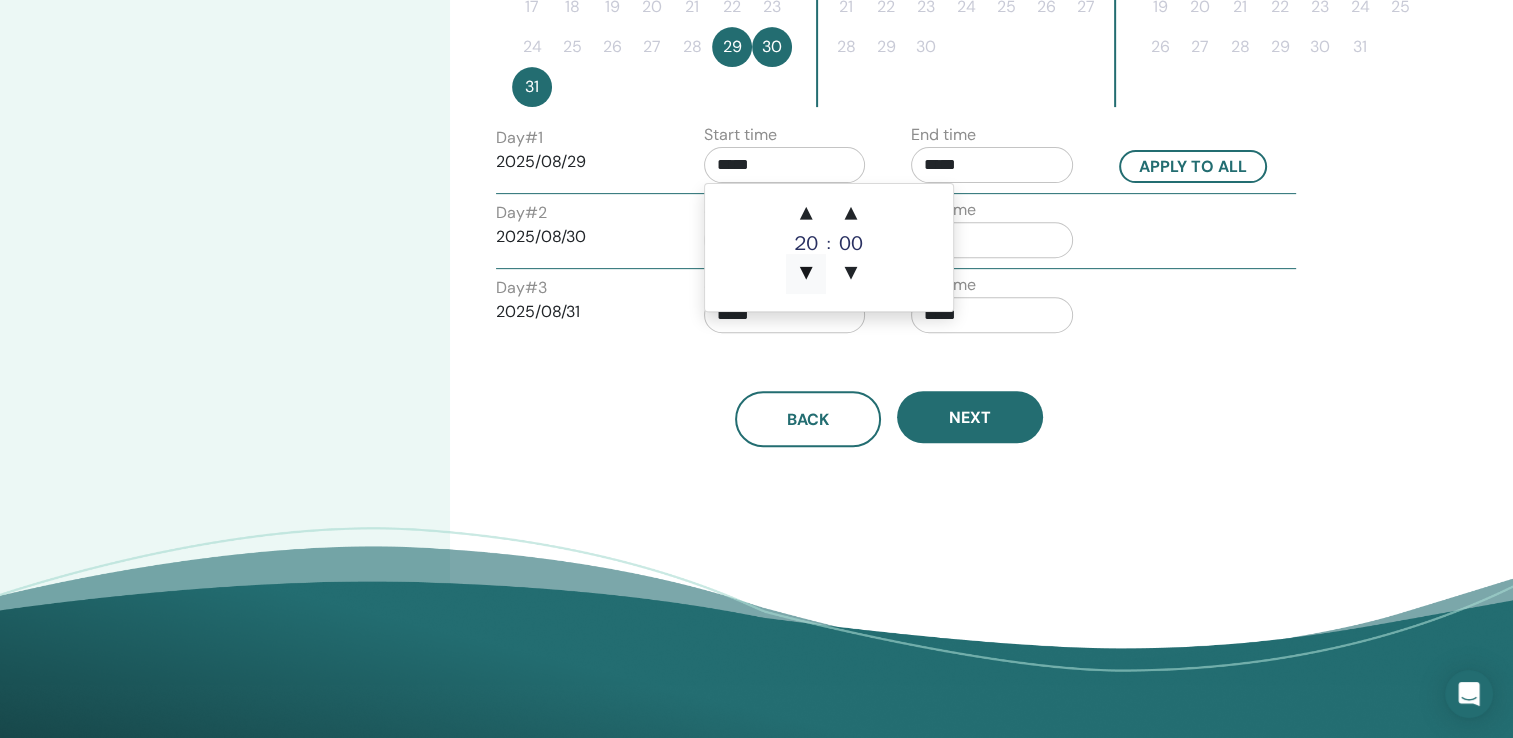 click on "▼" at bounding box center (806, 274) 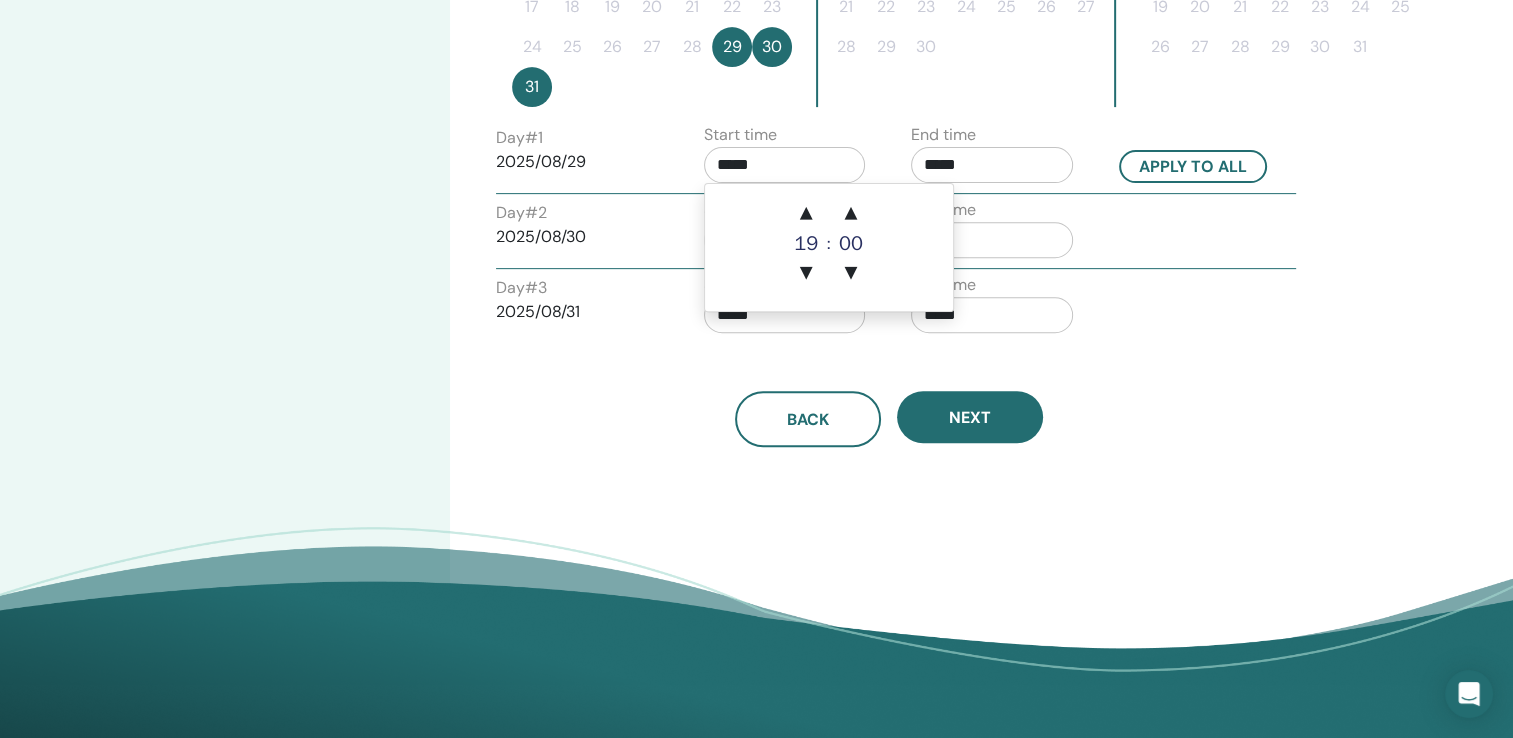 click on "*****" at bounding box center [785, 165] 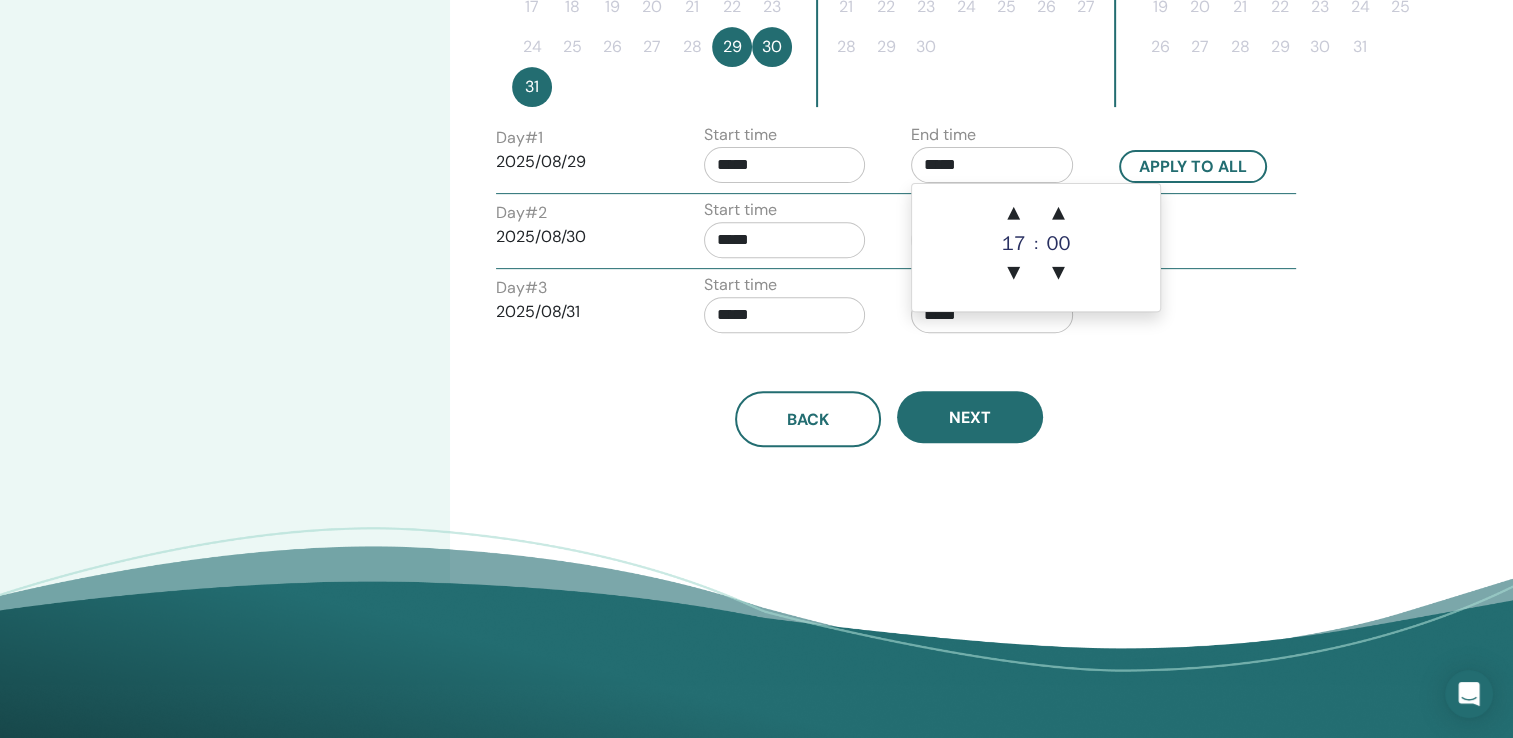 click on "*****" at bounding box center [992, 165] 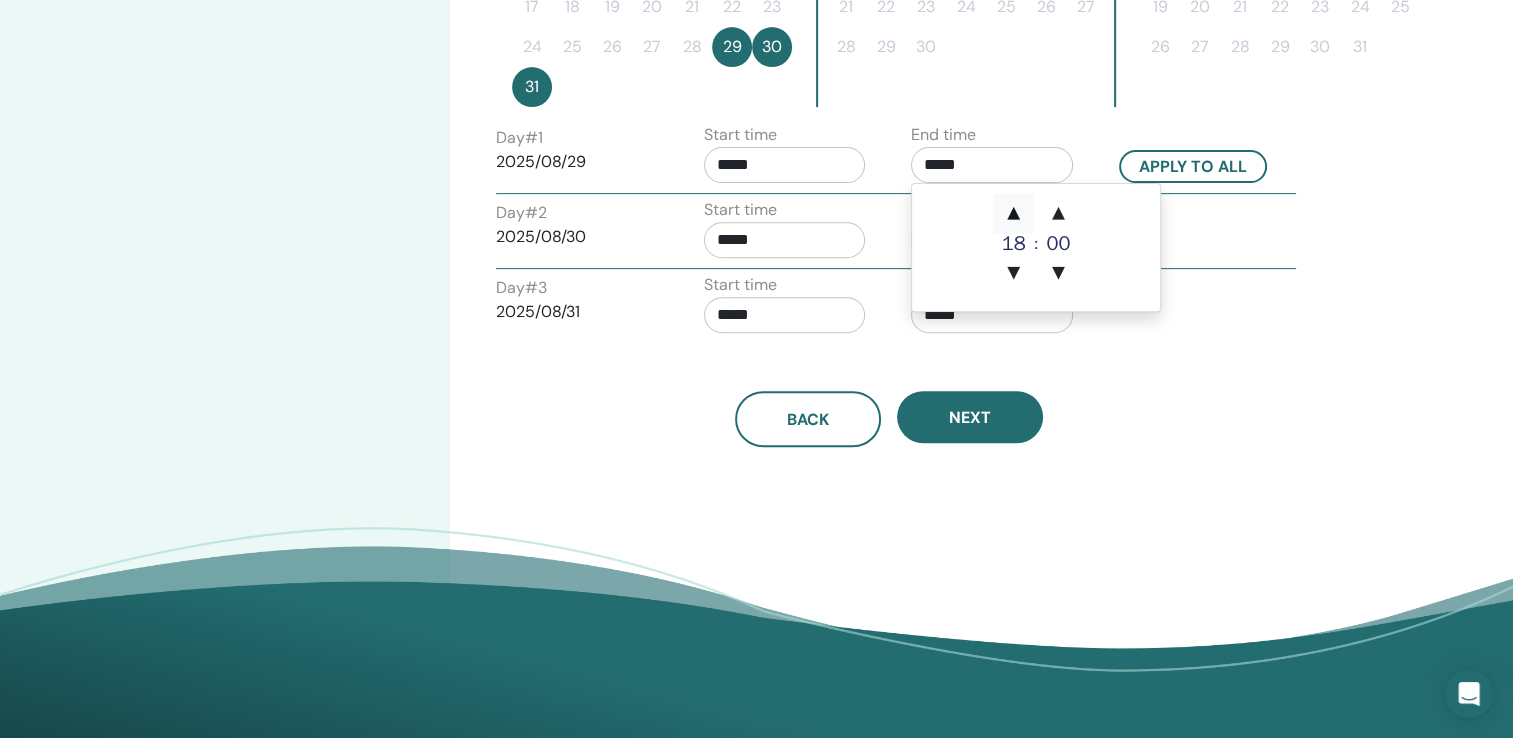 click on "▲" at bounding box center (1014, 214) 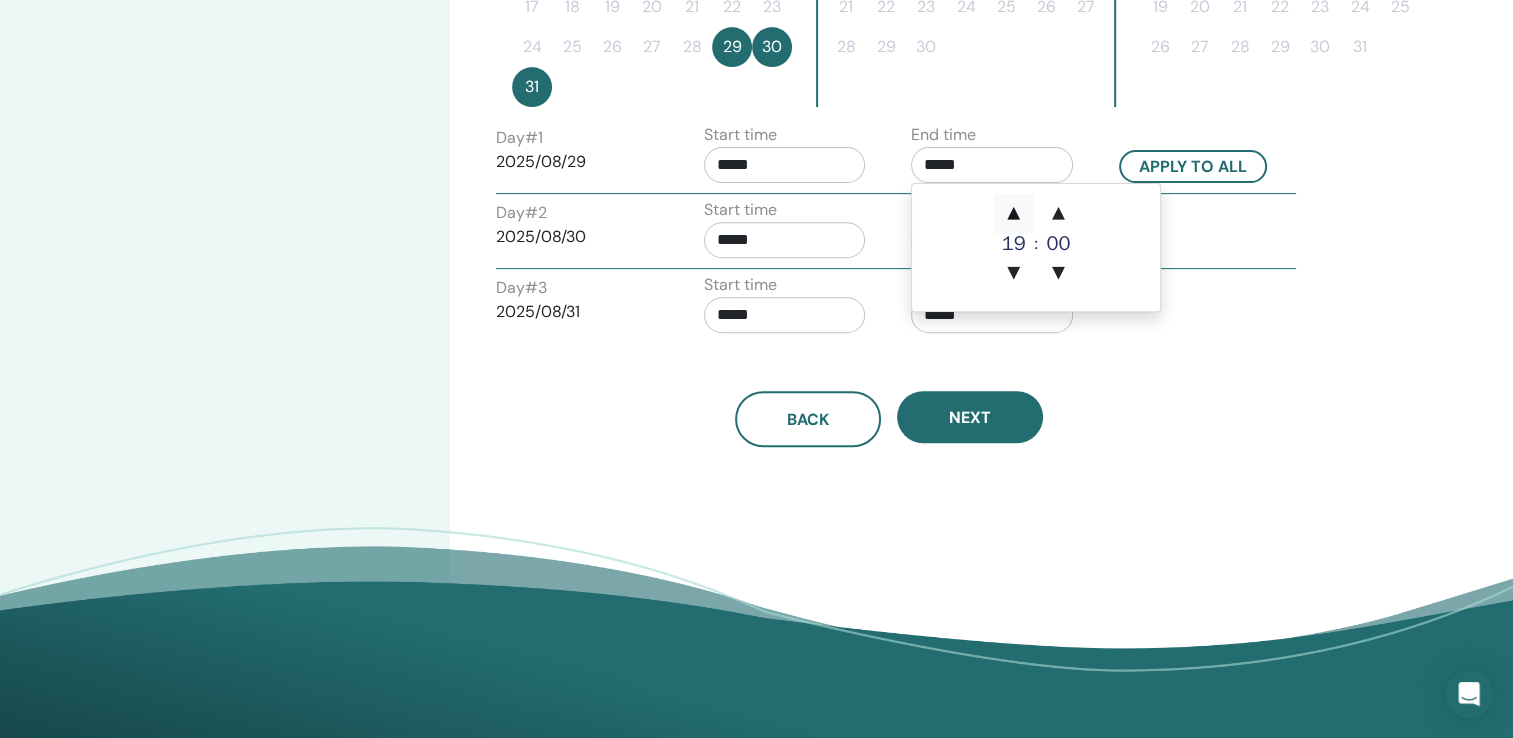 click on "▲" at bounding box center [1014, 214] 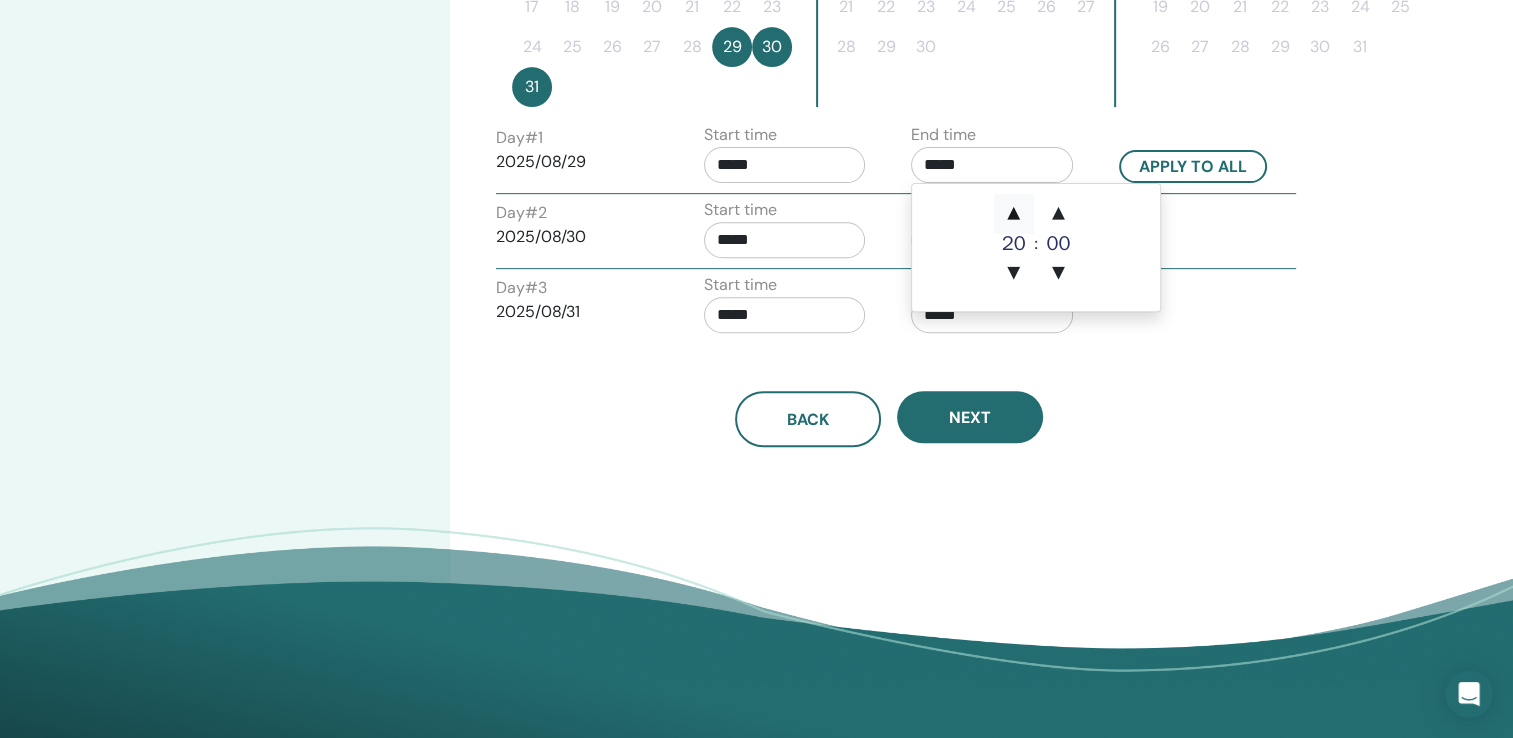 click on "▲" at bounding box center [1014, 214] 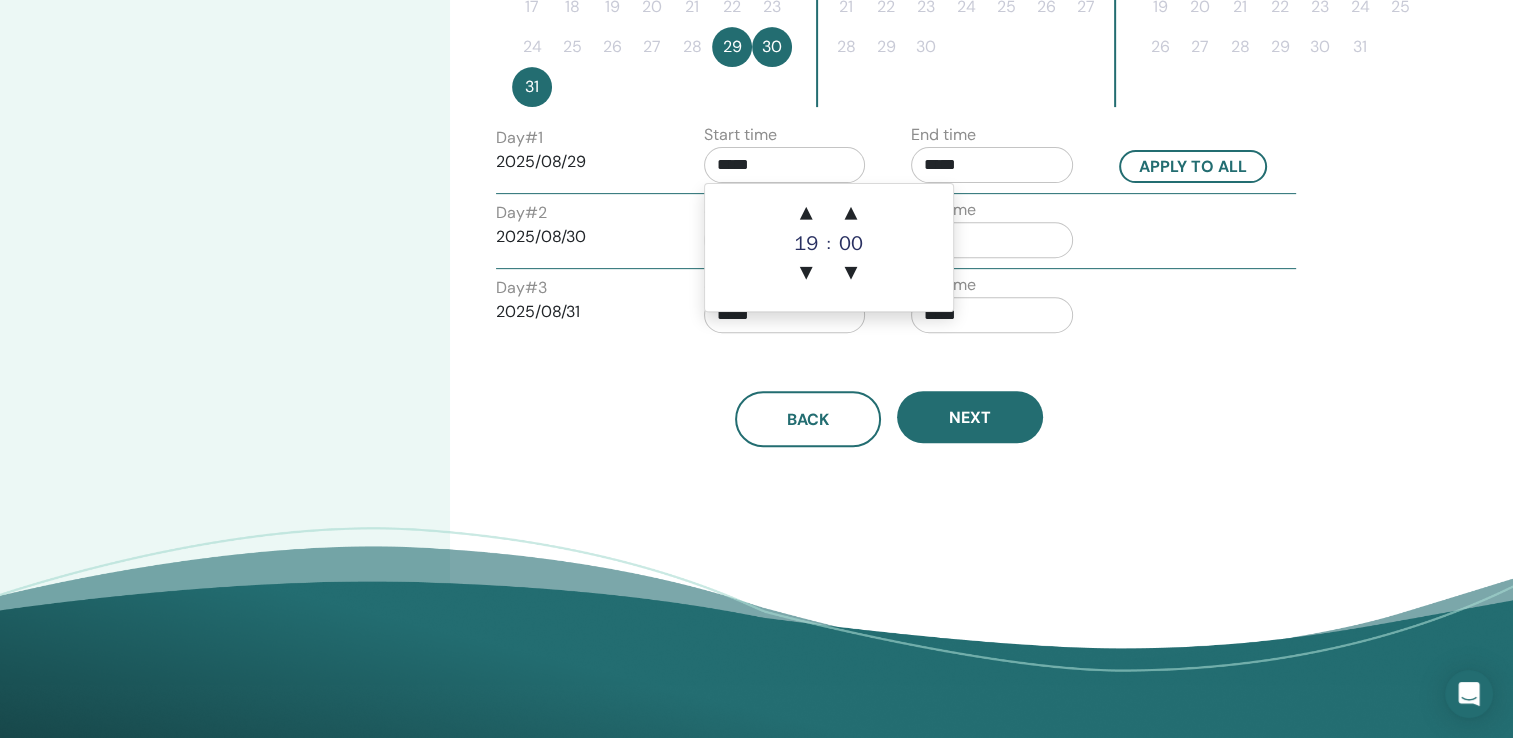 click on "*****" at bounding box center (785, 165) 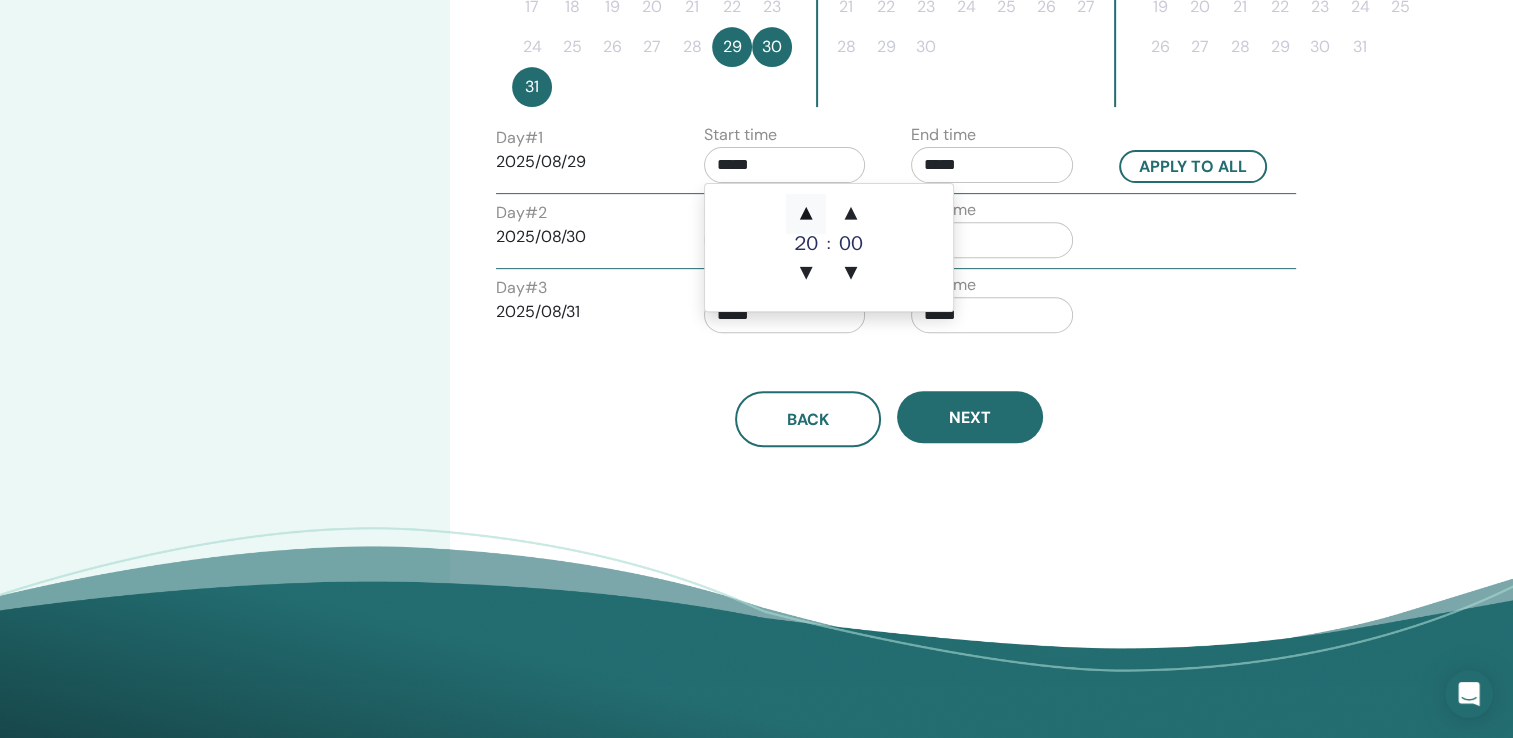 click on "▲" at bounding box center [806, 214] 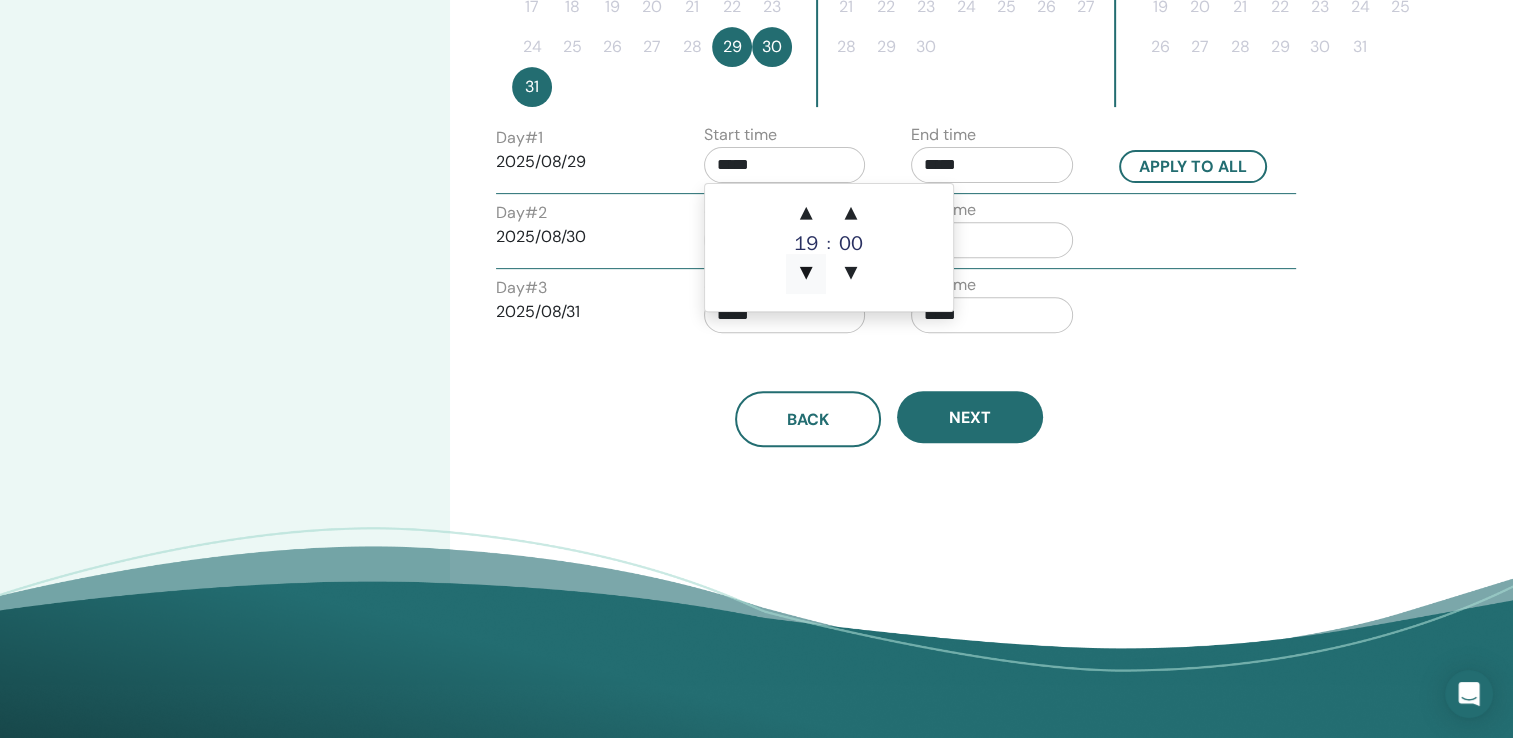 click on "▼" at bounding box center (806, 274) 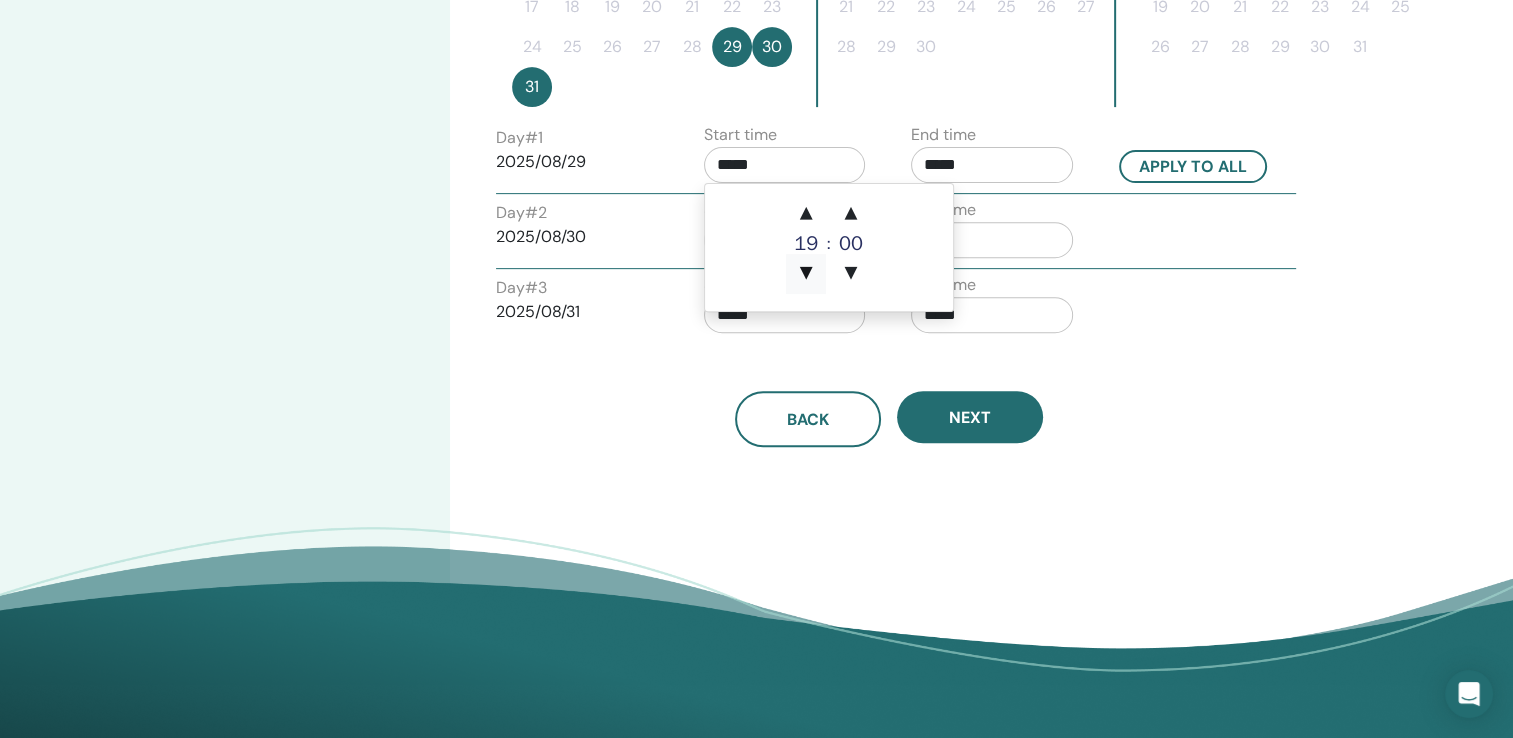 type on "*****" 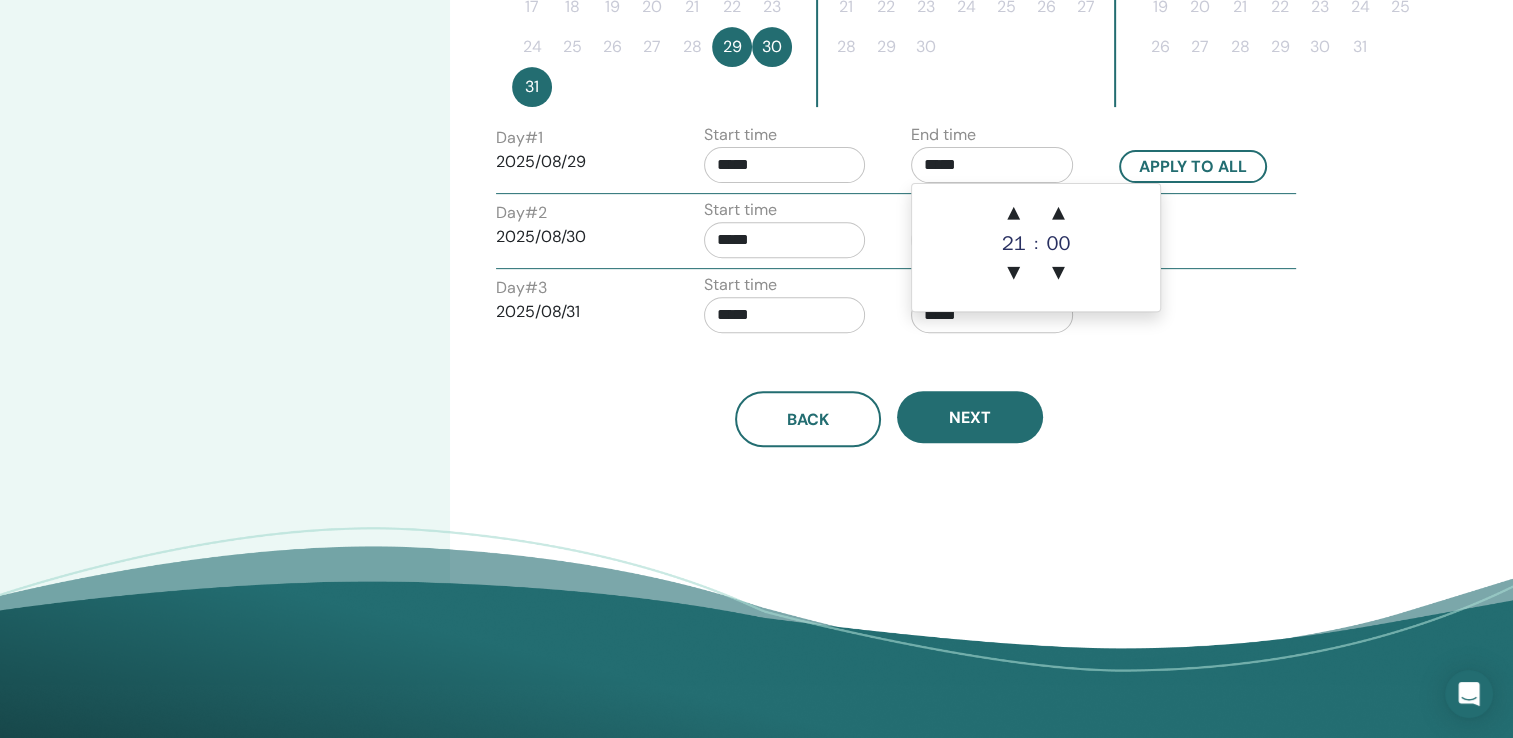click on "*****" at bounding box center [992, 165] 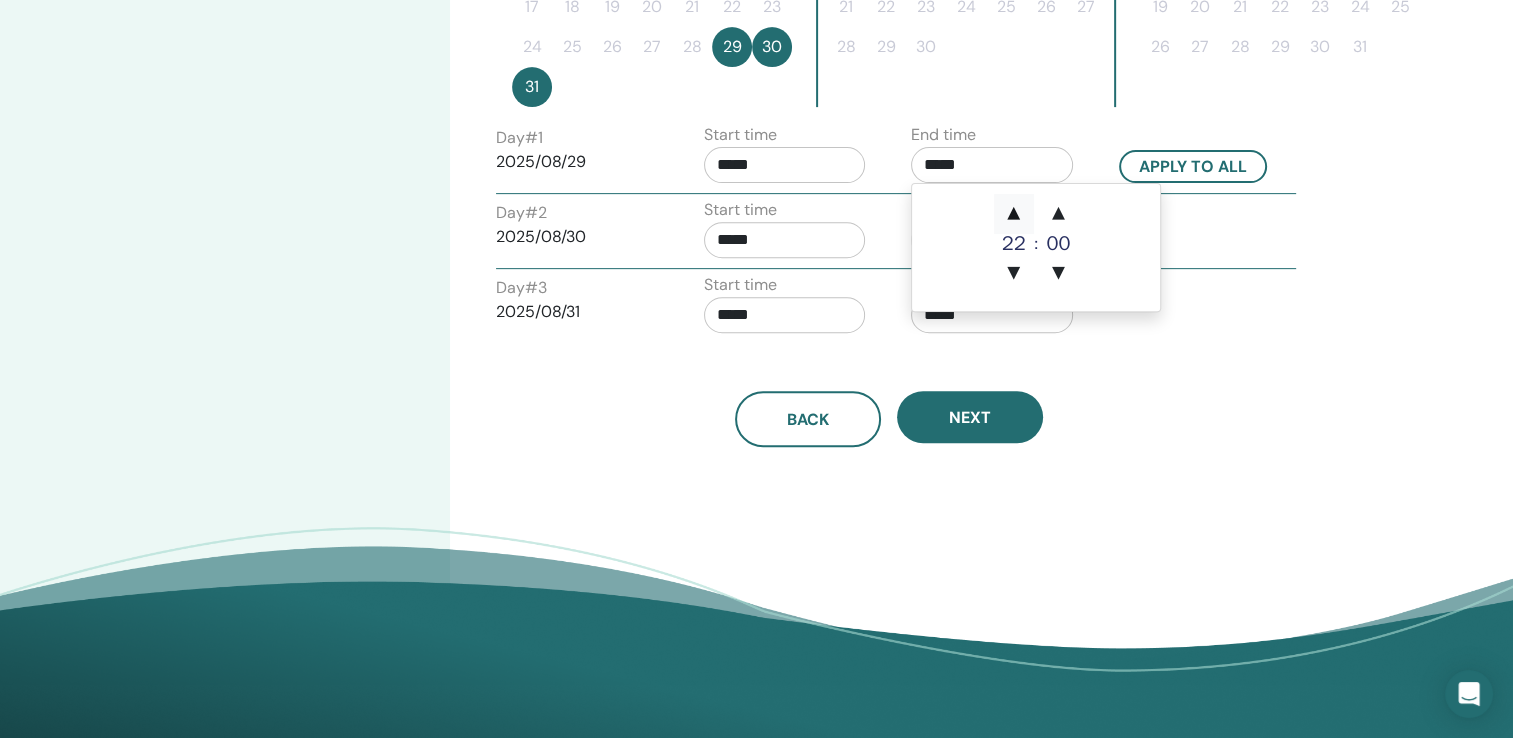 click on "▲" at bounding box center (1014, 214) 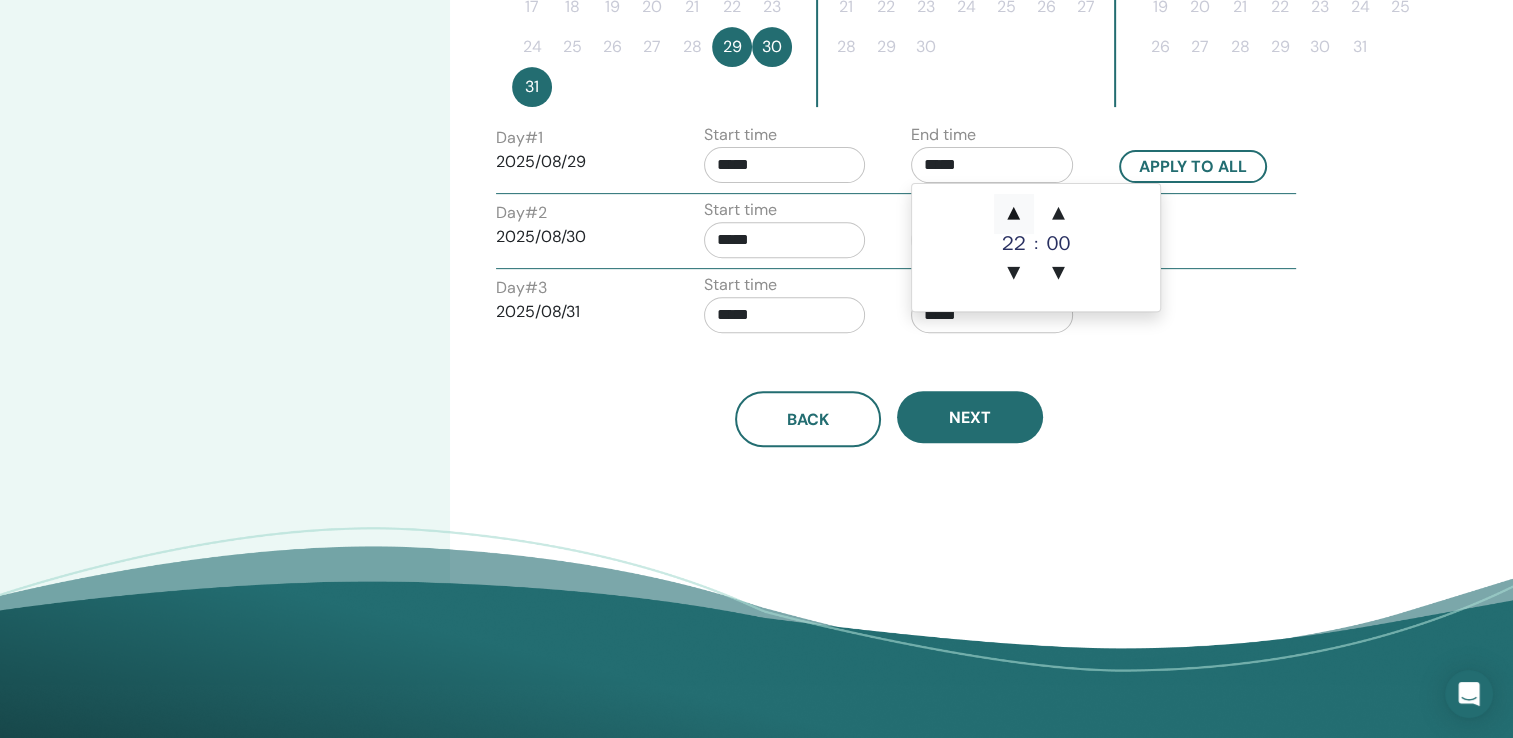 type on "*****" 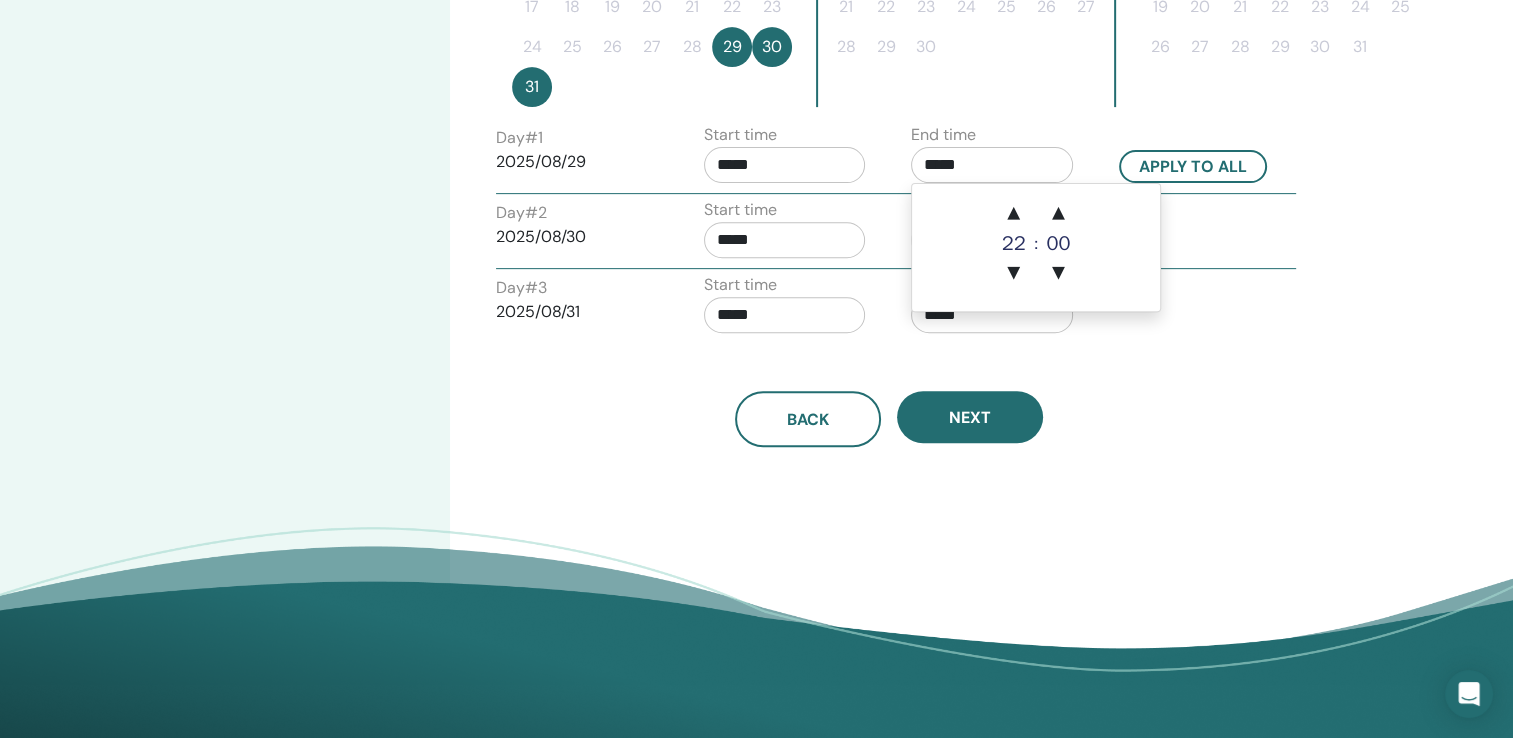 click on "*****" at bounding box center [785, 240] 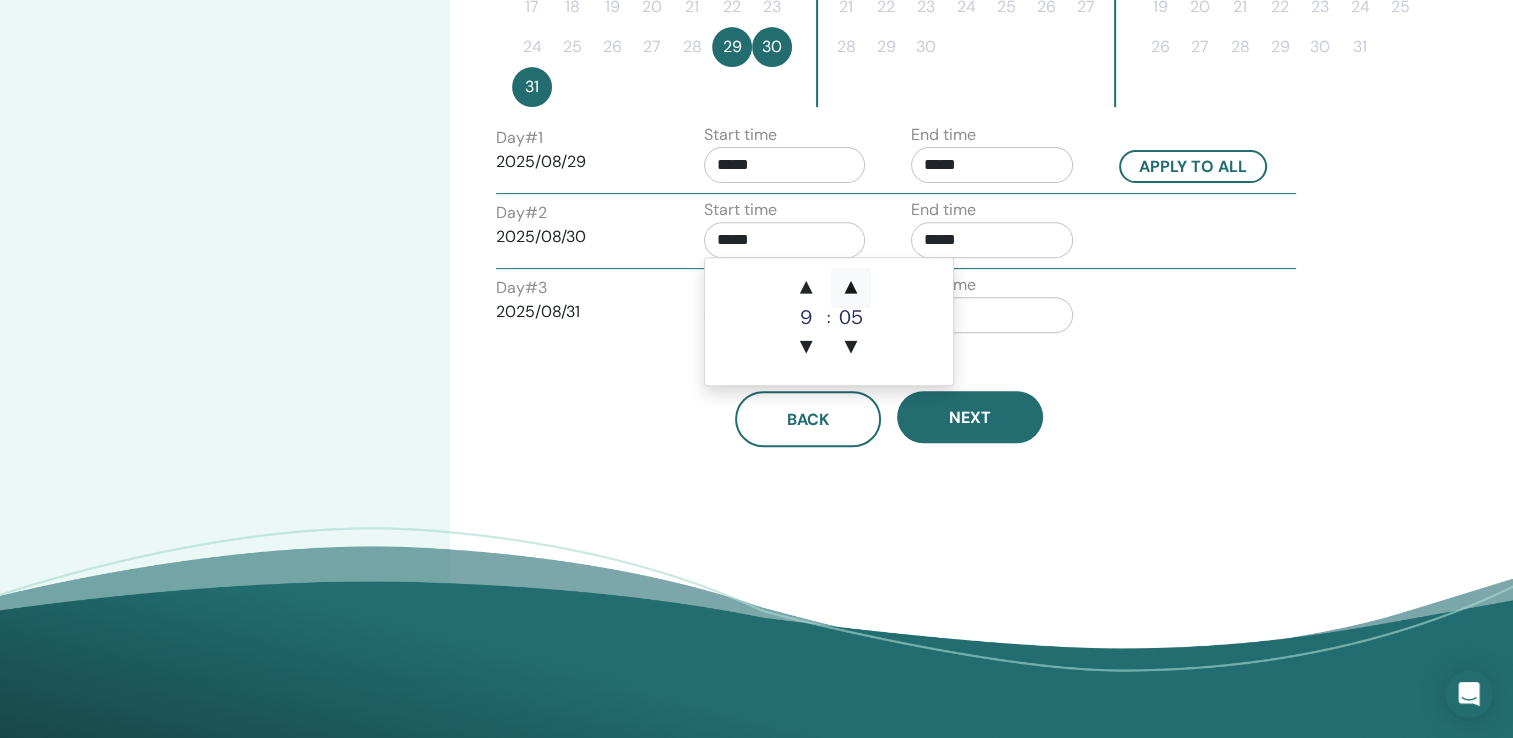 click on "▲" at bounding box center [851, 288] 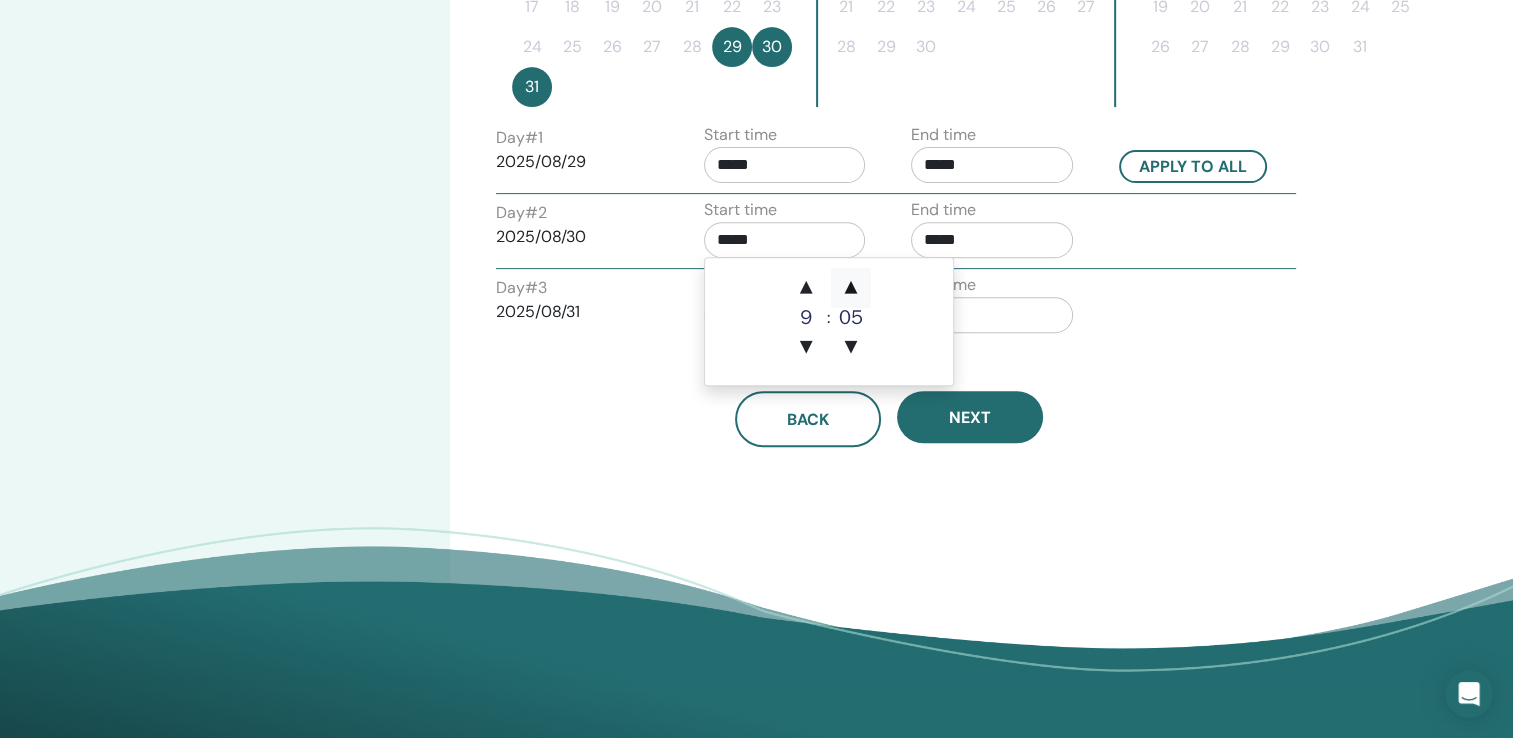 click on "▲" at bounding box center [851, 288] 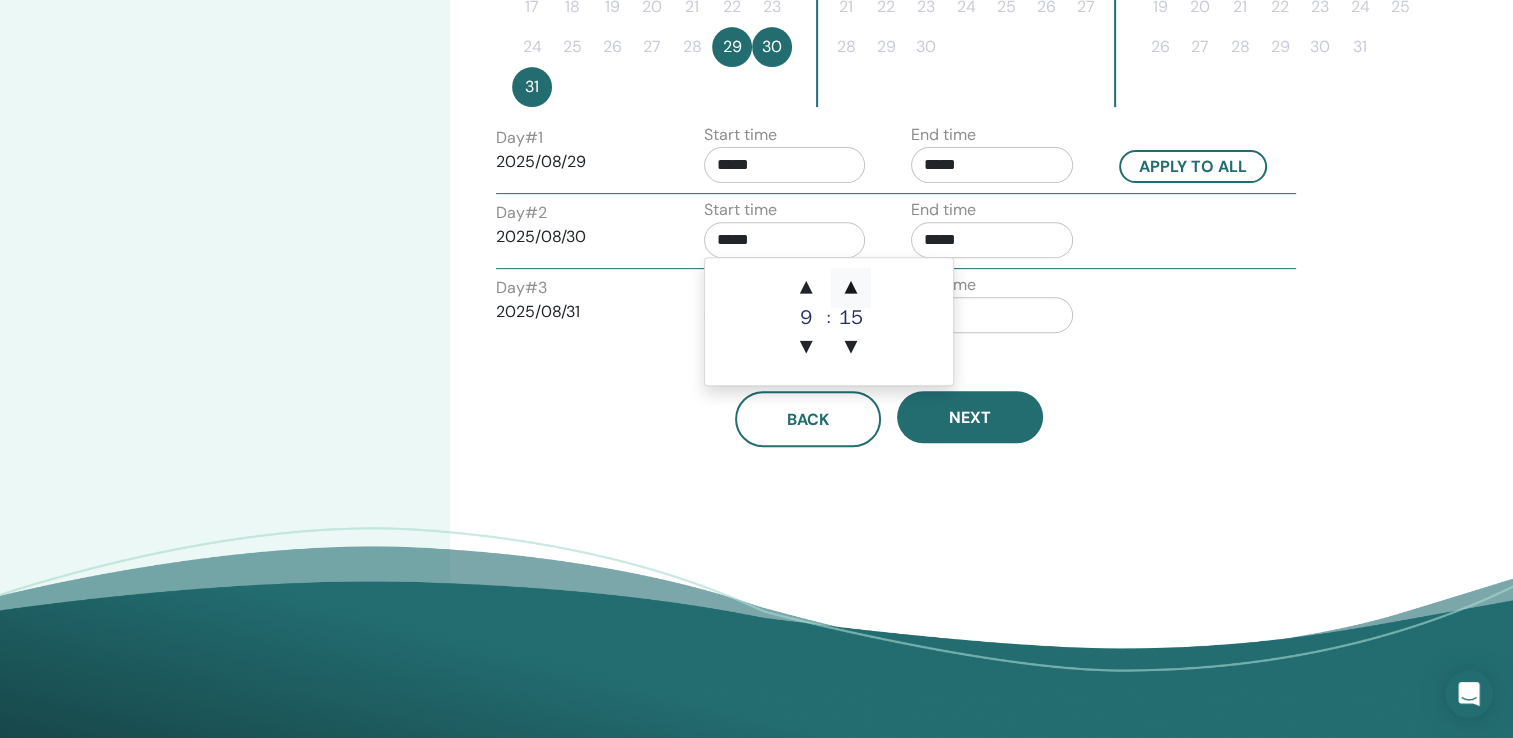 click on "▲" at bounding box center (851, 288) 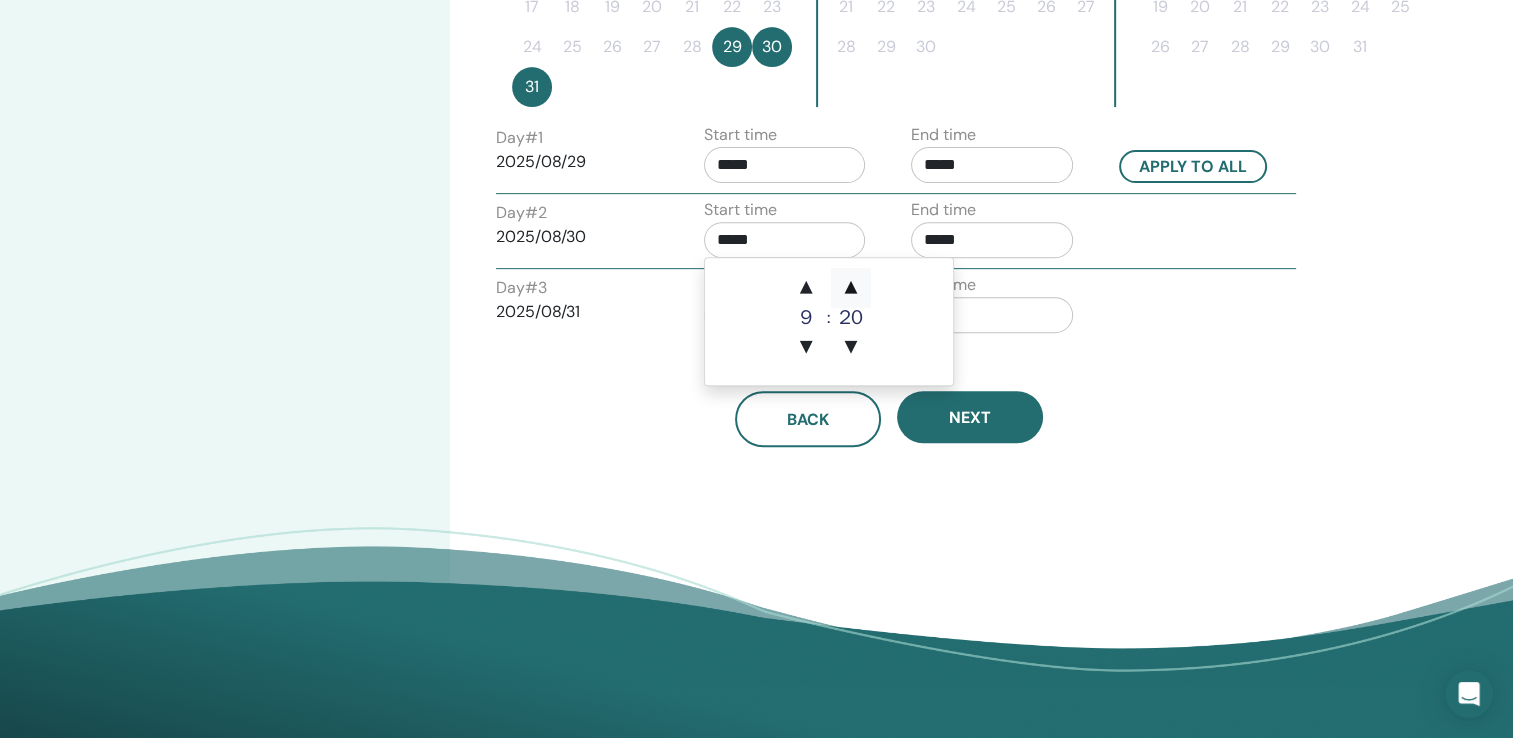 click on "▲" at bounding box center [851, 288] 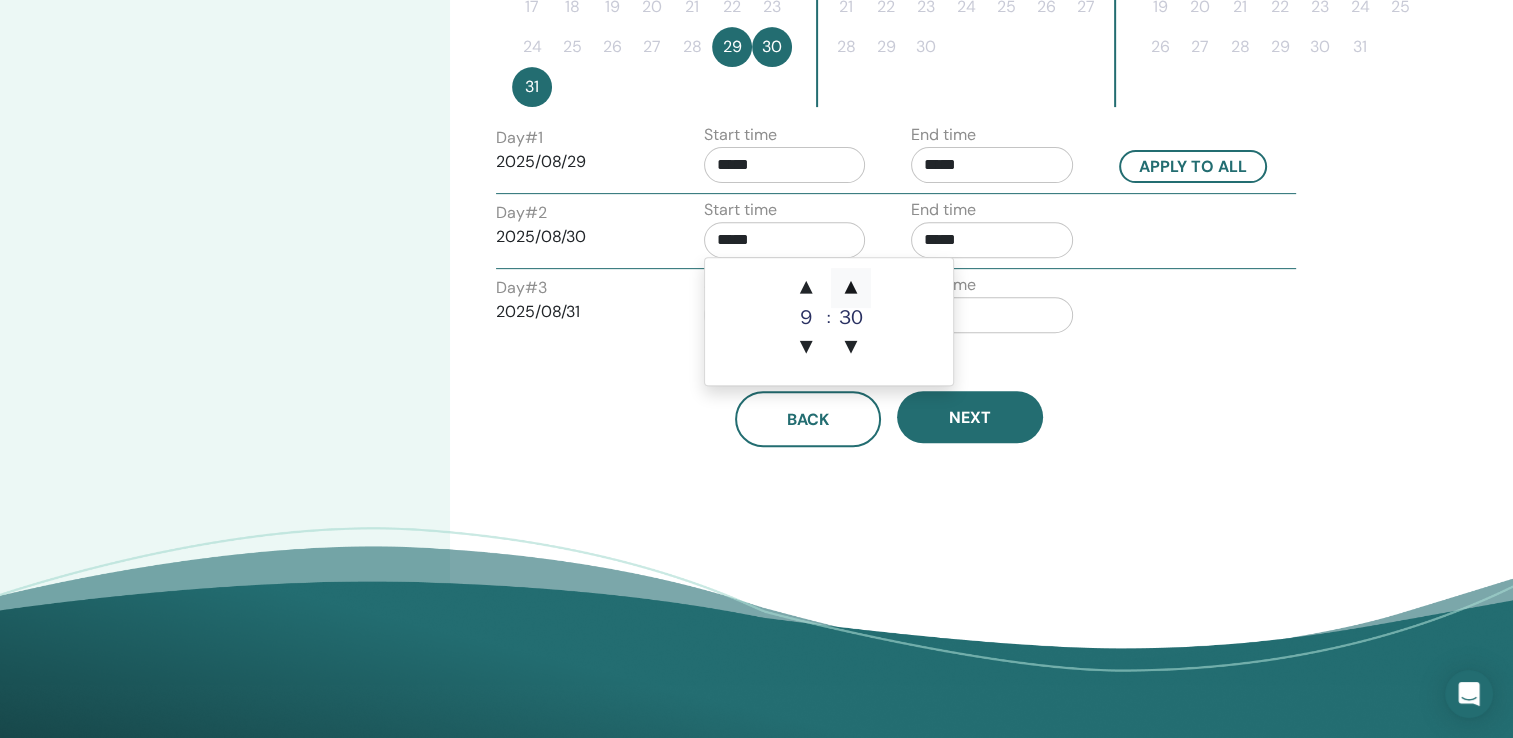 click on "▲" at bounding box center (851, 288) 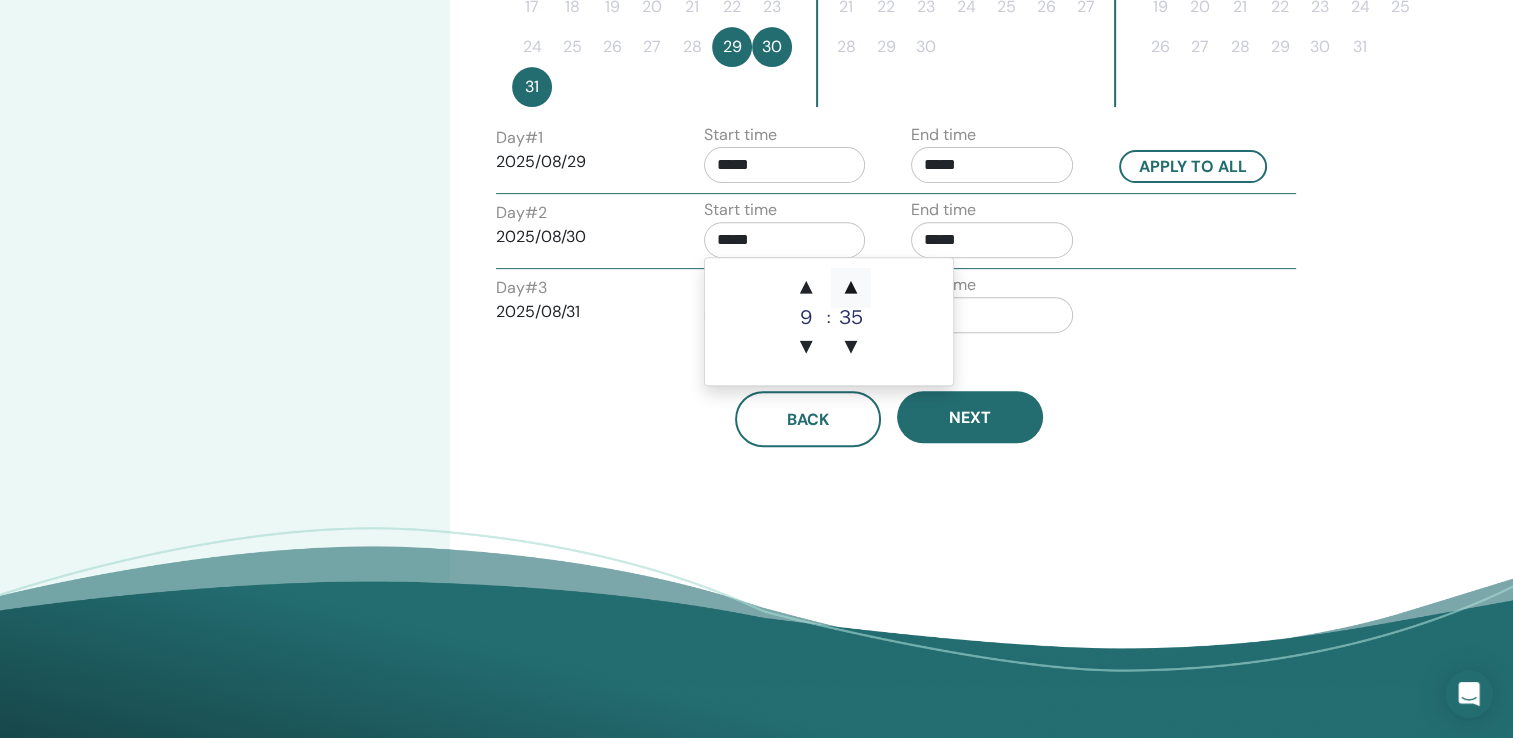 click on "▲" at bounding box center [851, 288] 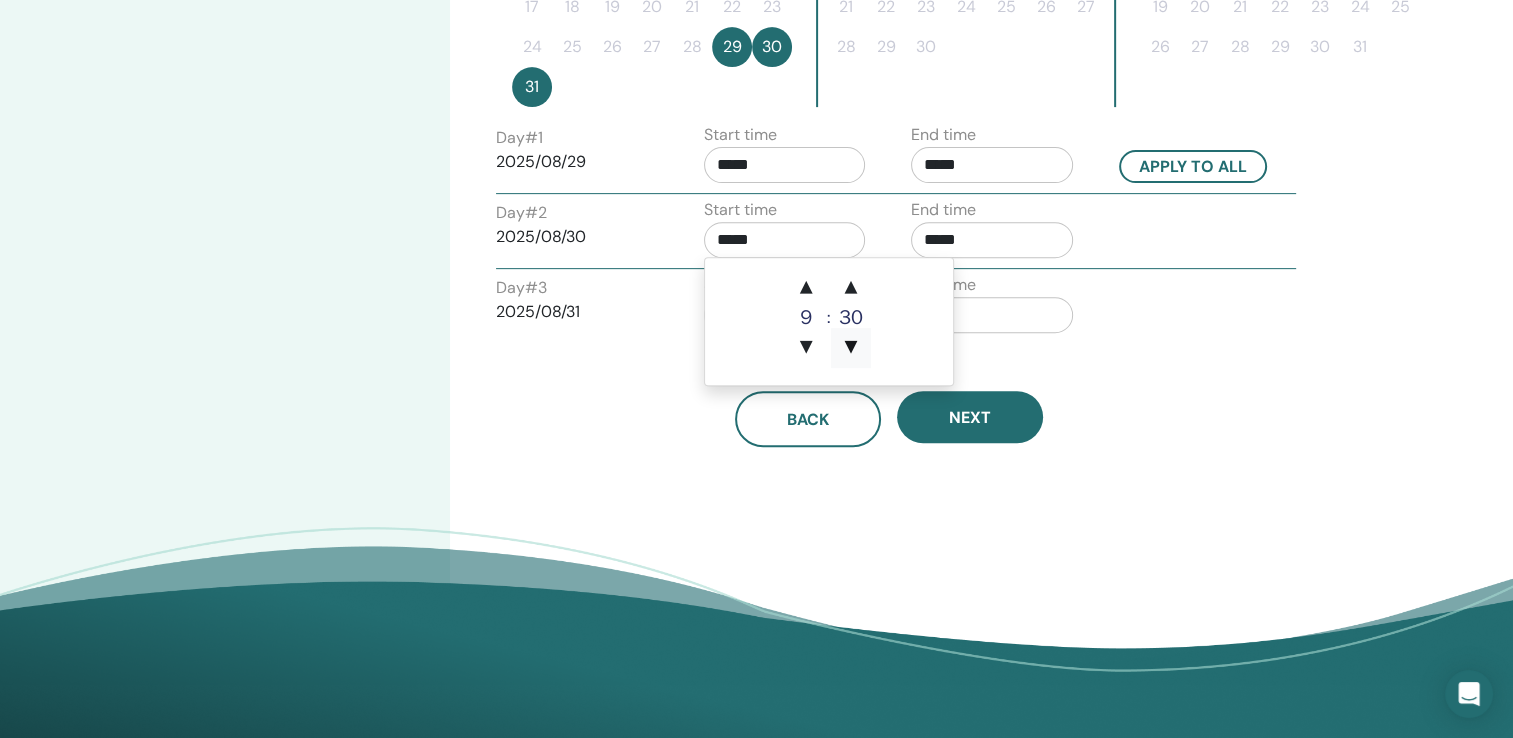 click on "▼" at bounding box center (851, 348) 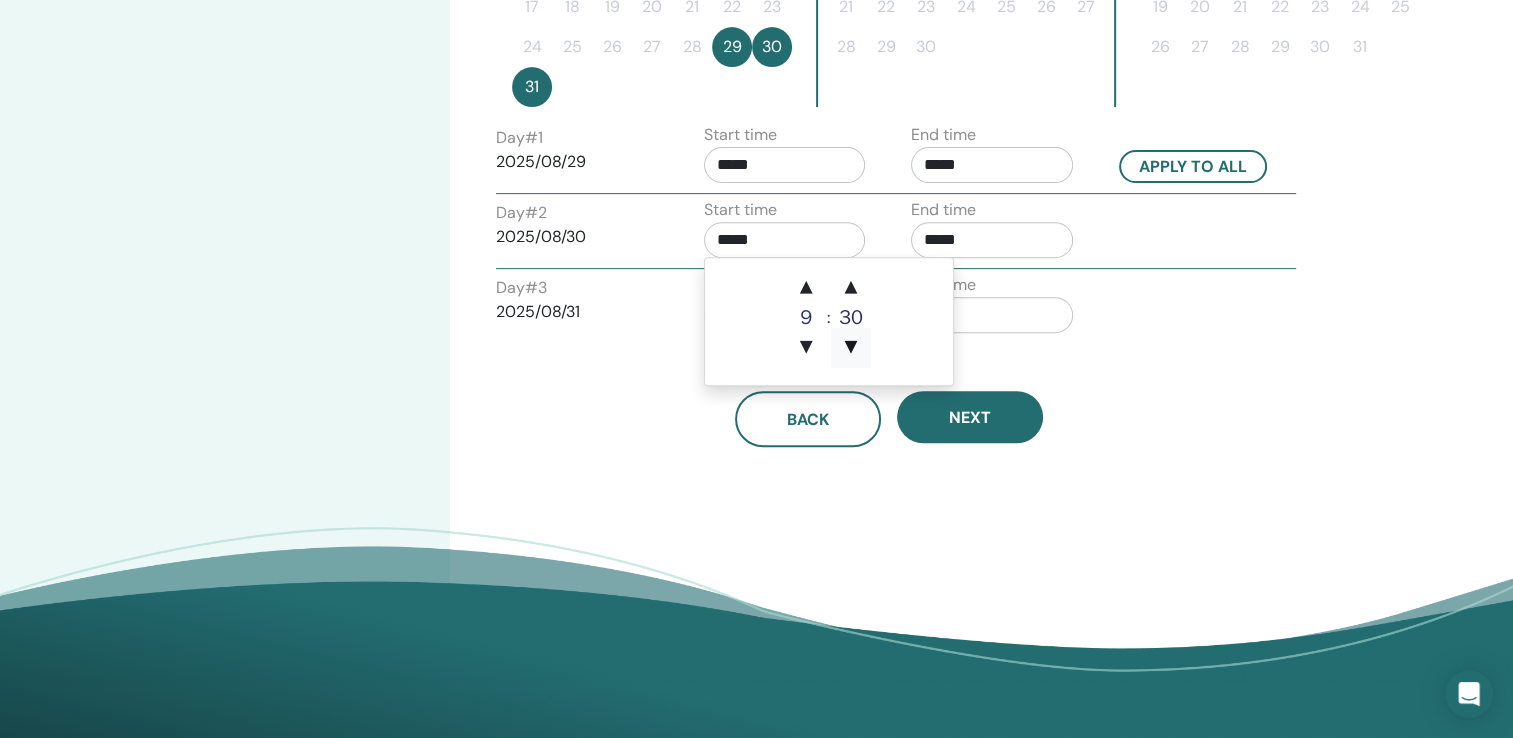 type on "*****" 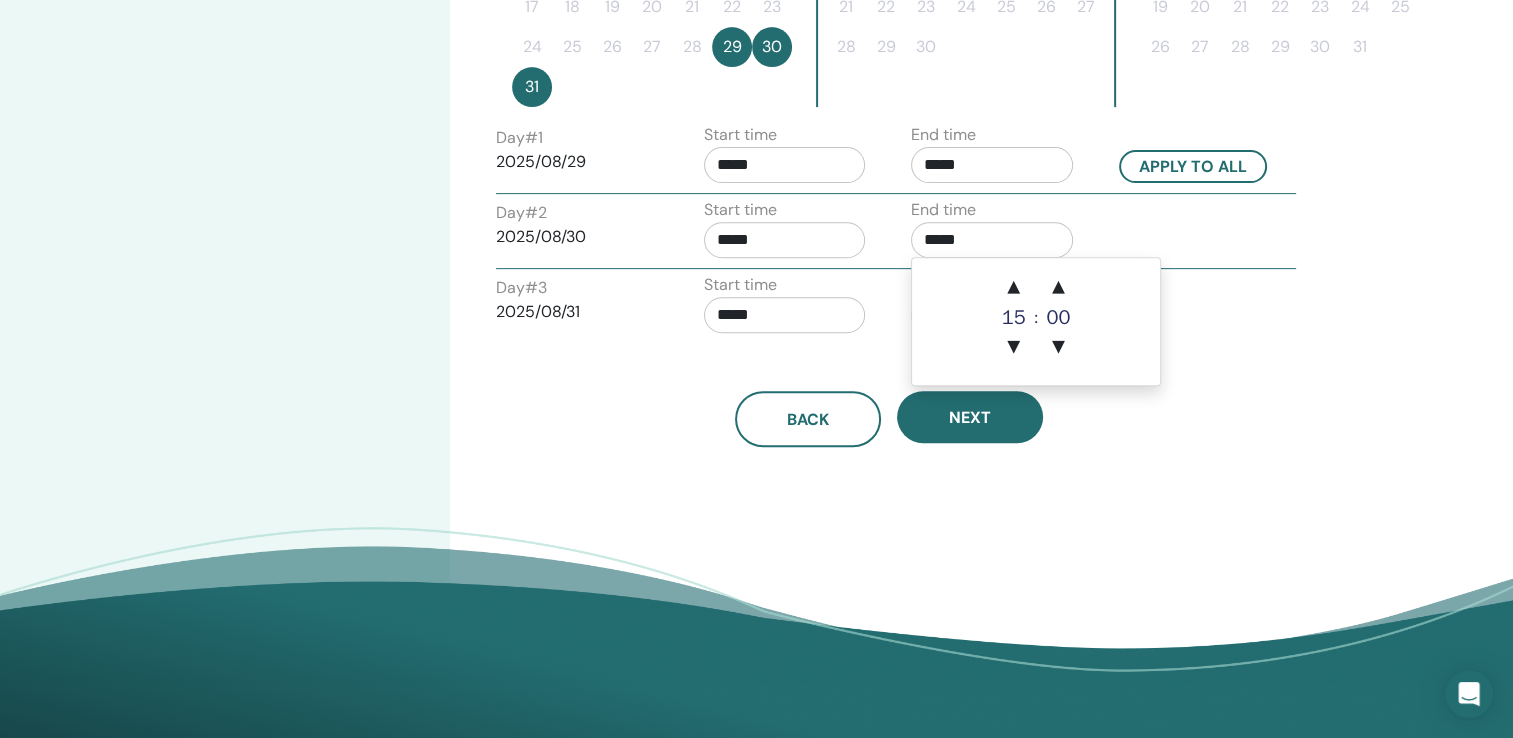click on "*****" at bounding box center [992, 240] 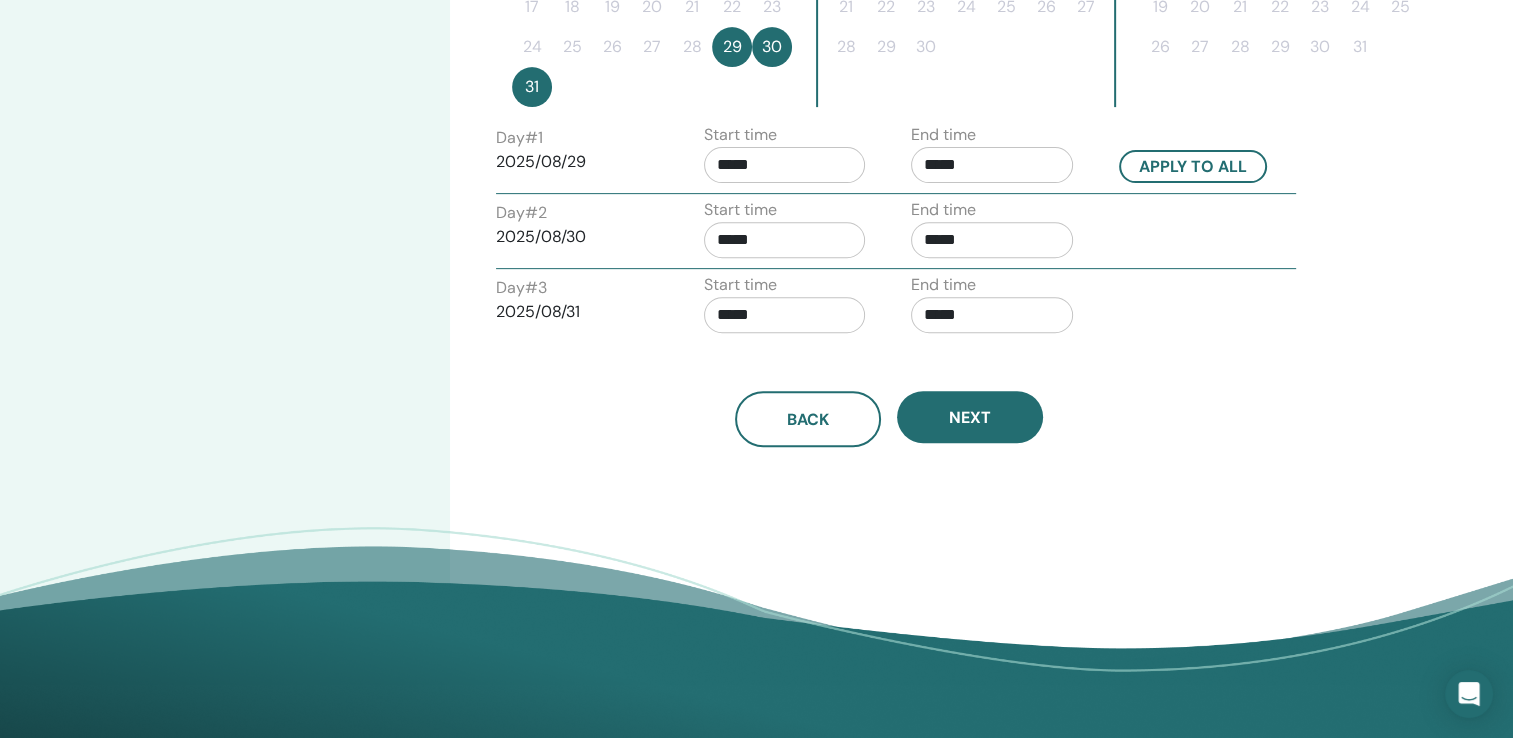 click on "*****" at bounding box center (992, 240) 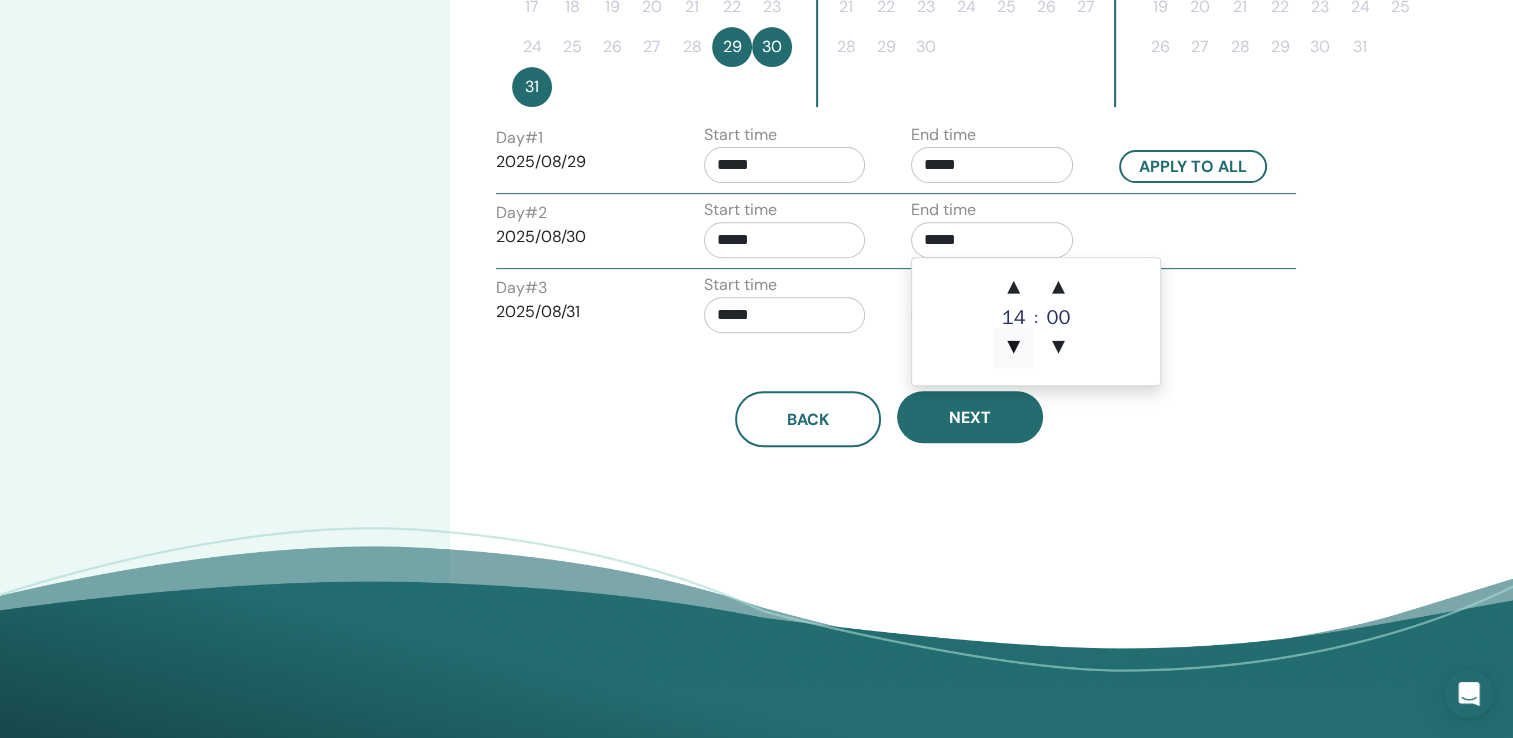 click on "▼" at bounding box center (1014, 348) 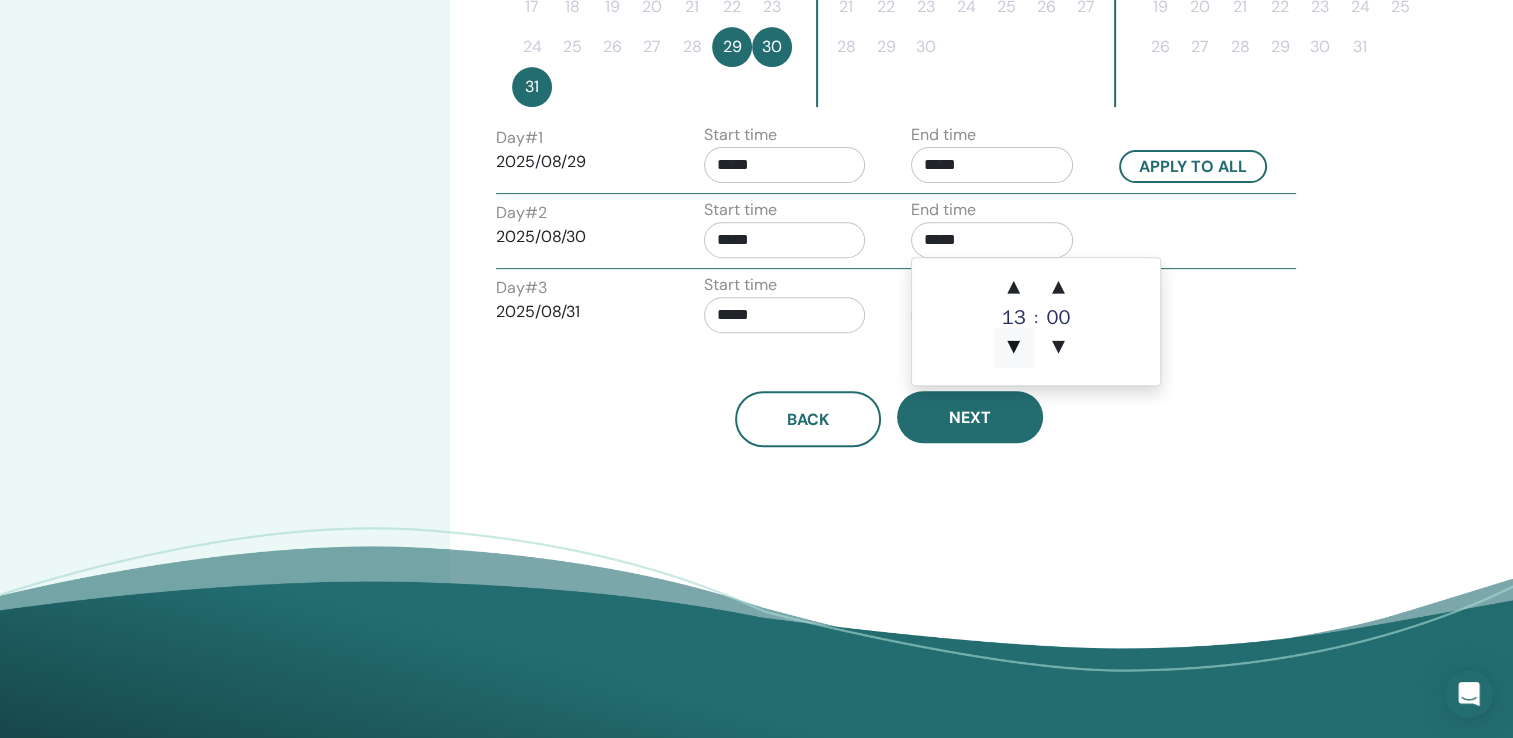 click on "▼" at bounding box center [1014, 348] 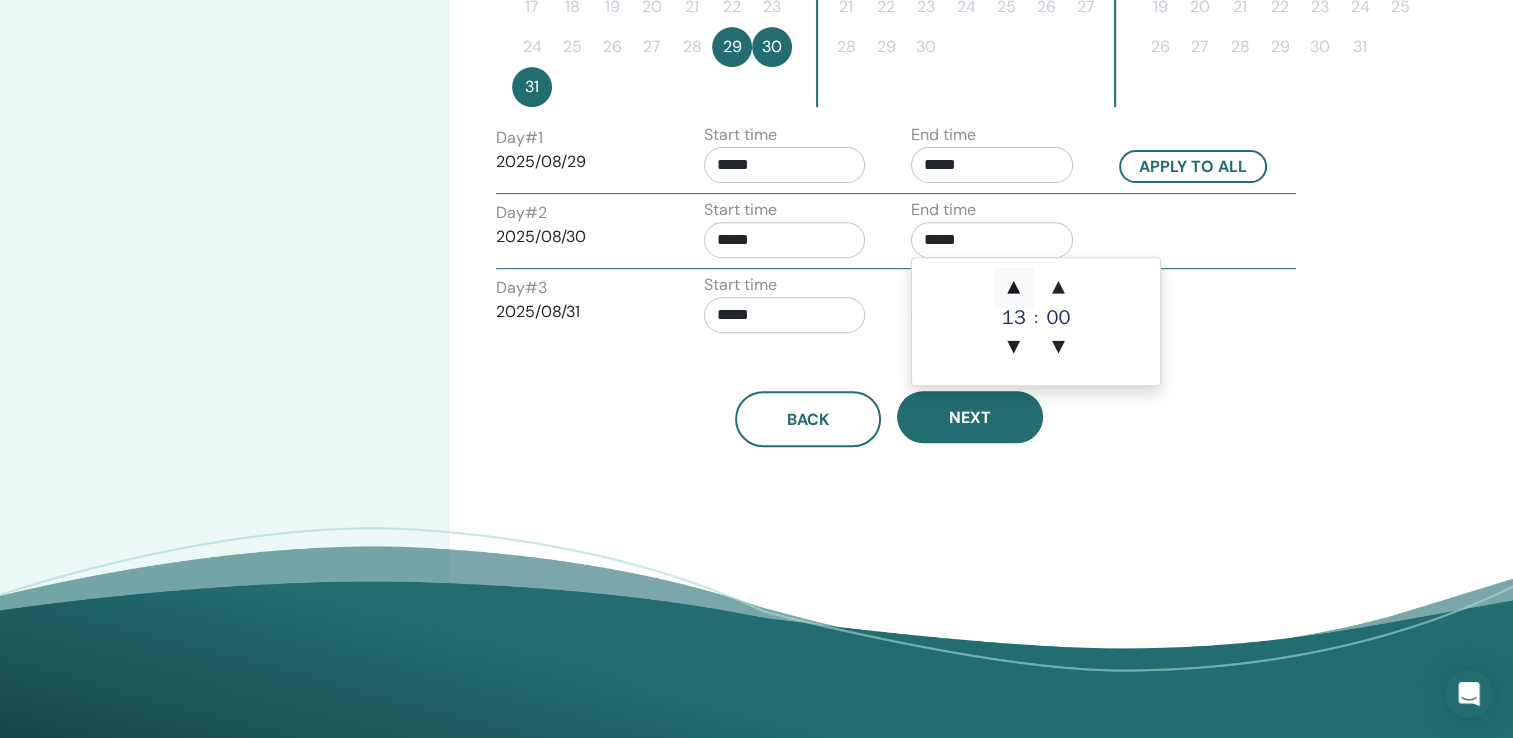click on "▲" at bounding box center (1014, 288) 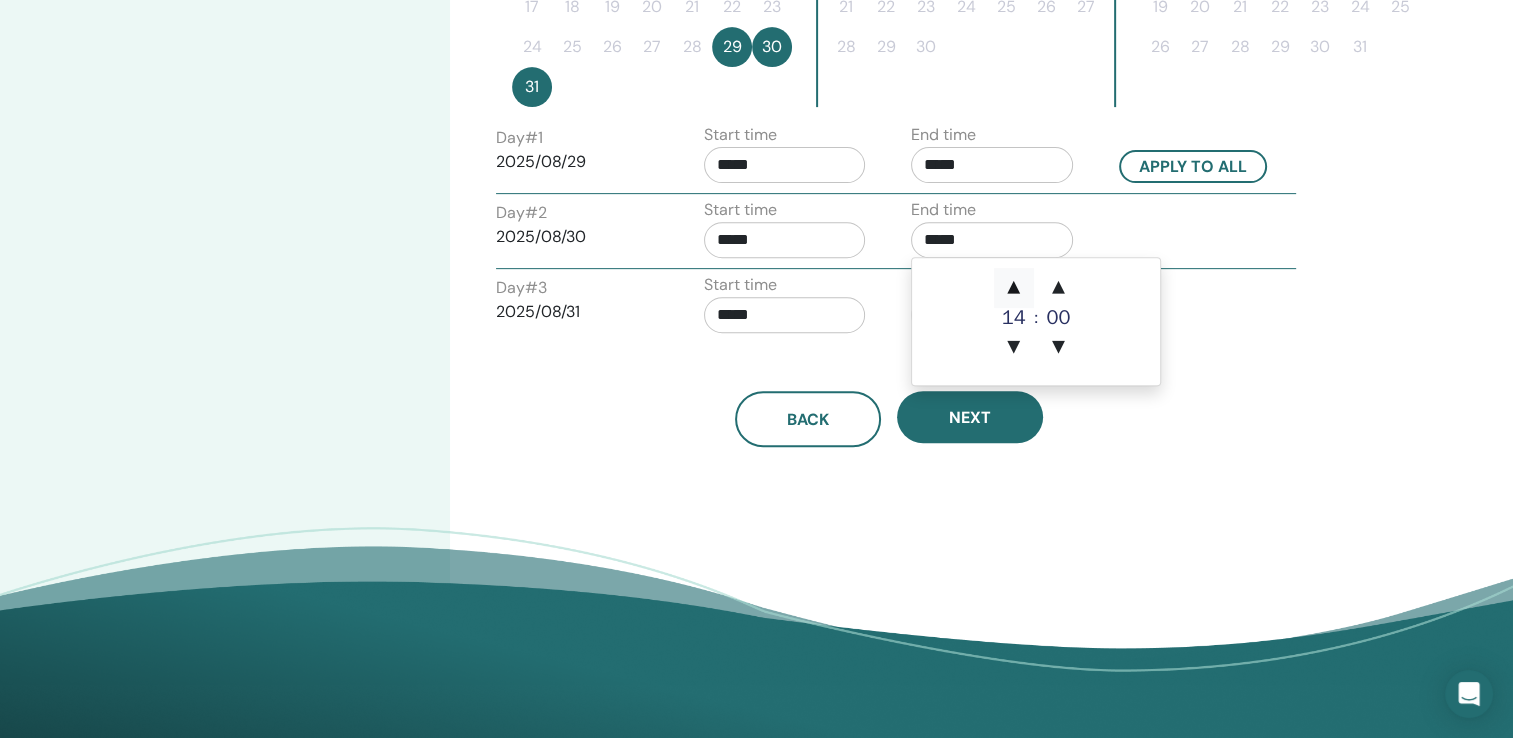 click on "▲" at bounding box center [1014, 288] 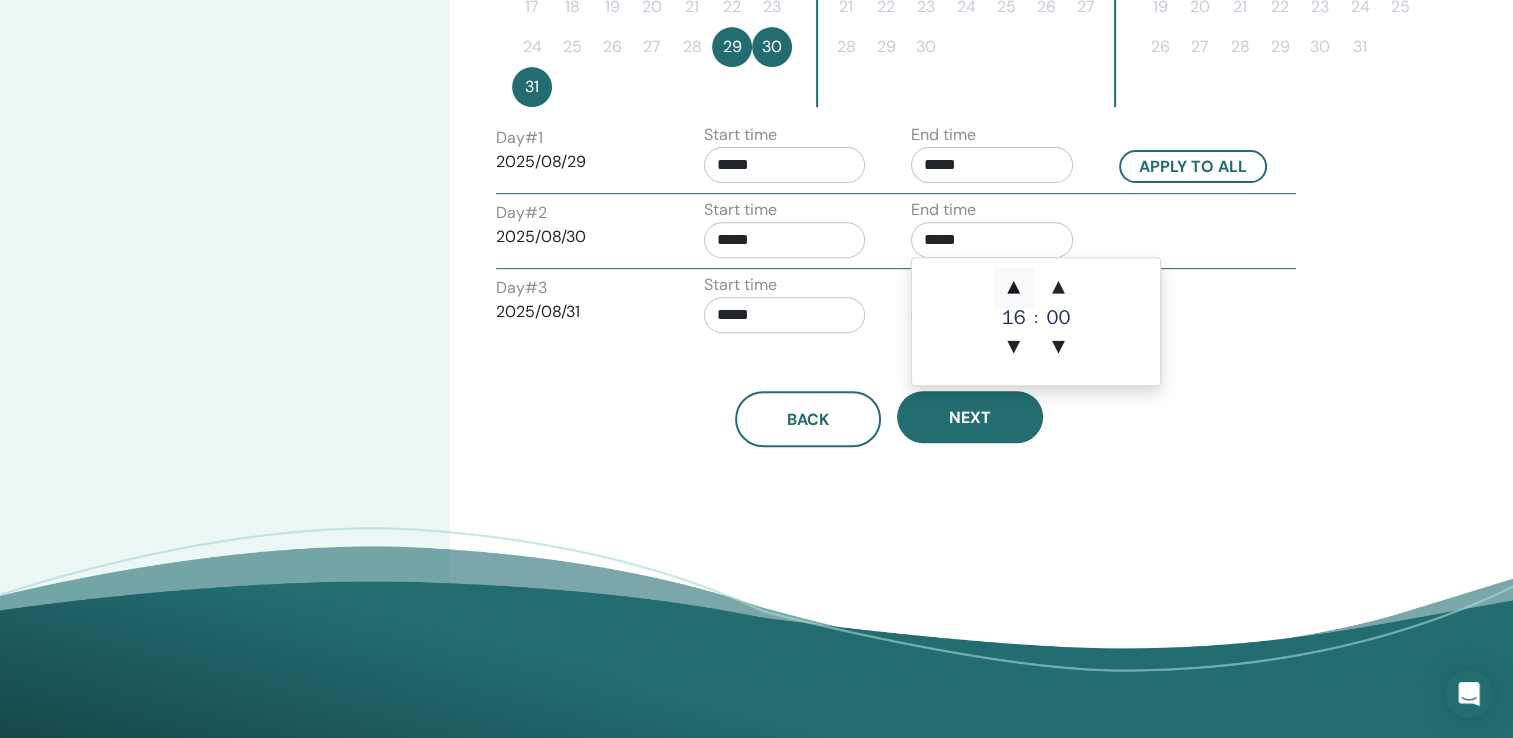 click on "▲" at bounding box center [1014, 288] 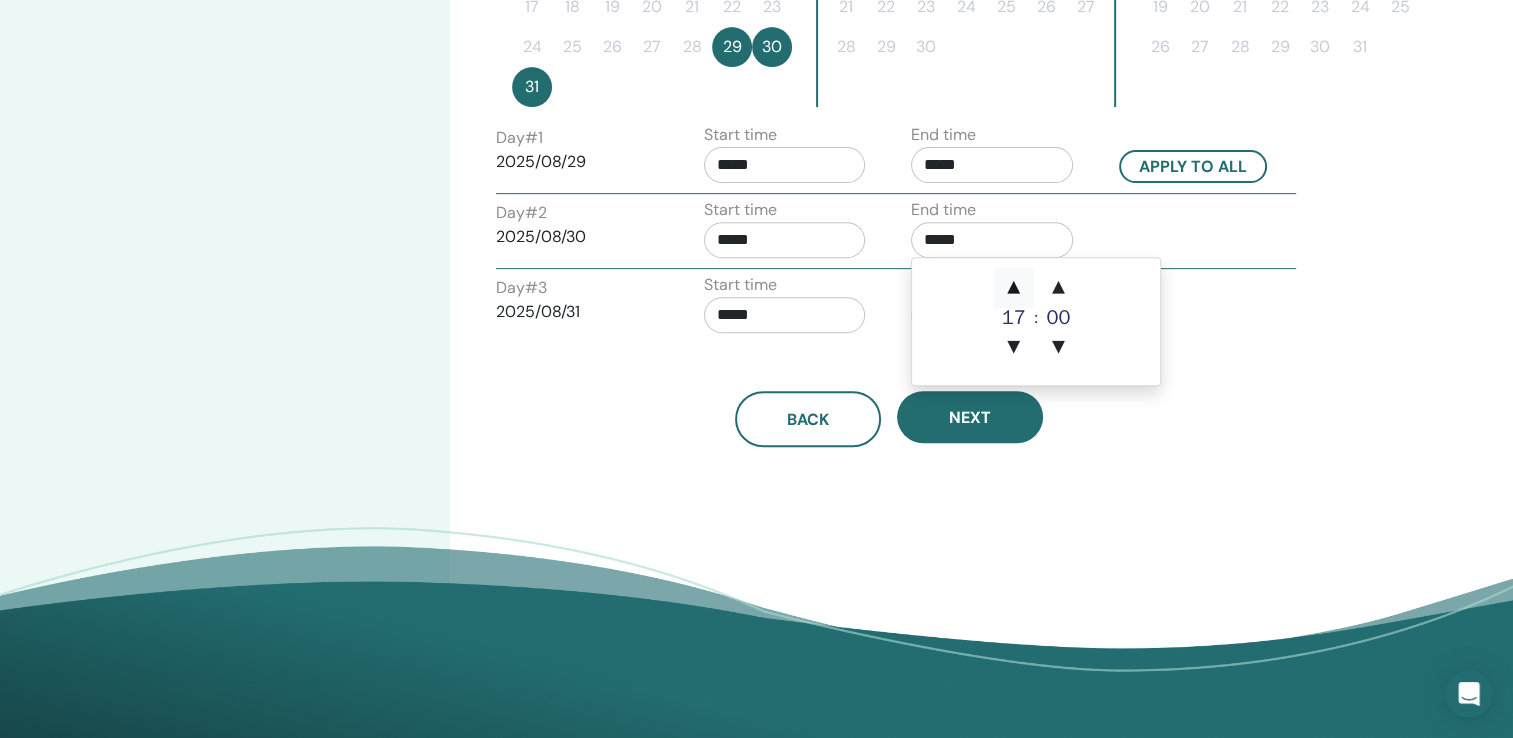 click on "▲" at bounding box center [1014, 288] 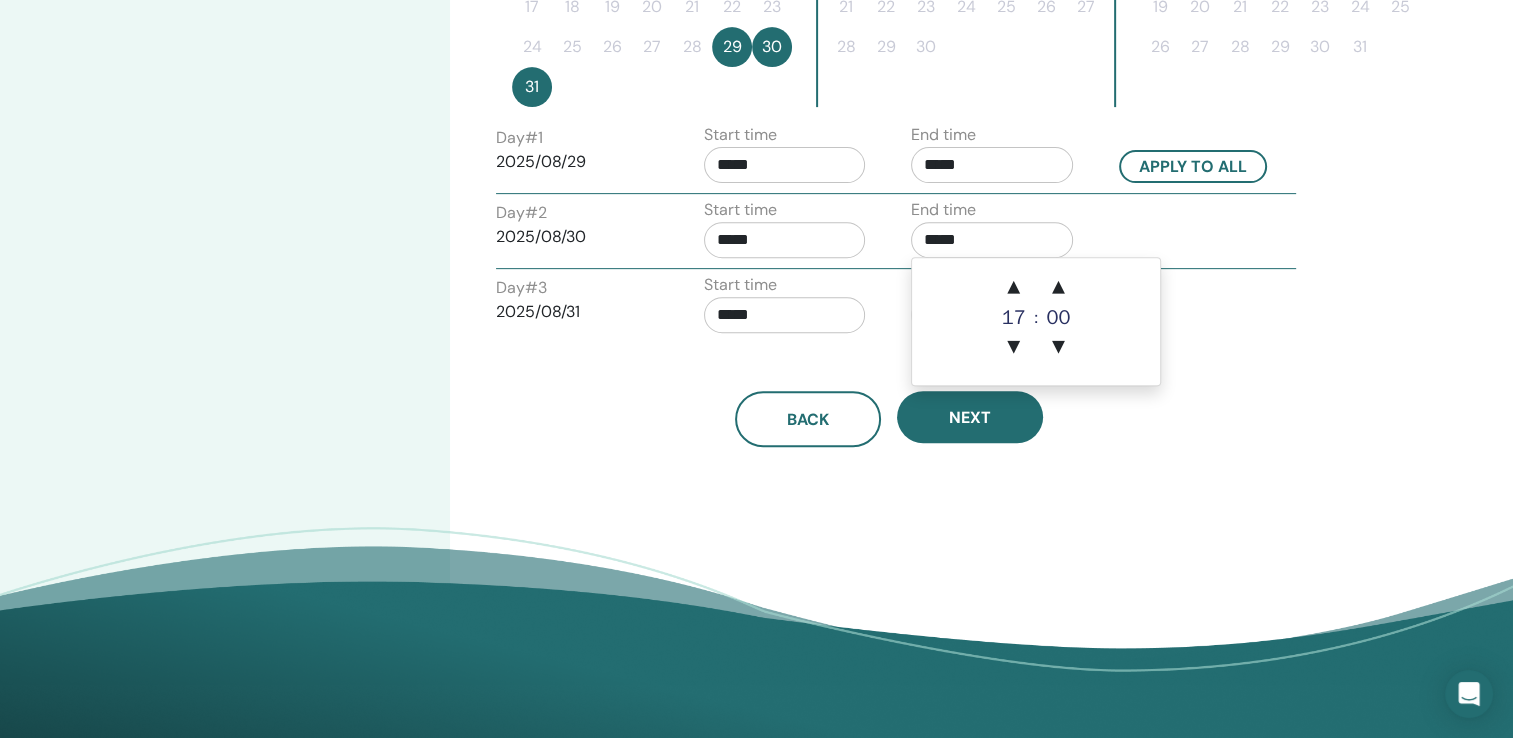 click on "*****" at bounding box center (992, 240) 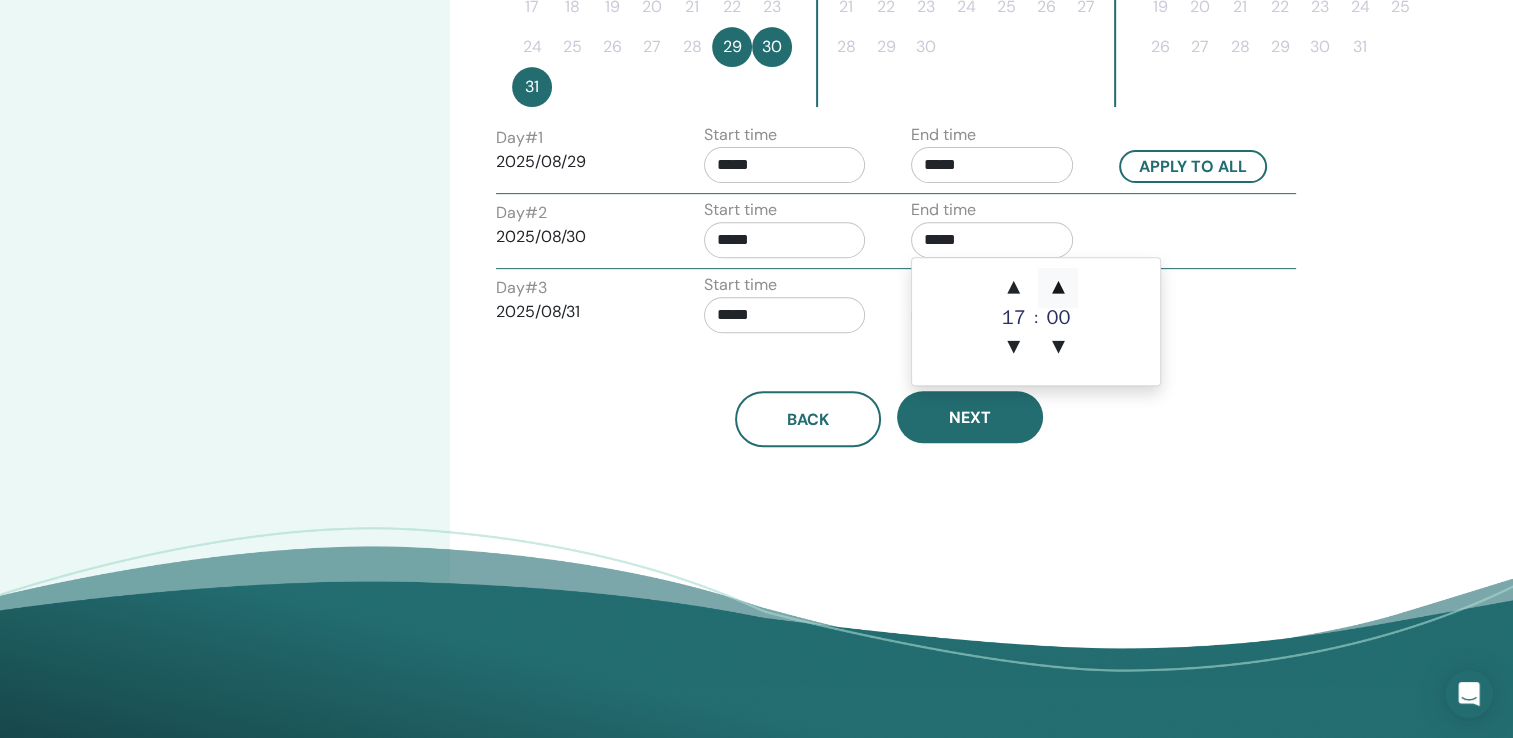 click on "▲" at bounding box center (1058, 288) 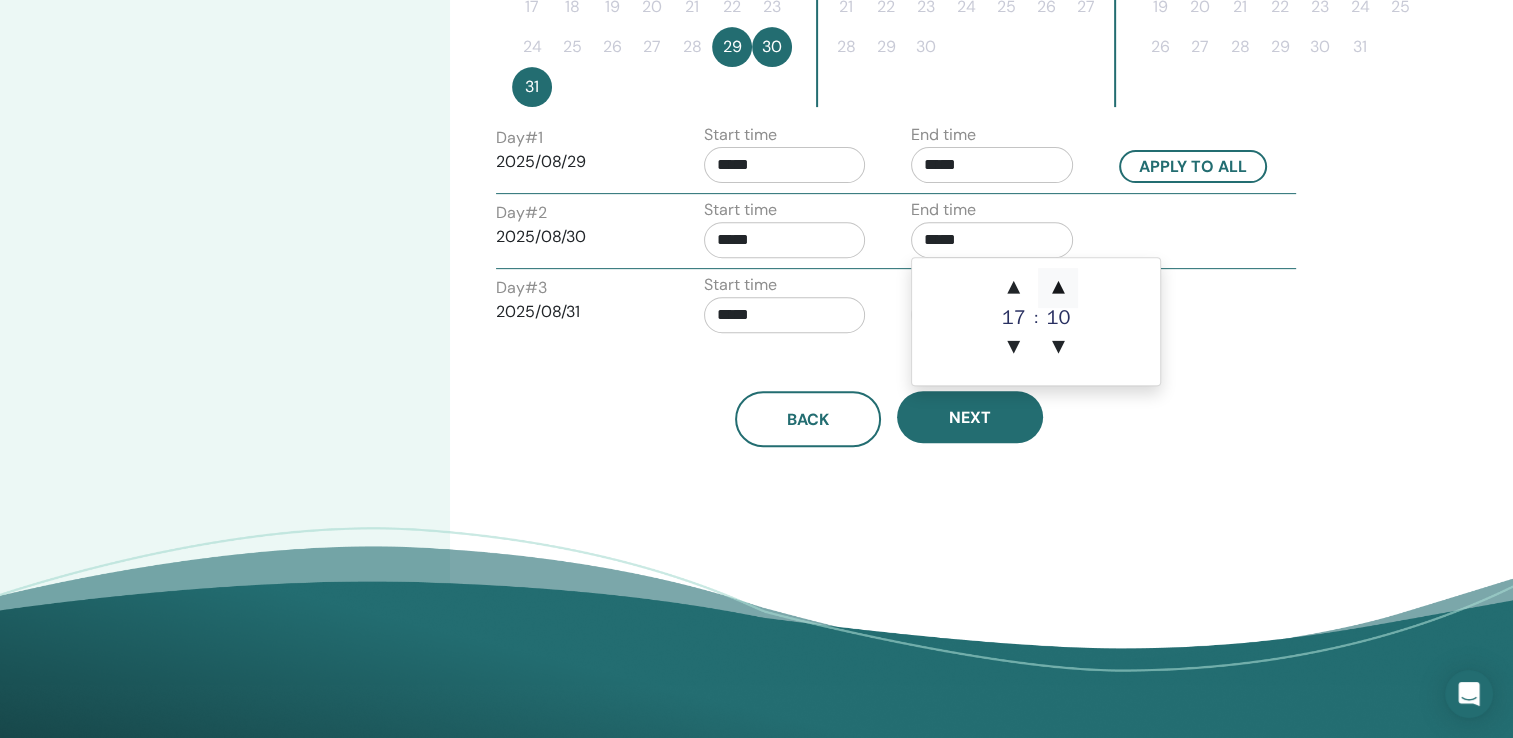 click on "▲" at bounding box center [1058, 288] 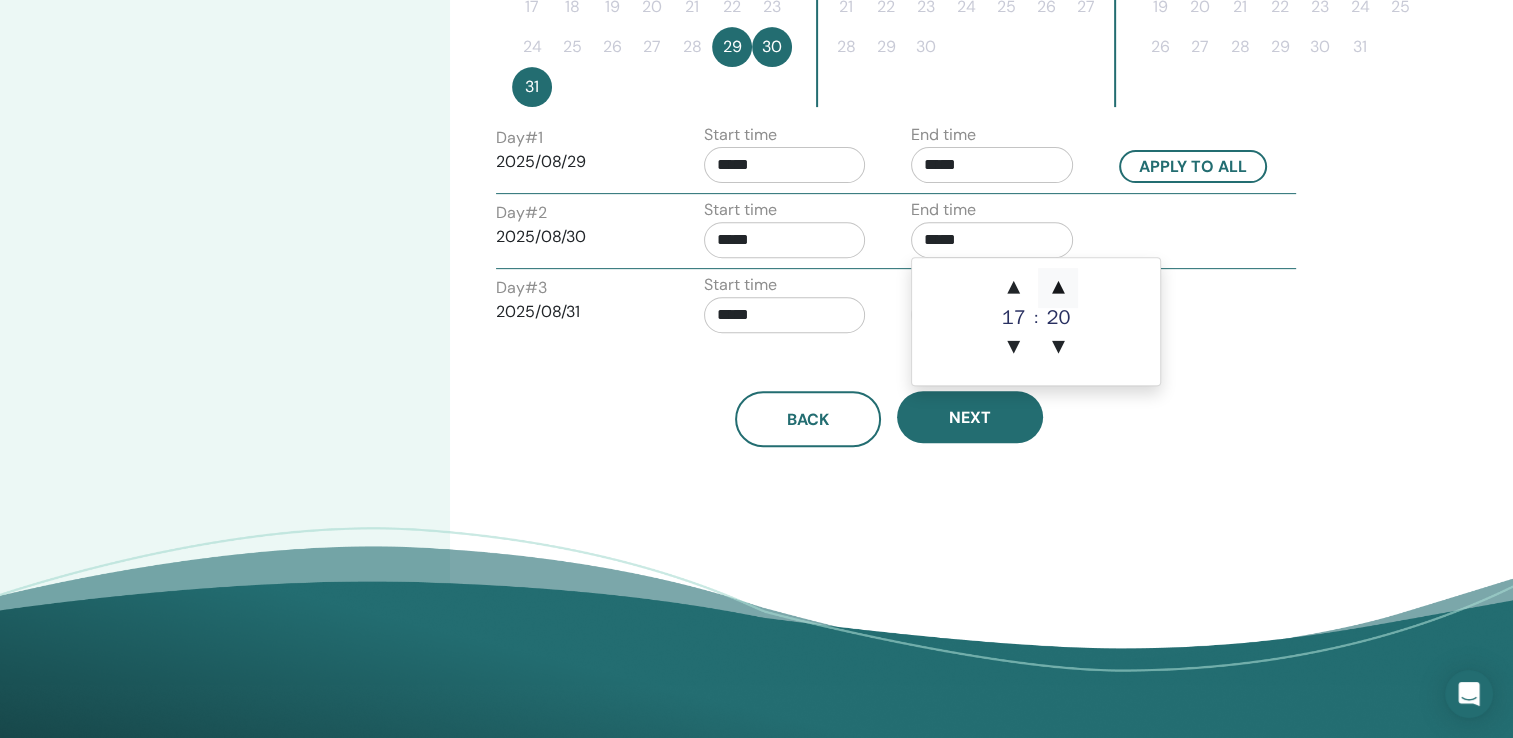 click on "▲" at bounding box center (1058, 288) 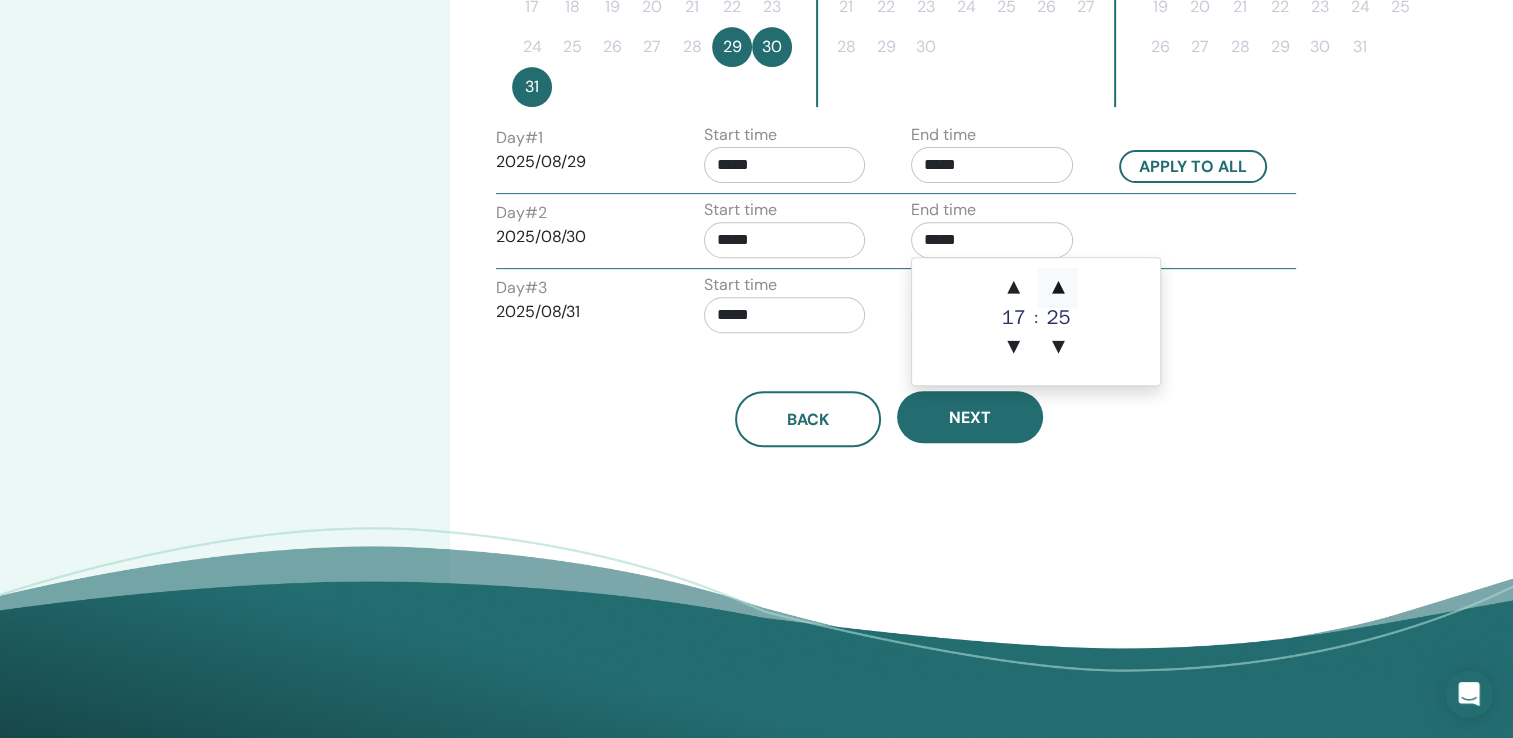 click on "▲" at bounding box center [1058, 288] 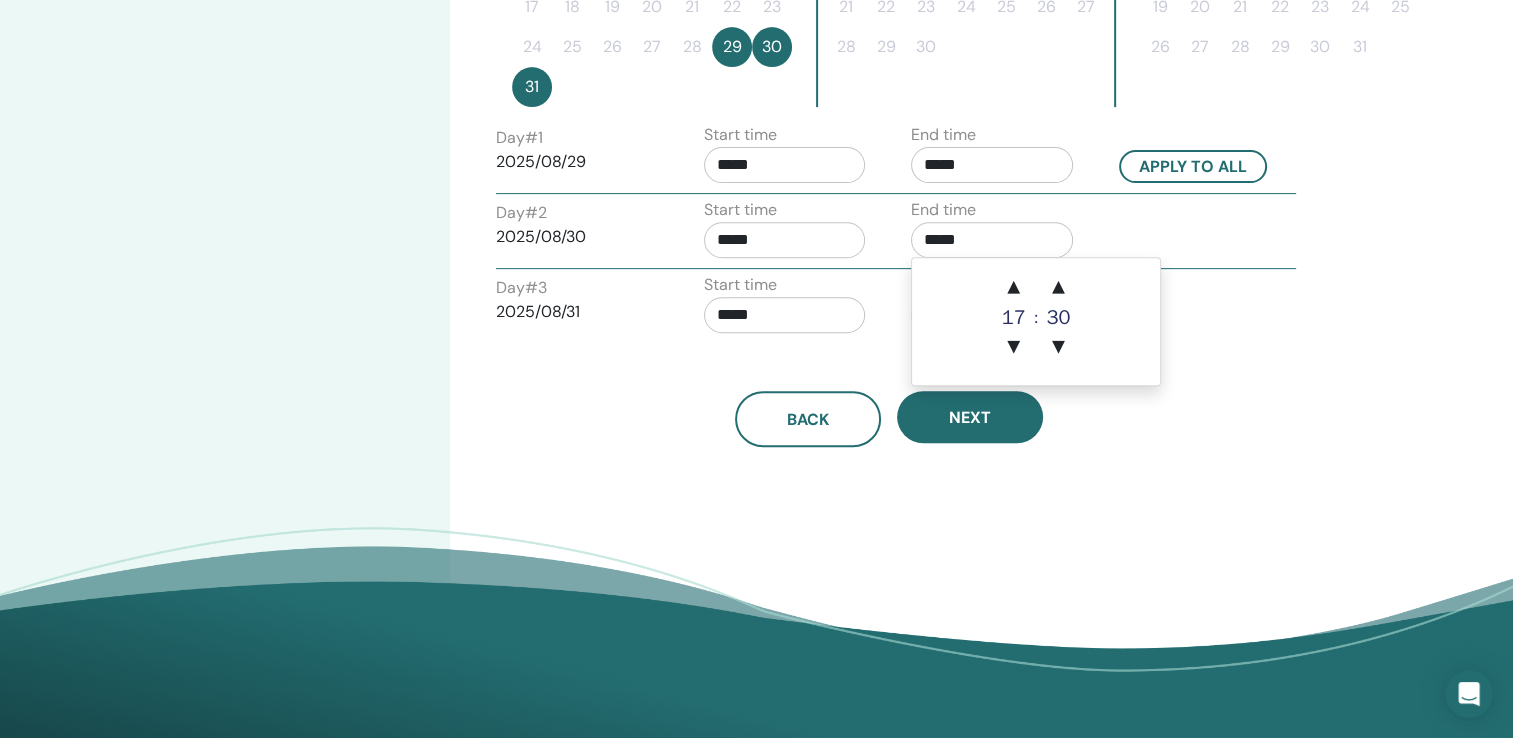click on "End time *****" at bounding box center (1000, 233) 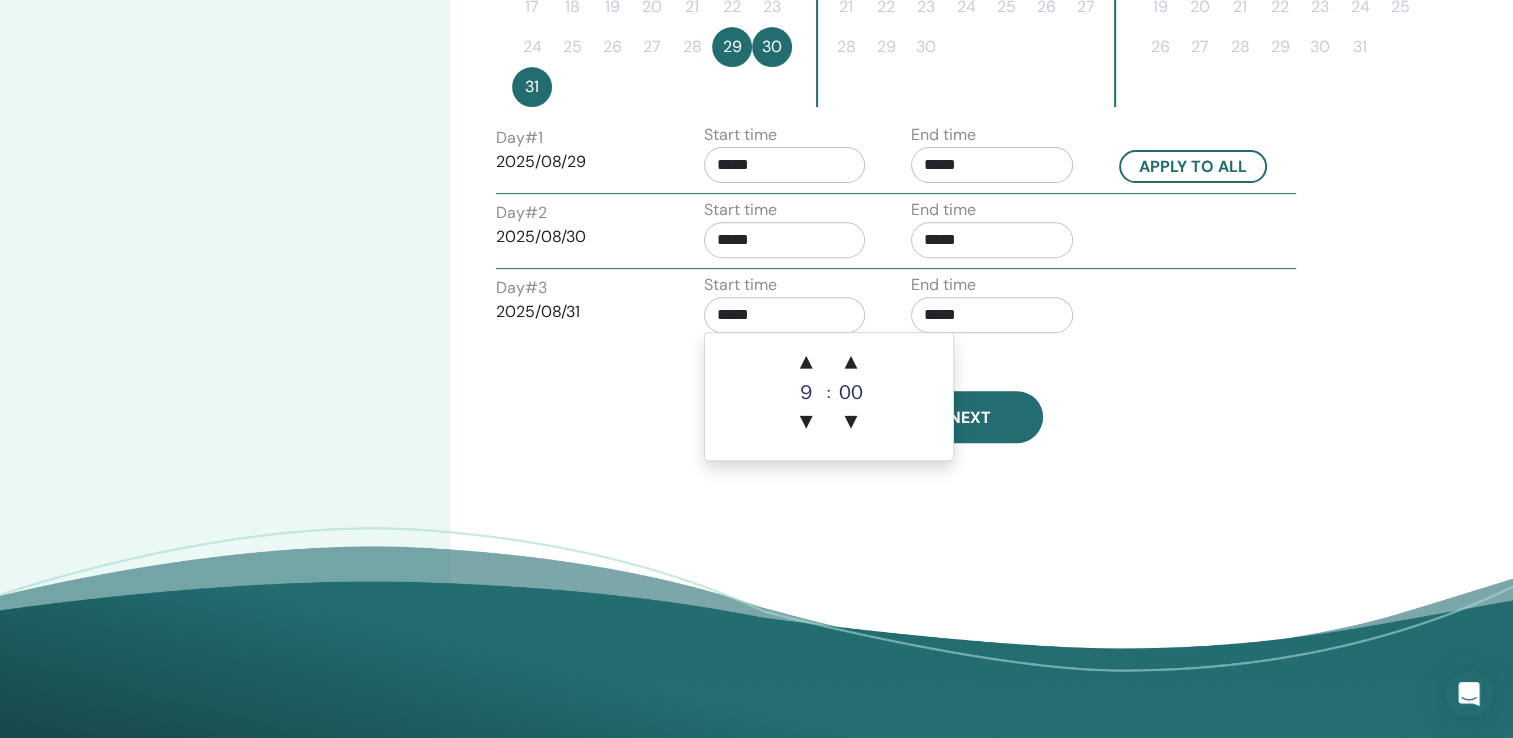 click on "*****" at bounding box center [785, 315] 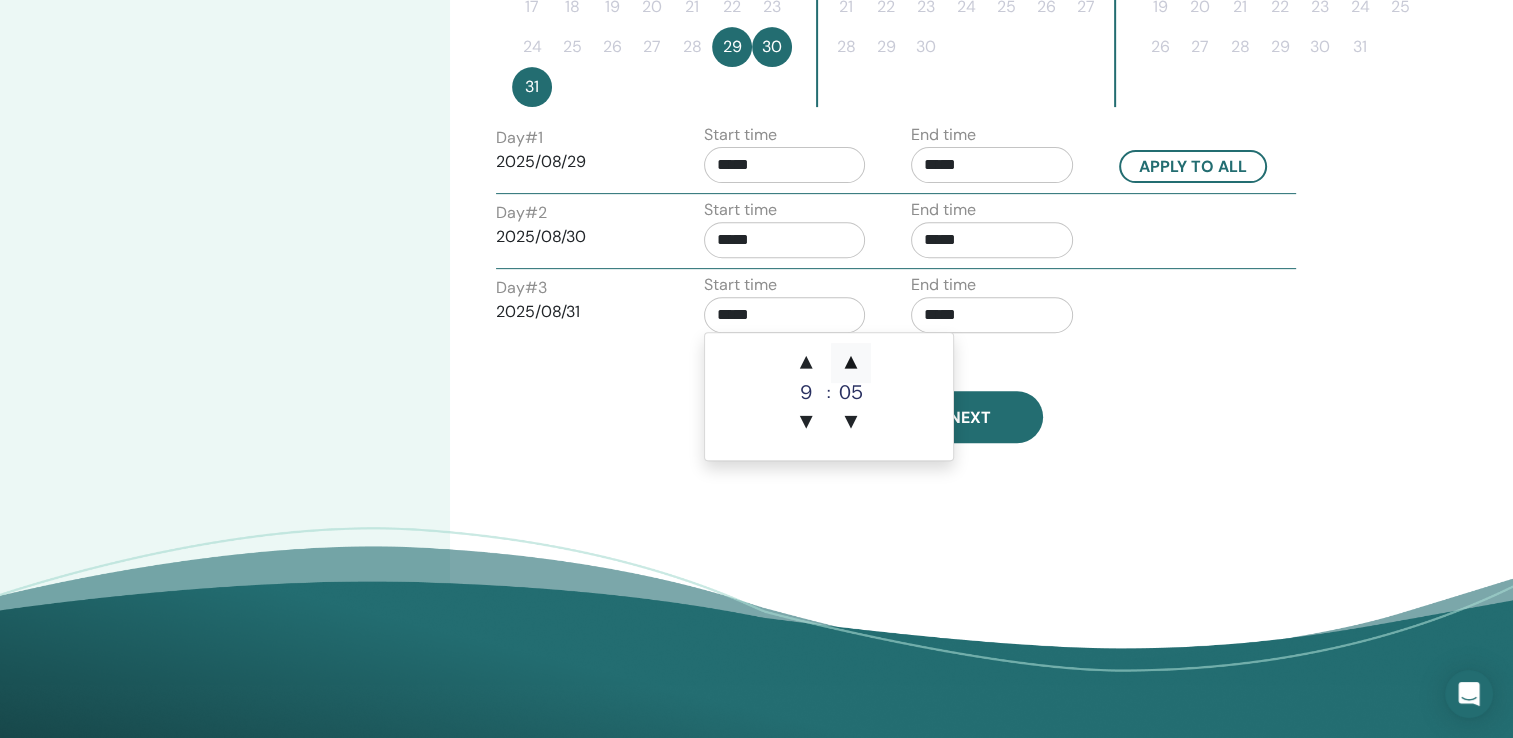 click on "▲" at bounding box center [851, 363] 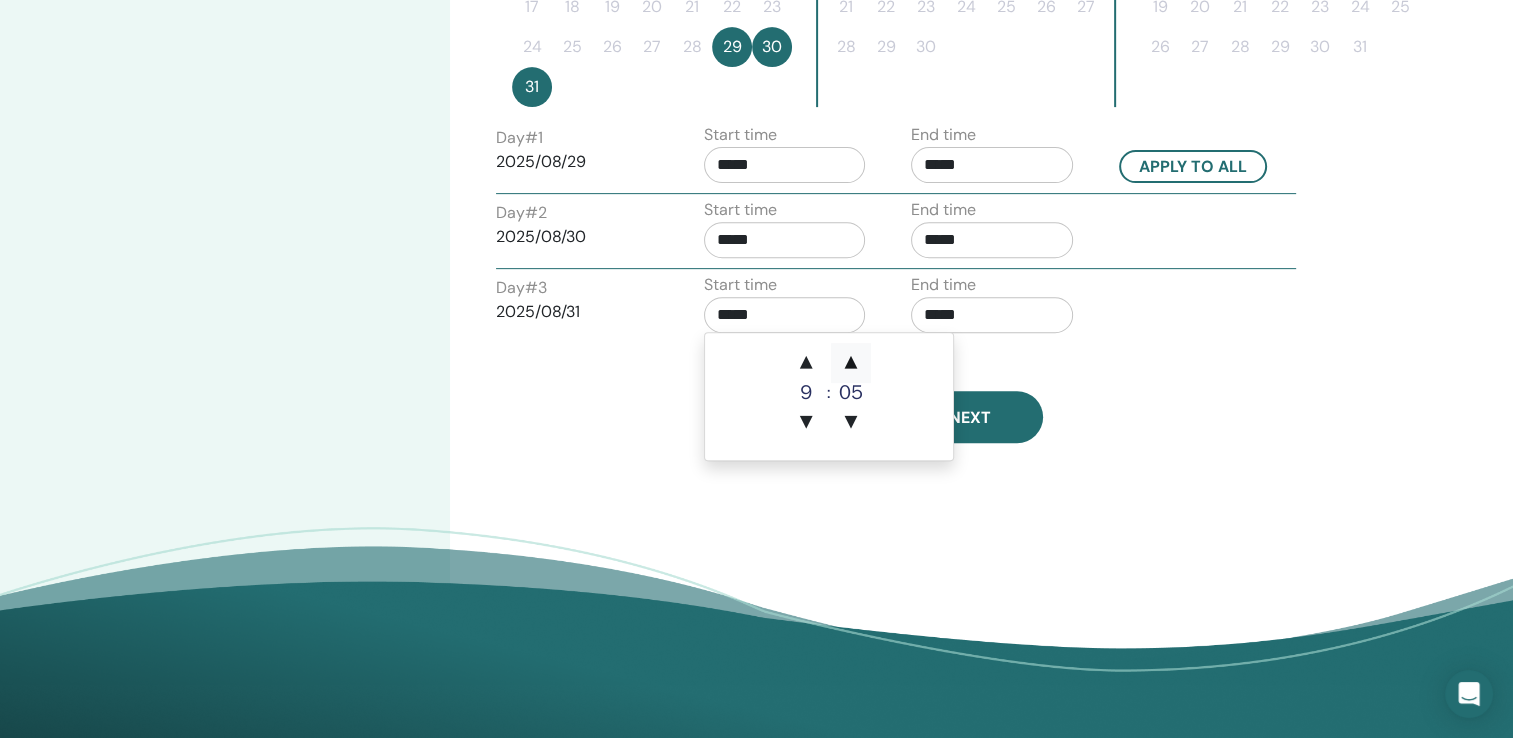 click on "▲" at bounding box center [851, 363] 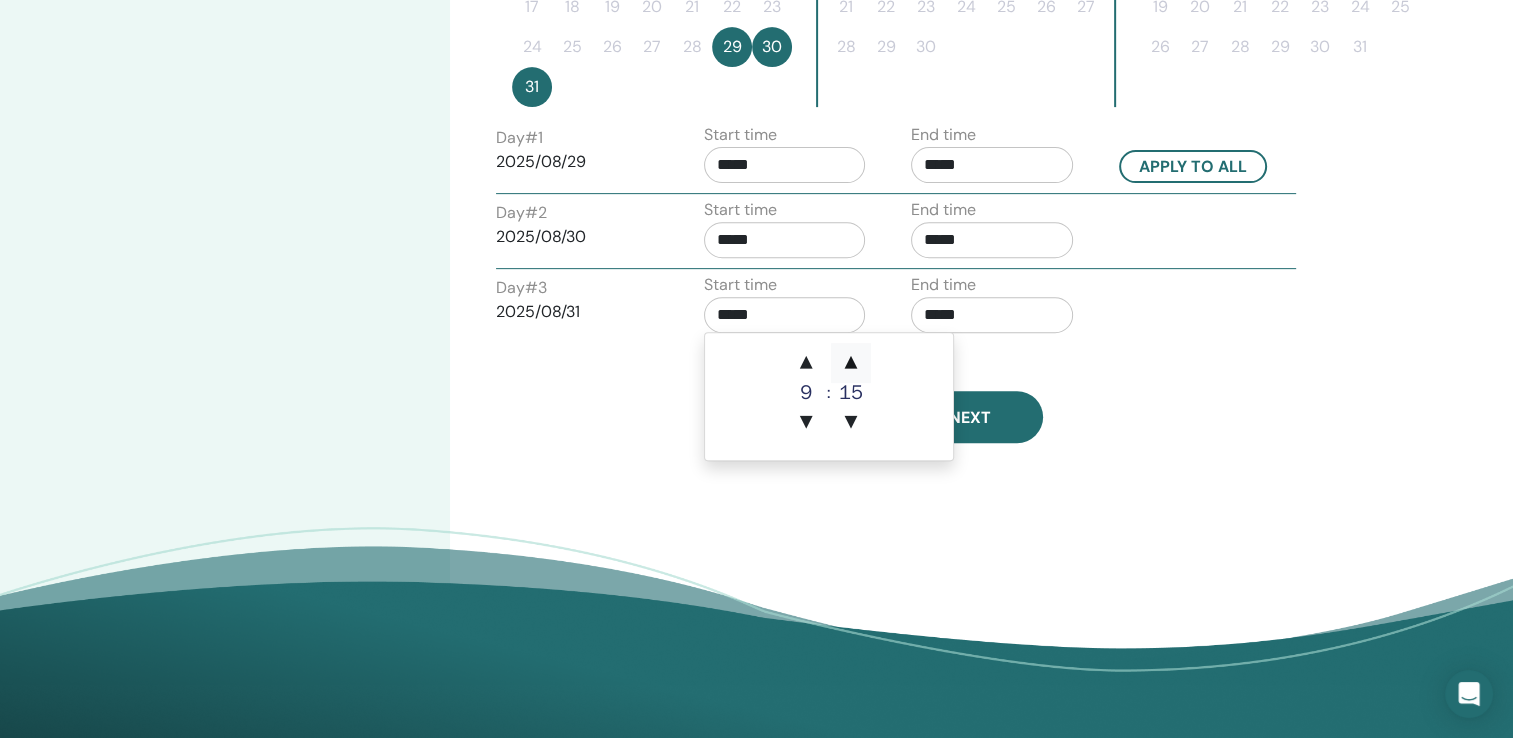 click on "▲" at bounding box center [851, 363] 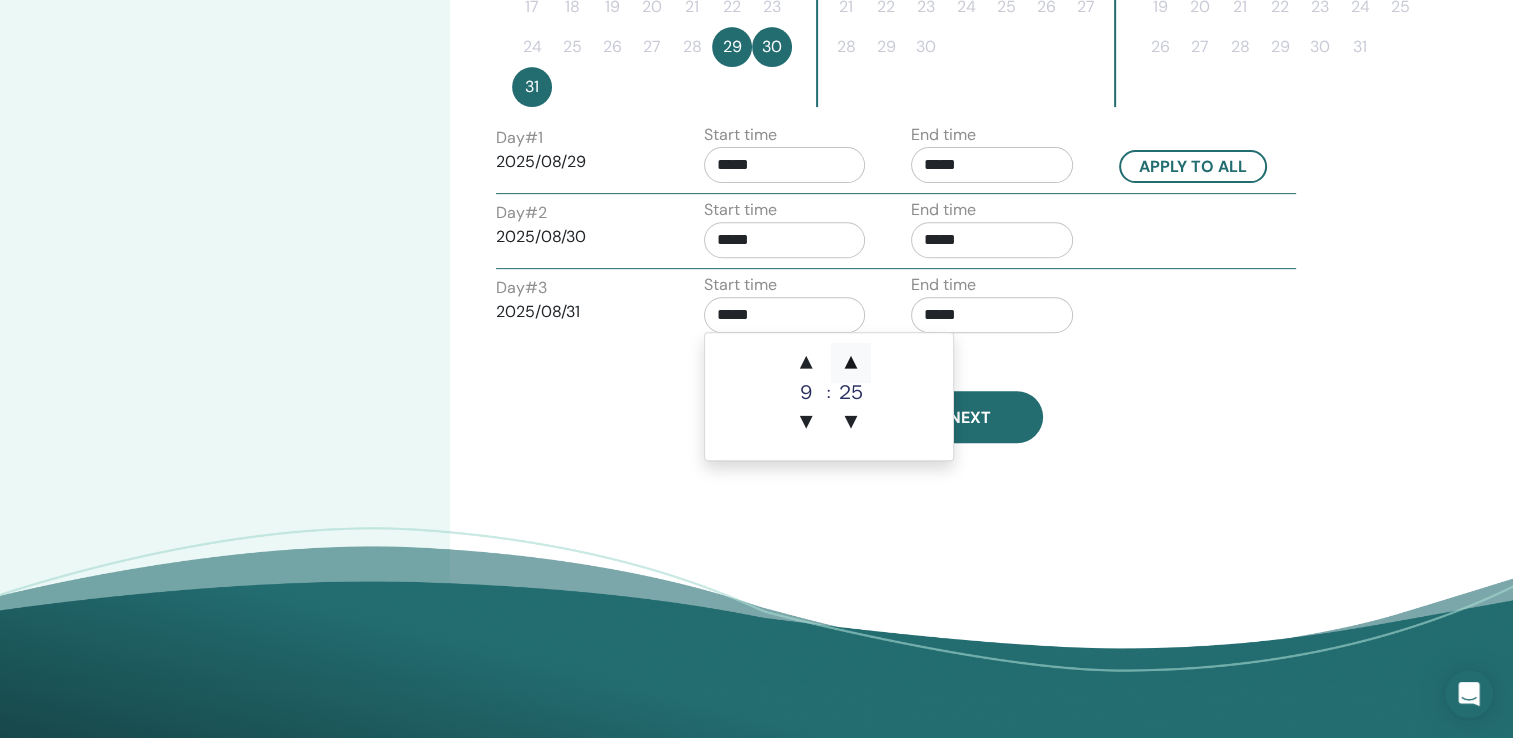 click on "▲" at bounding box center [851, 363] 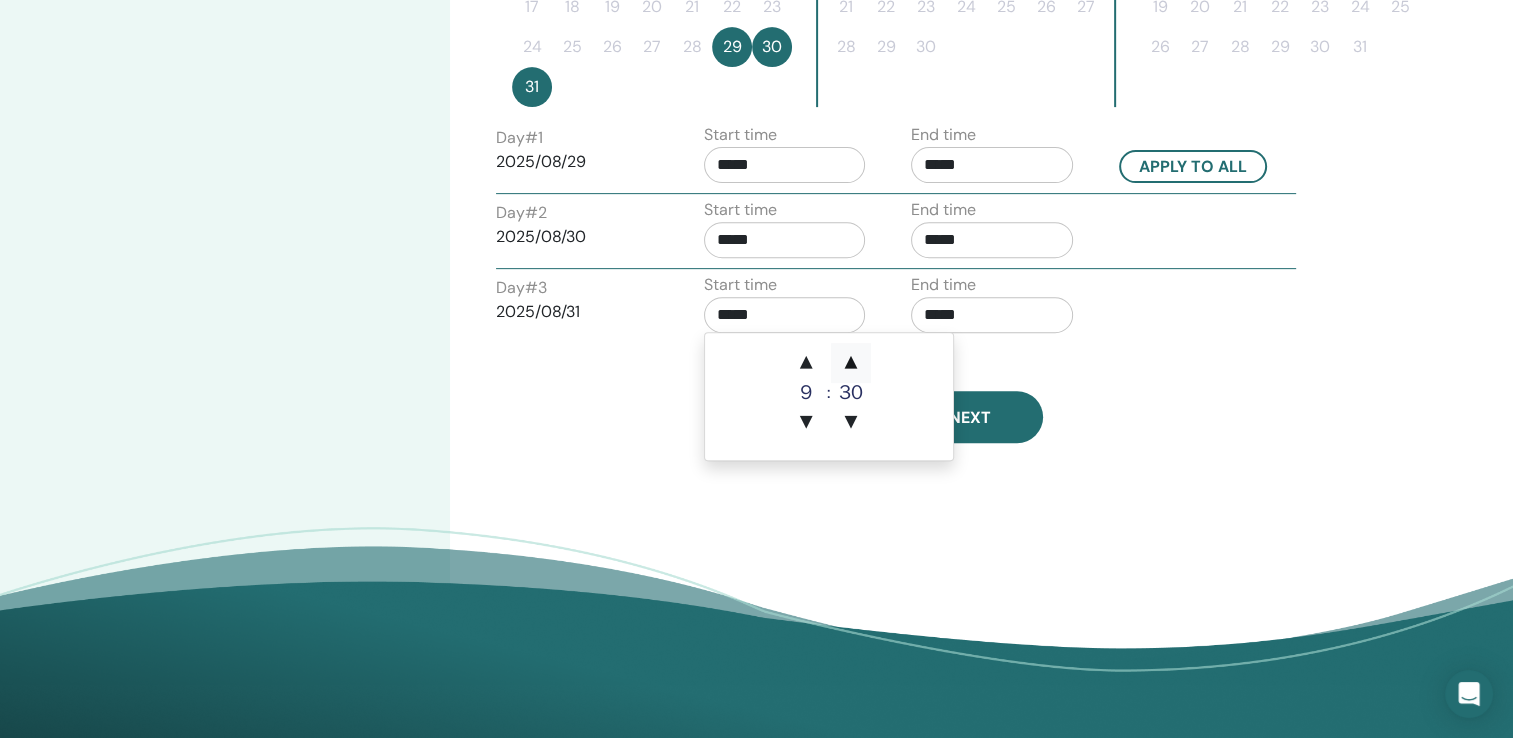 click on "▲" at bounding box center [851, 363] 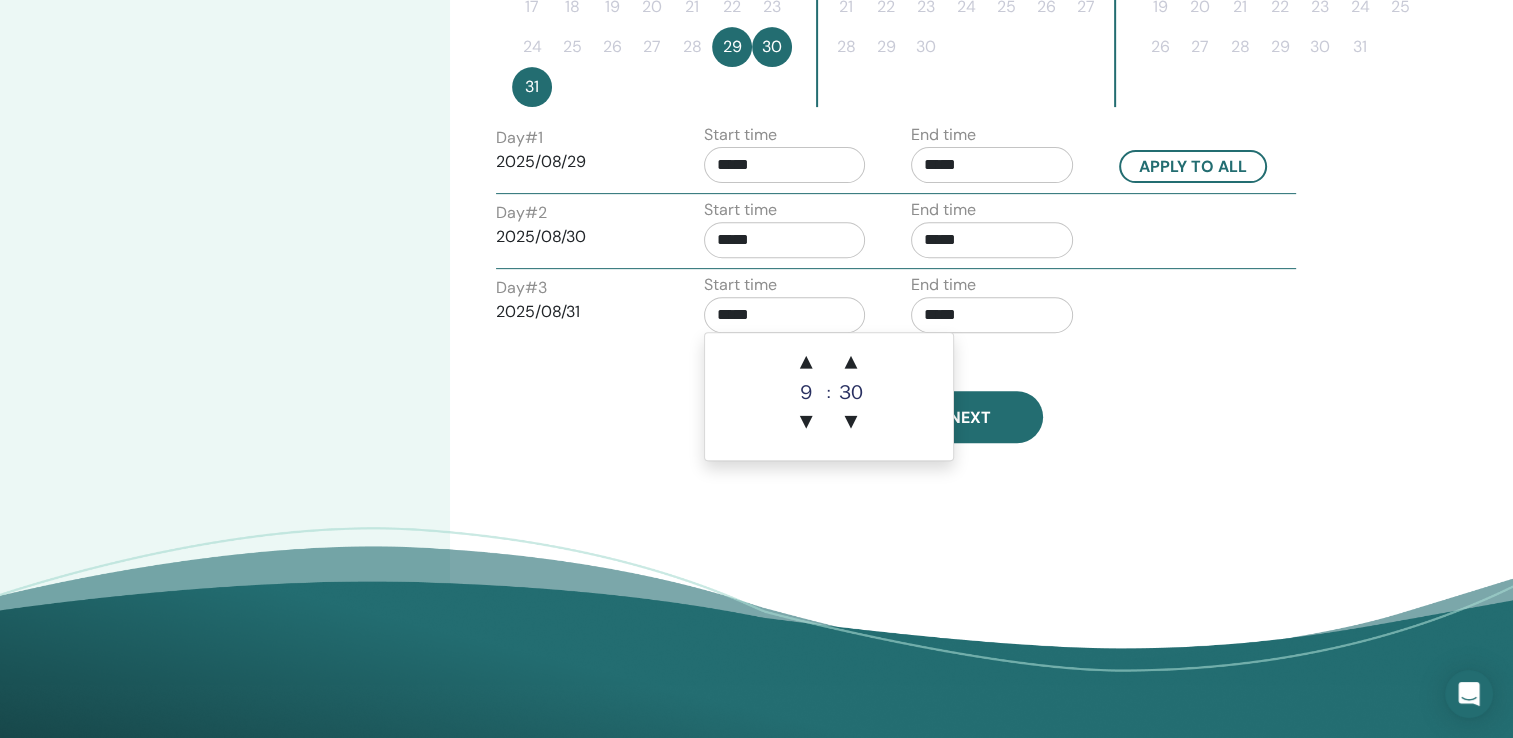 click on "*****" at bounding box center (992, 315) 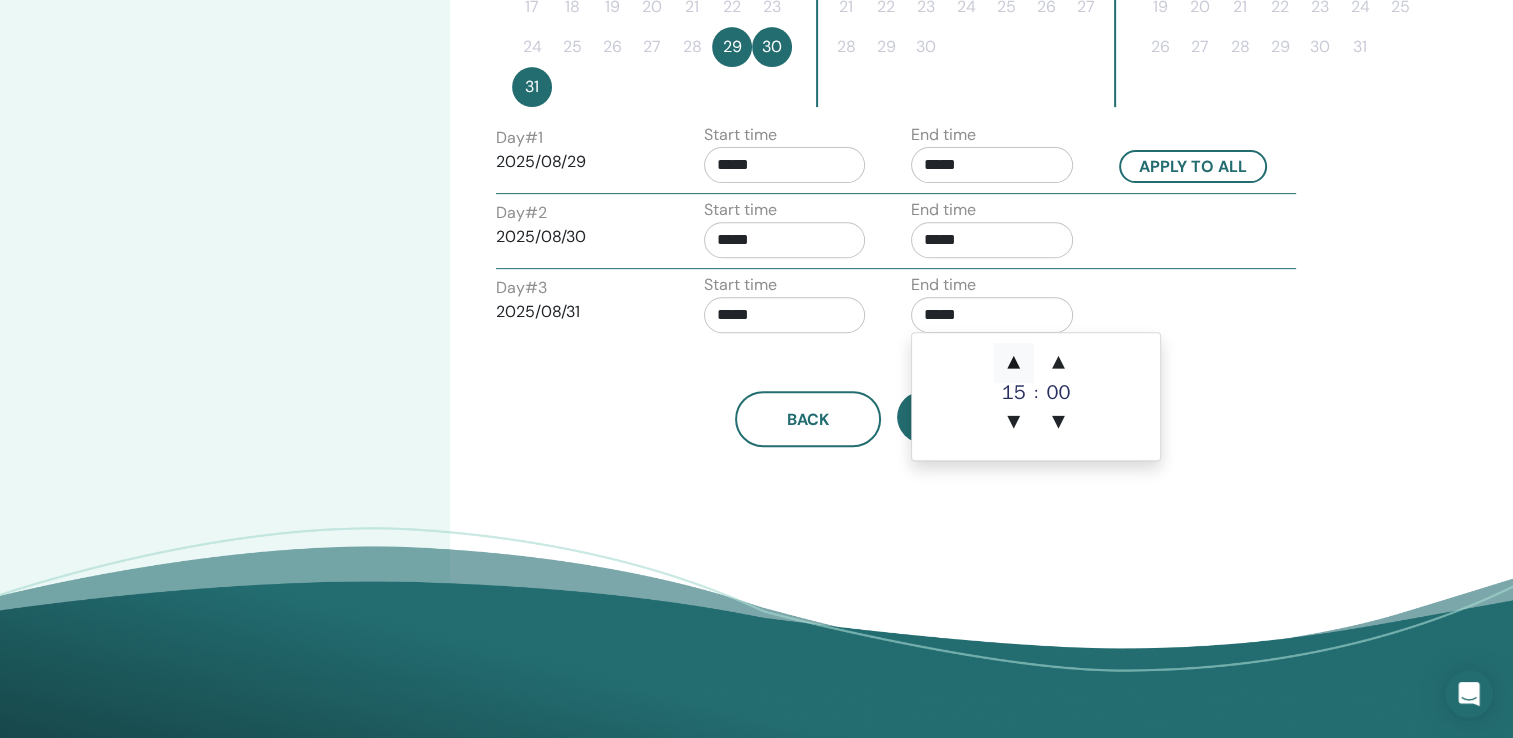 click on "▲" at bounding box center [1014, 363] 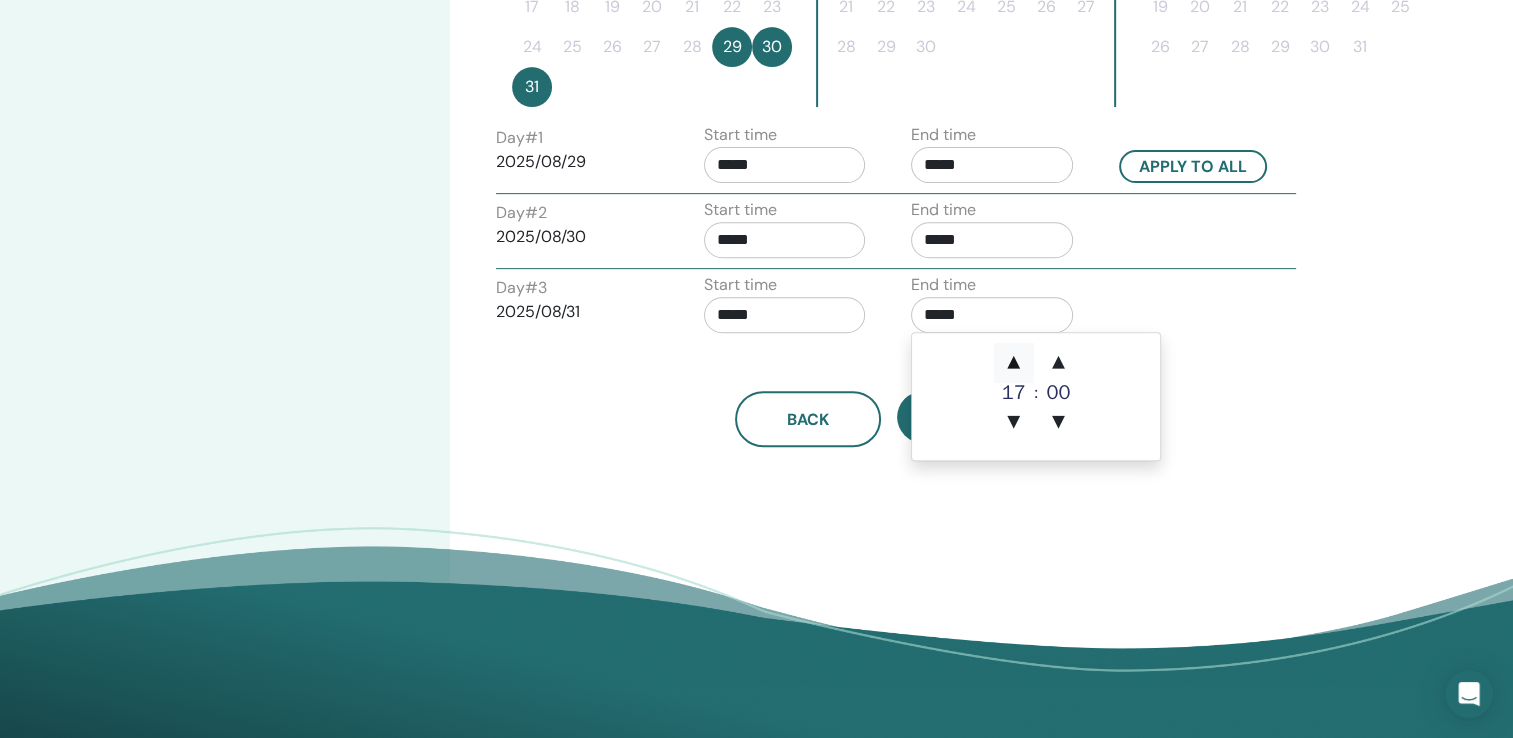 click on "▲" at bounding box center (1014, 363) 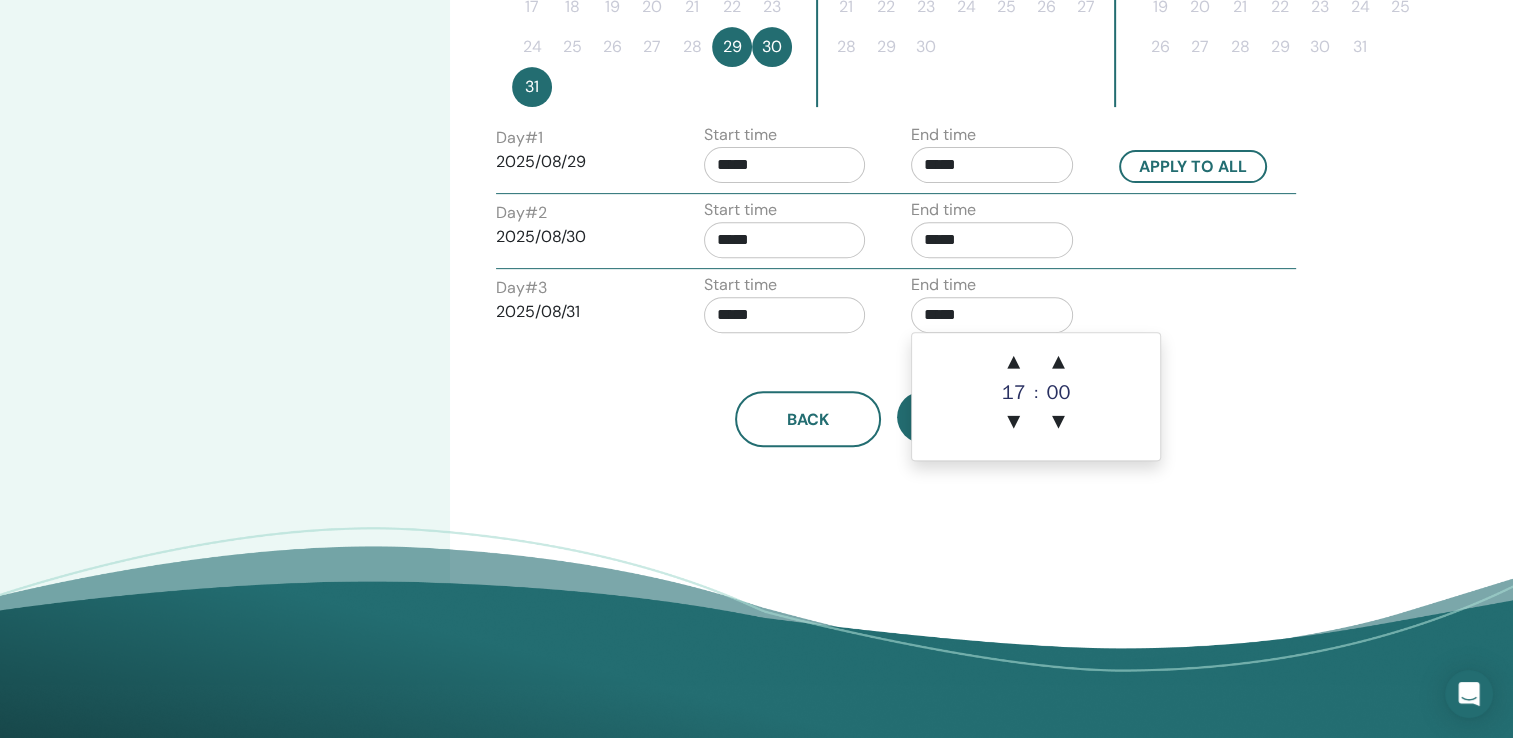 click on "*****" at bounding box center [992, 315] 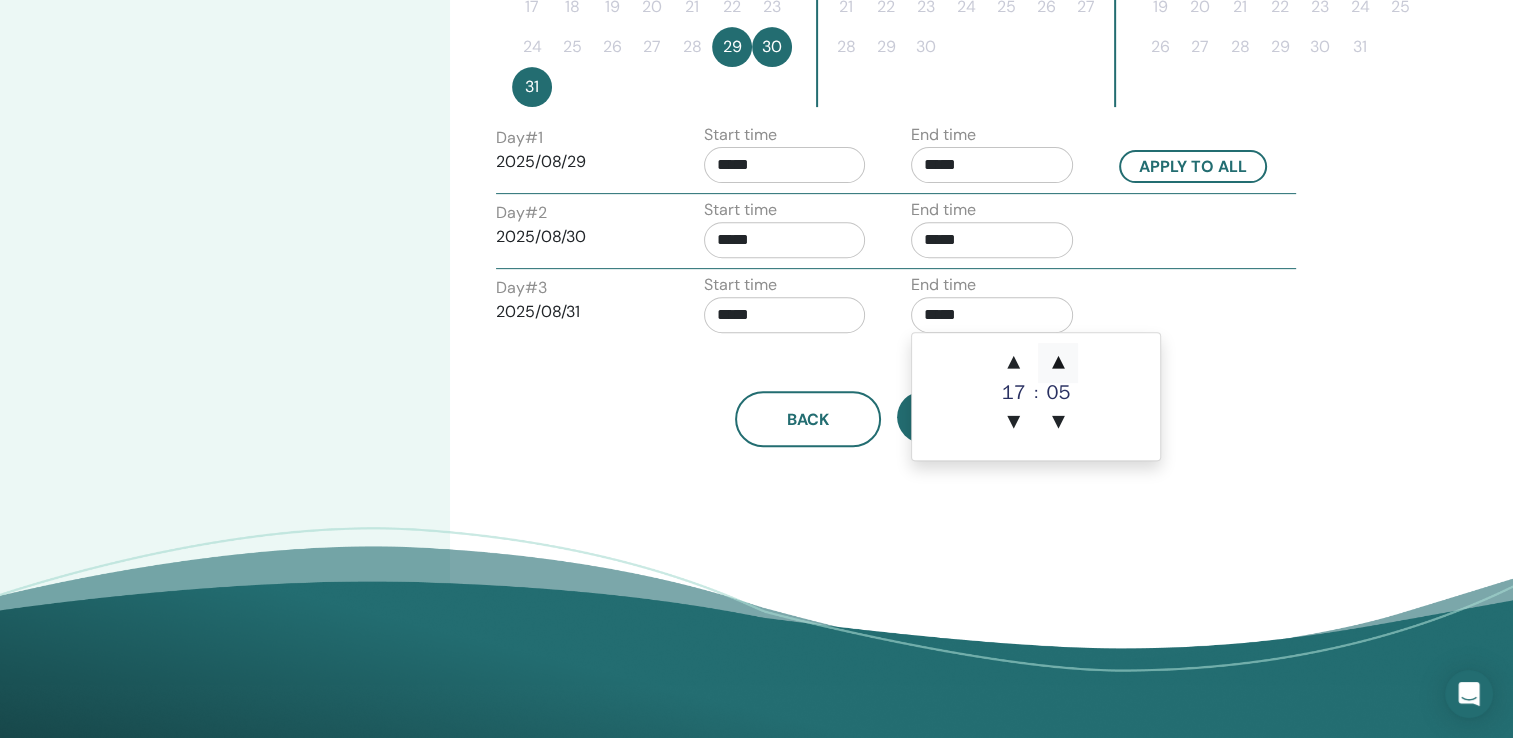 click on "▲" at bounding box center [1058, 363] 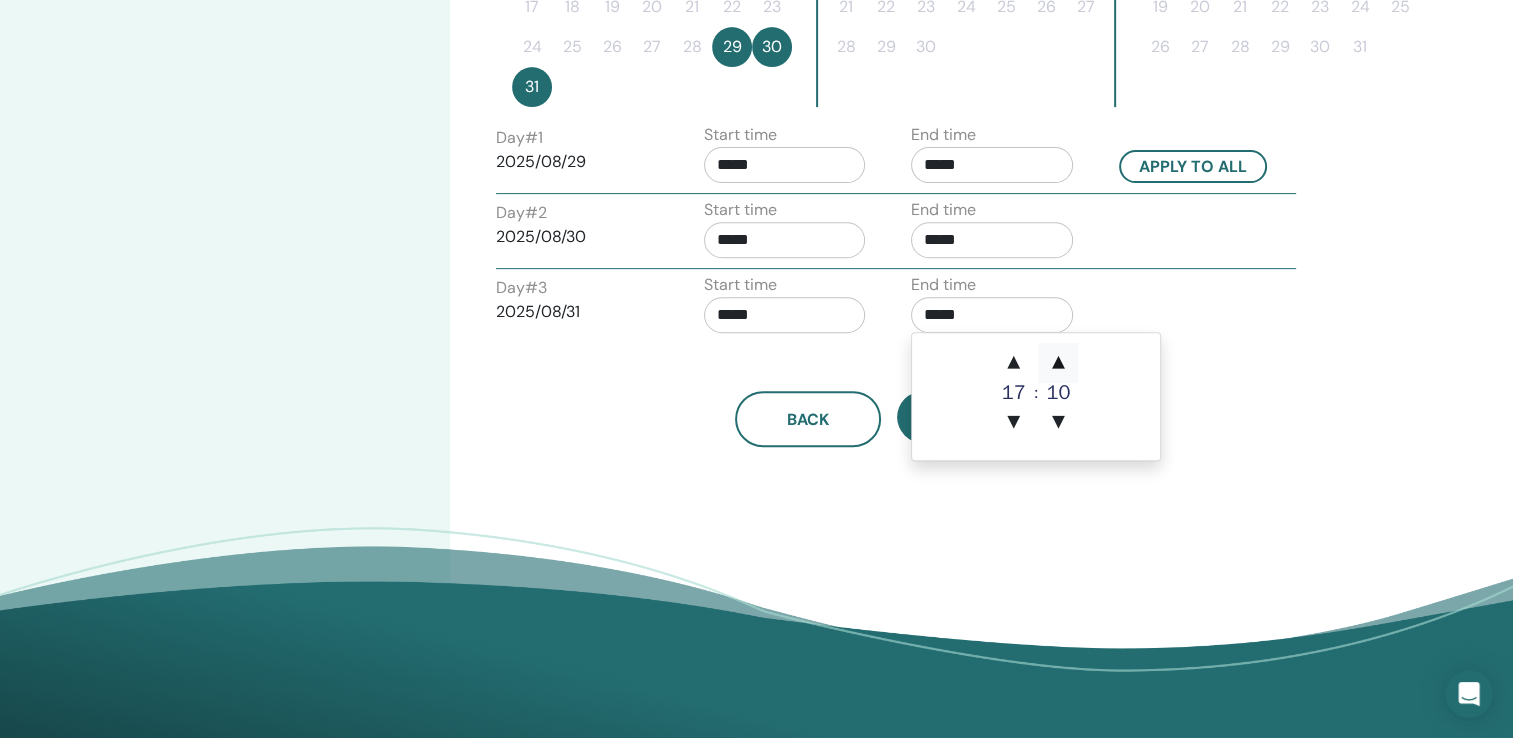 click on "▲" at bounding box center (1058, 363) 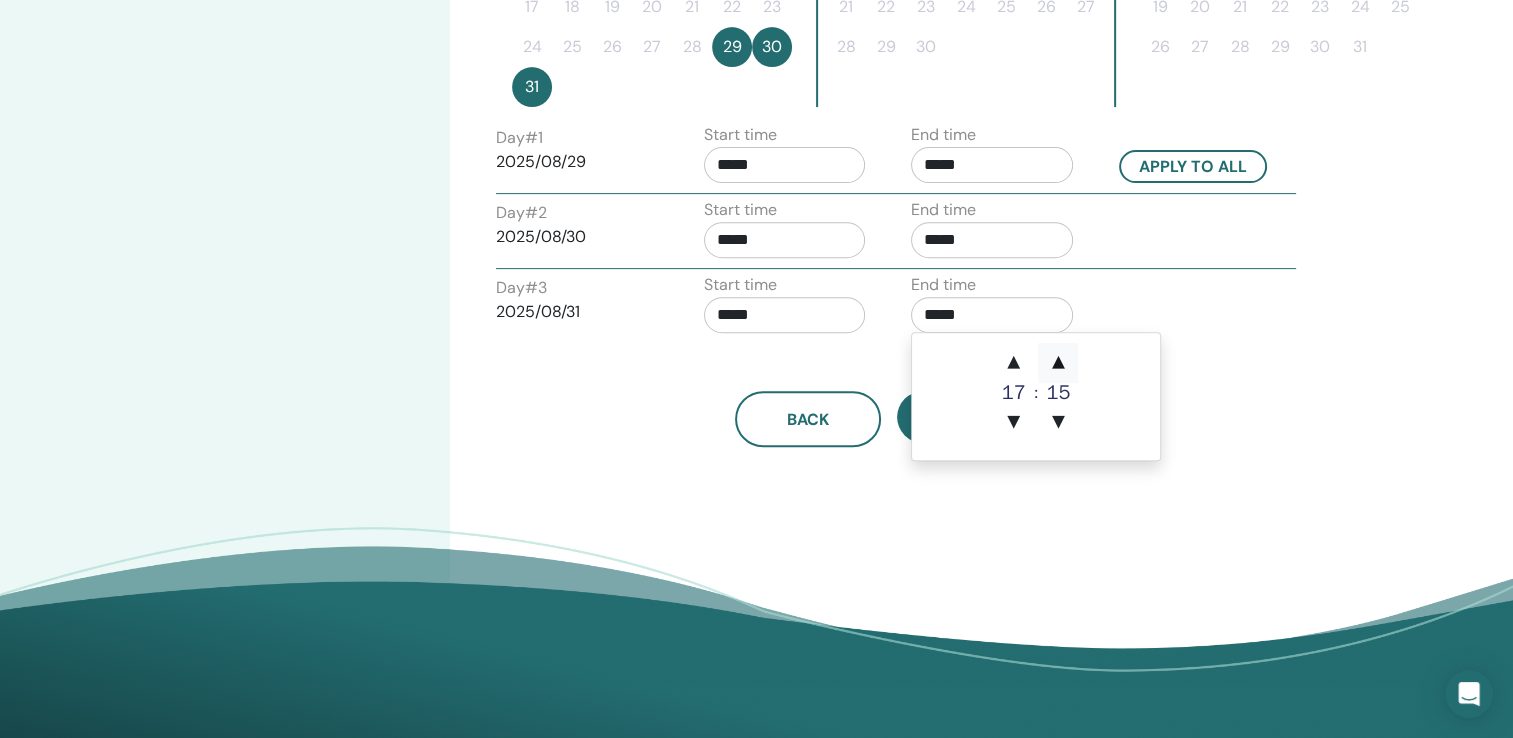 click on "▲" at bounding box center (1058, 363) 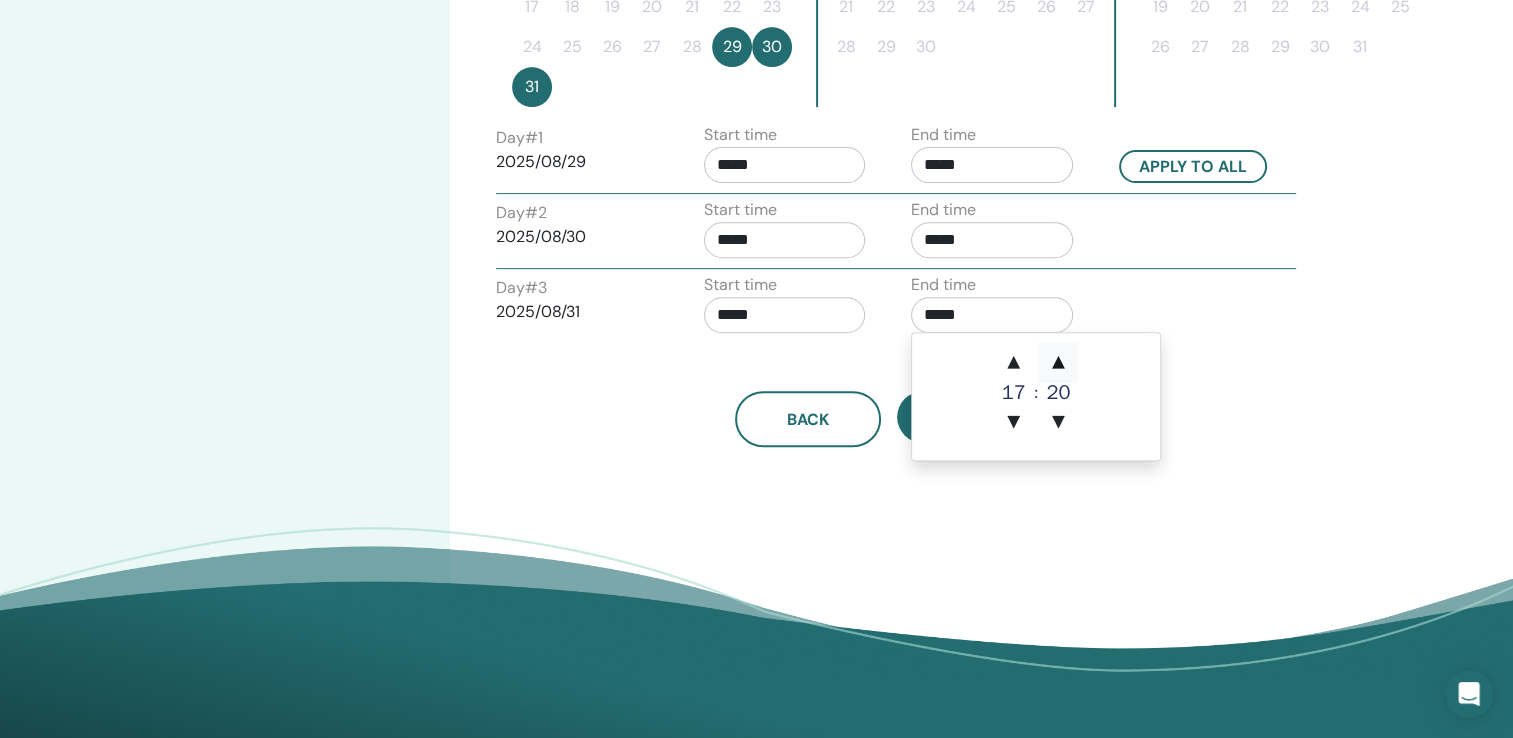 click on "▲" at bounding box center [1058, 363] 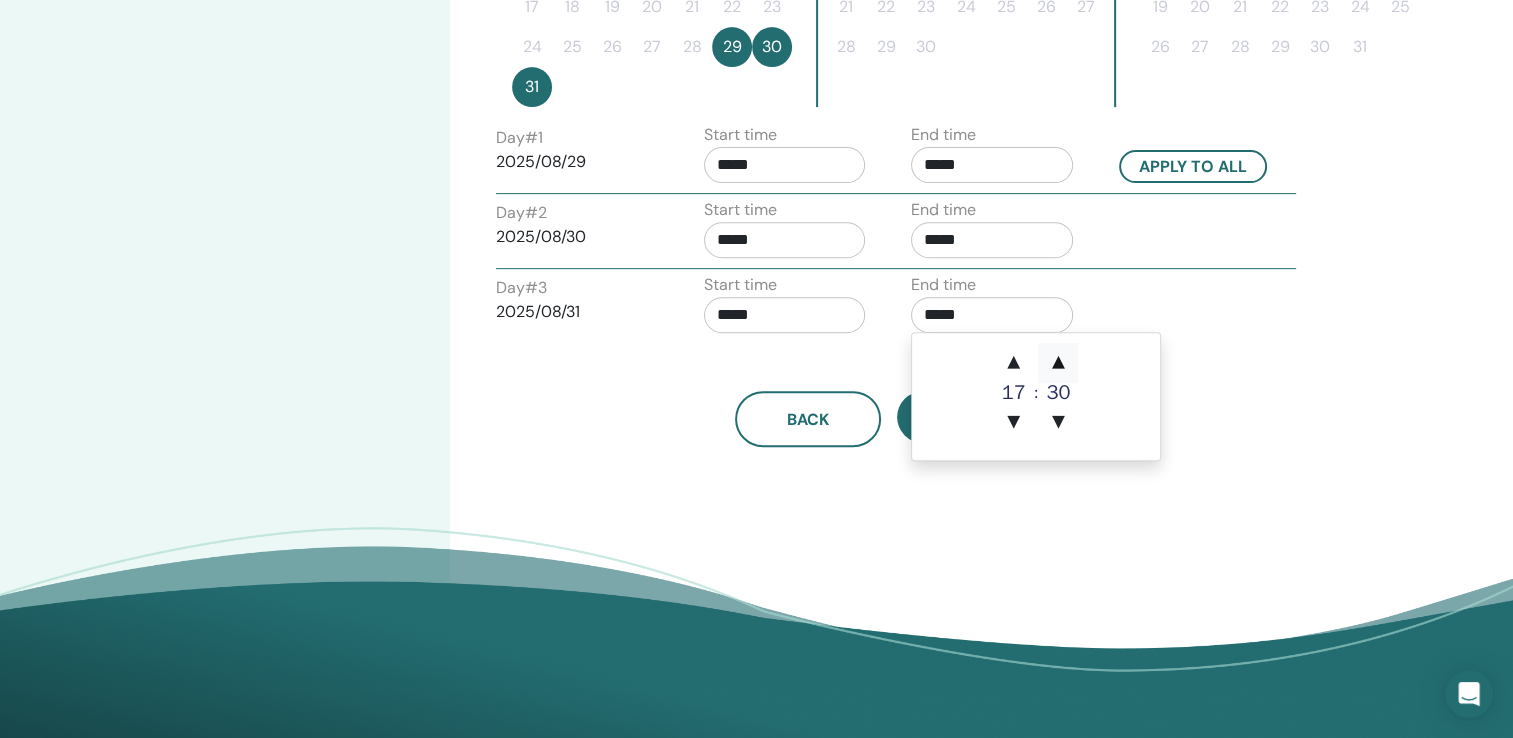 click on "▲" at bounding box center (1058, 363) 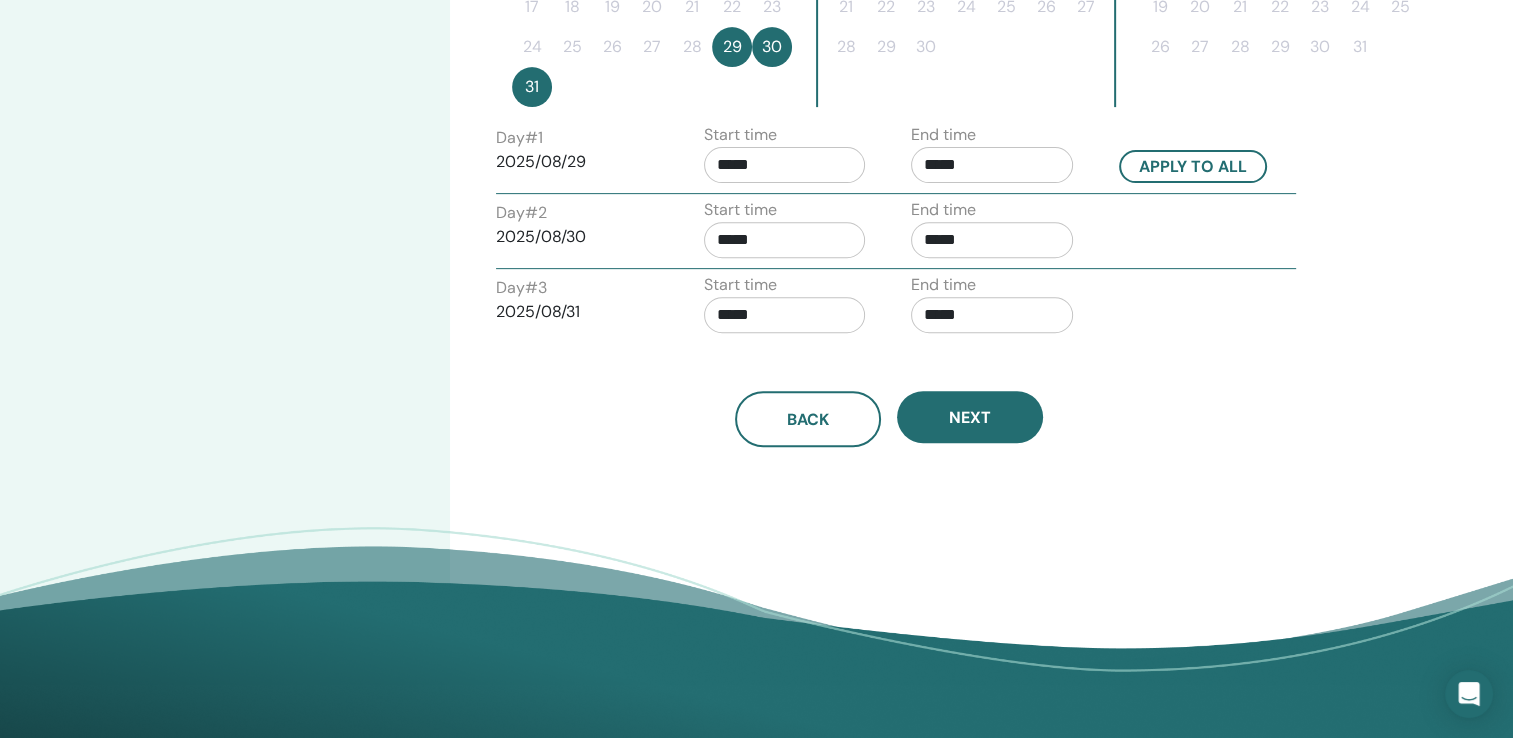 click on "Day  # 3 2025/08/31 Start time ***** End time *****" at bounding box center [896, 308] 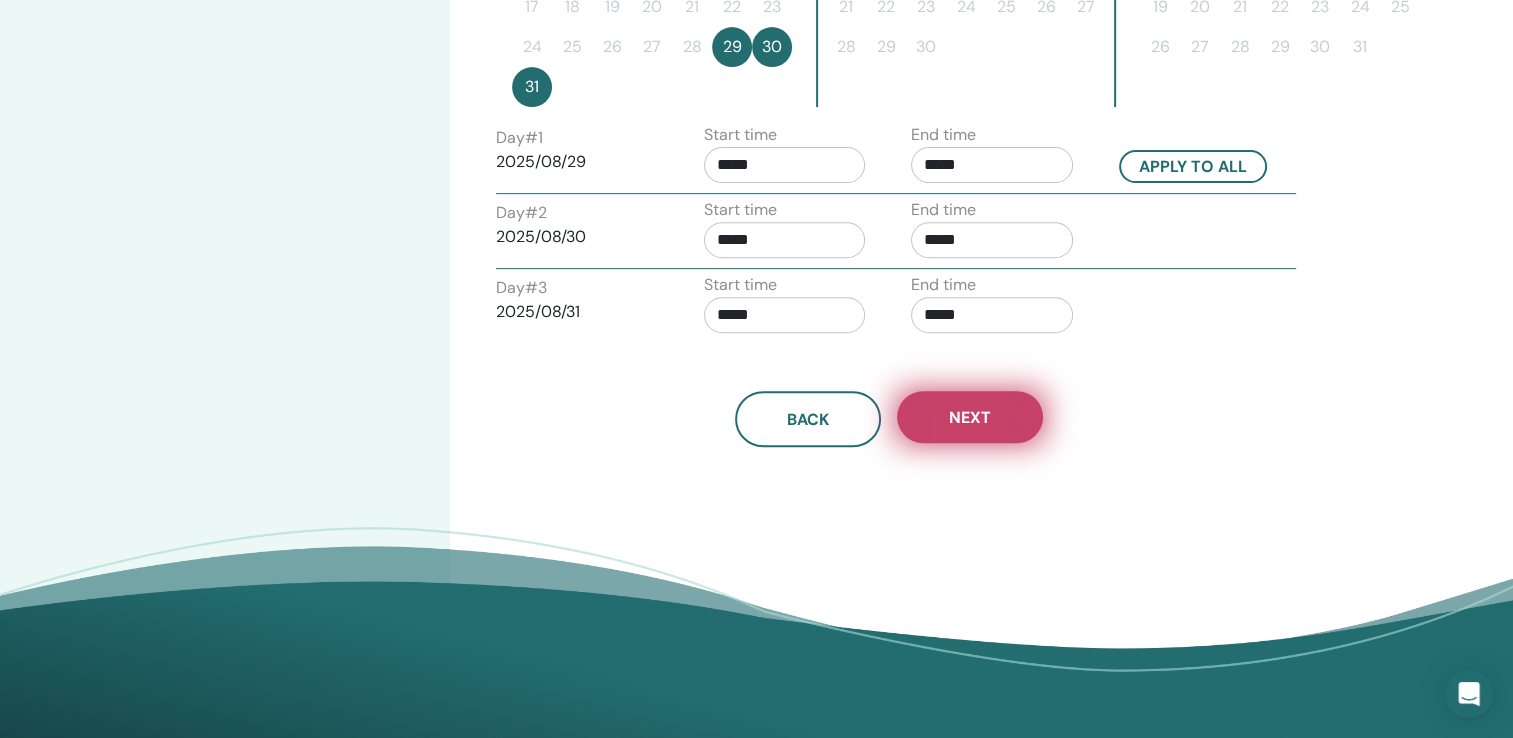 click on "Next" at bounding box center [970, 417] 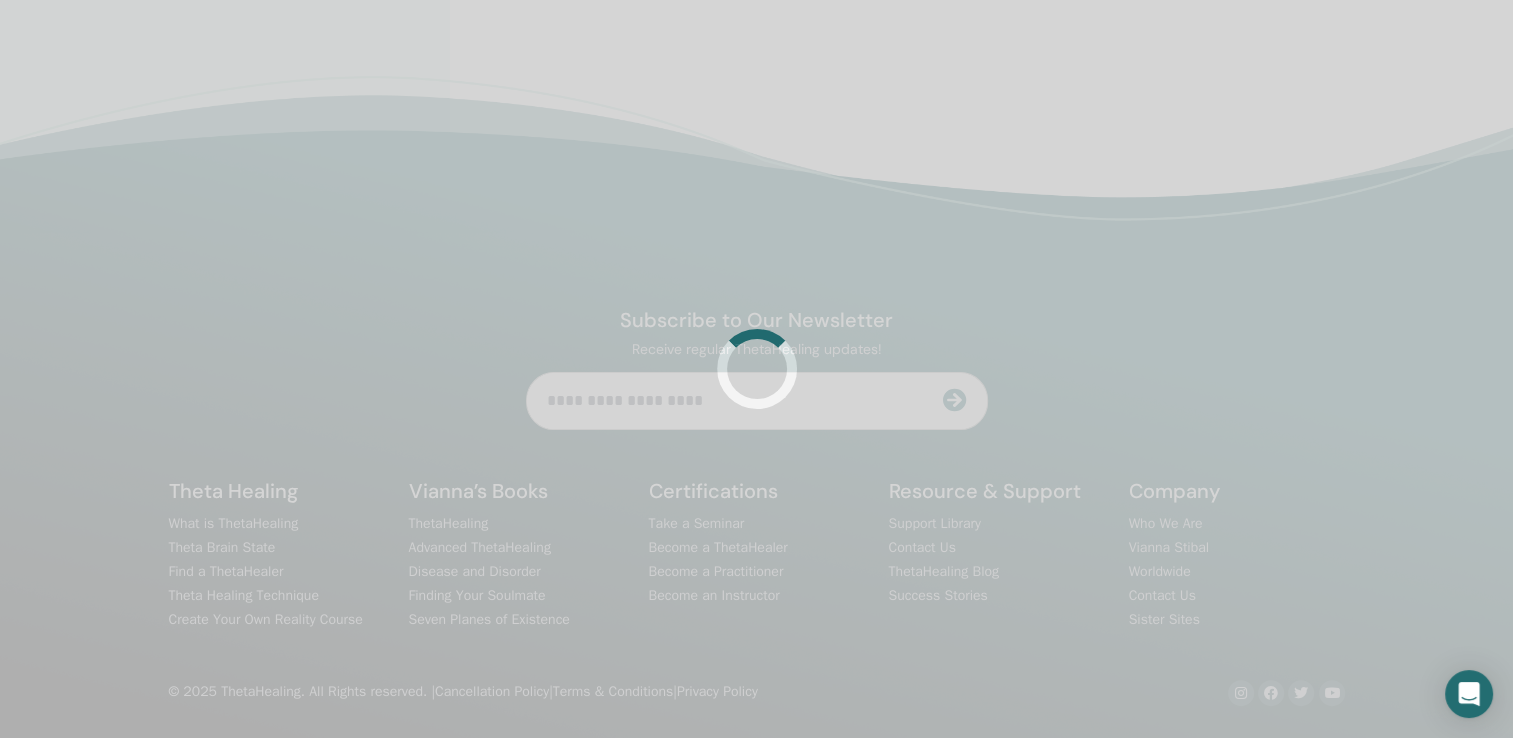scroll, scrollTop: 751, scrollLeft: 0, axis: vertical 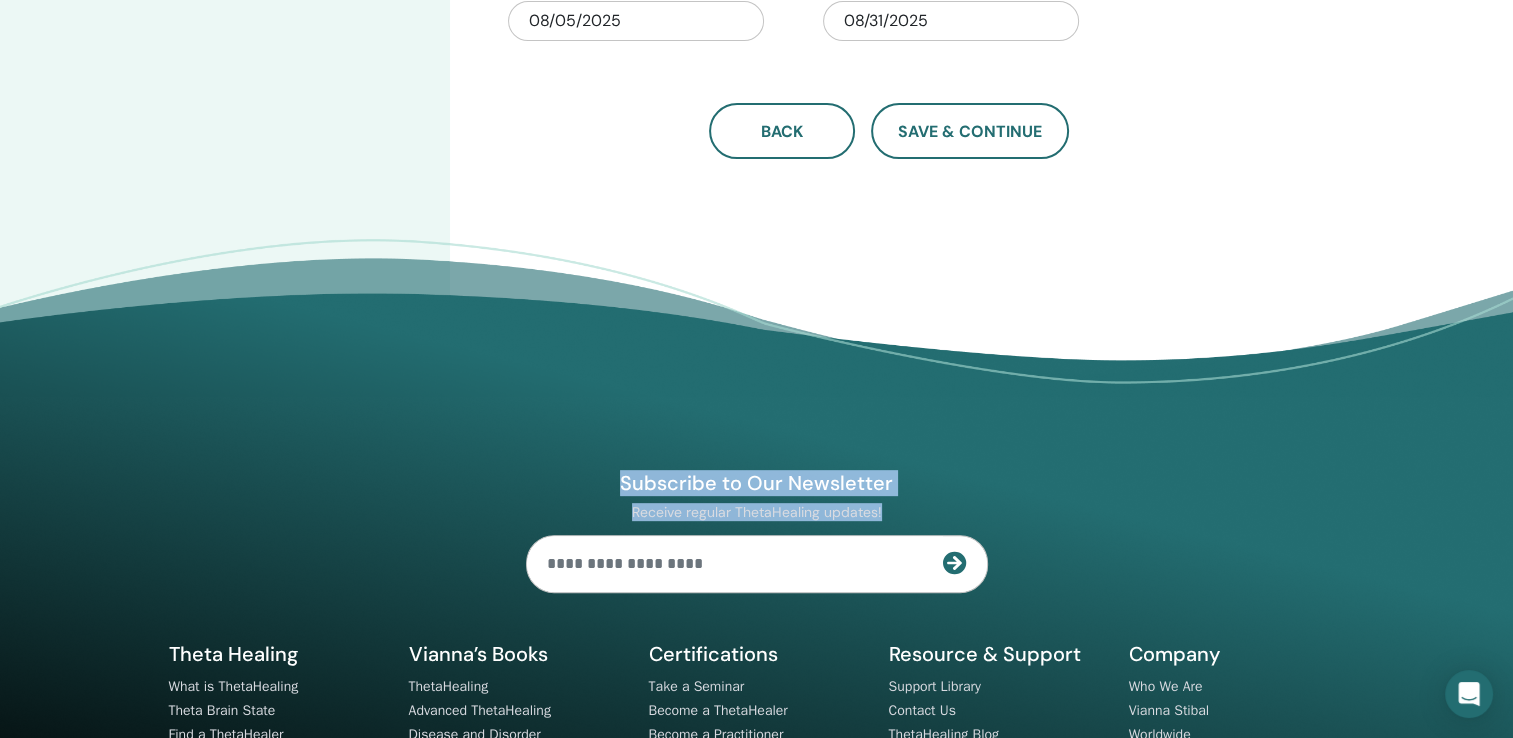 drag, startPoint x: 1512, startPoint y: 502, endPoint x: 1531, endPoint y: 143, distance: 359.50244 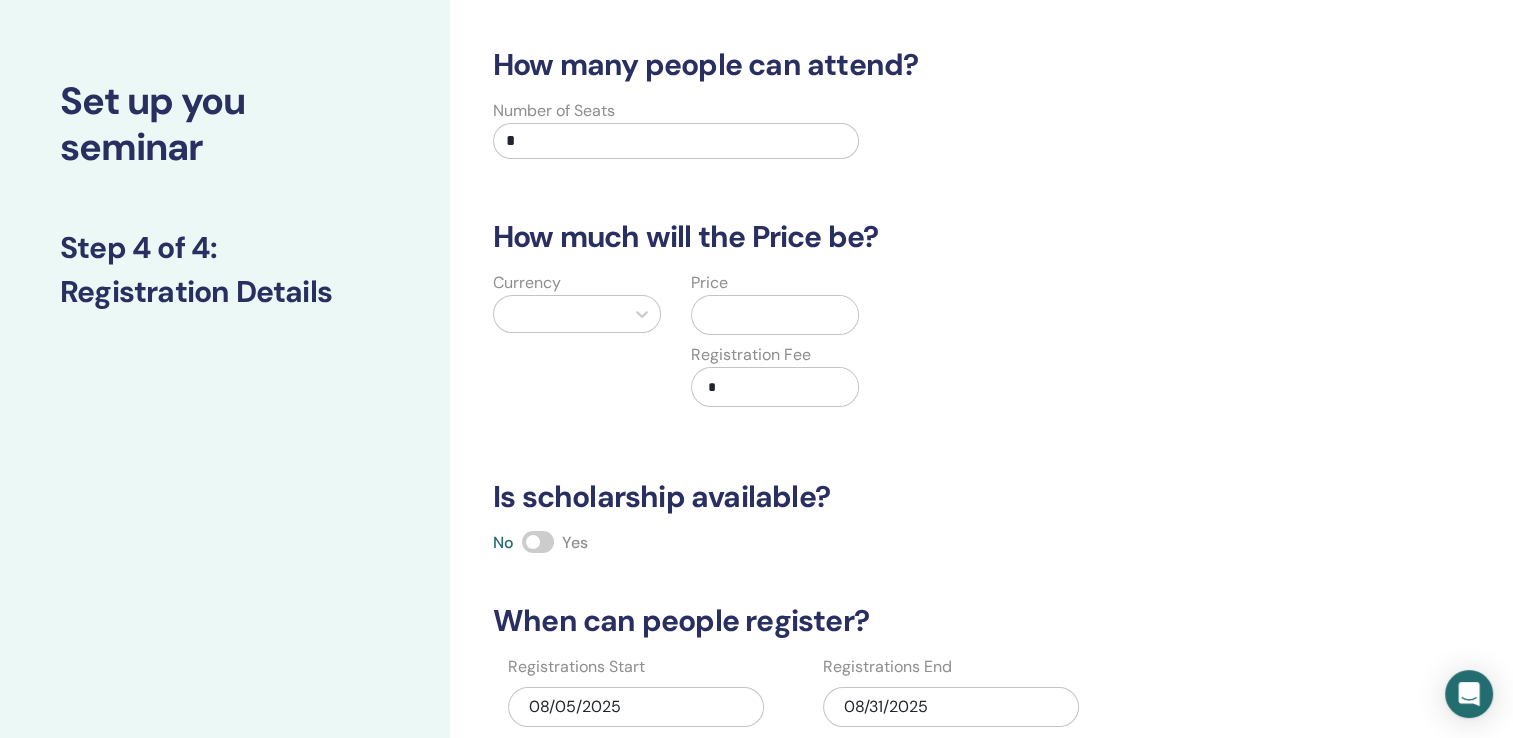 scroll, scrollTop: 0, scrollLeft: 0, axis: both 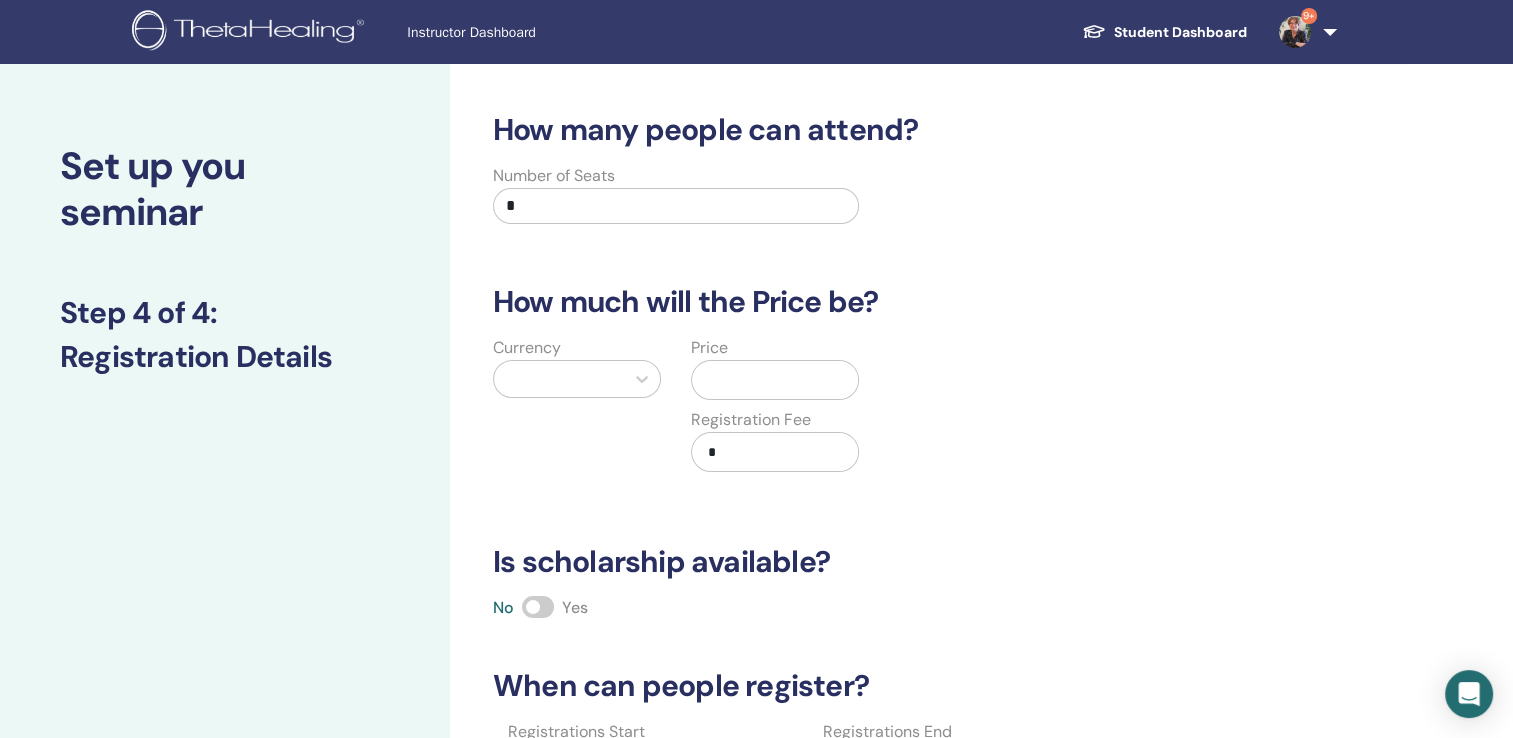 drag, startPoint x: 580, startPoint y: 190, endPoint x: 356, endPoint y: 242, distance: 229.95651 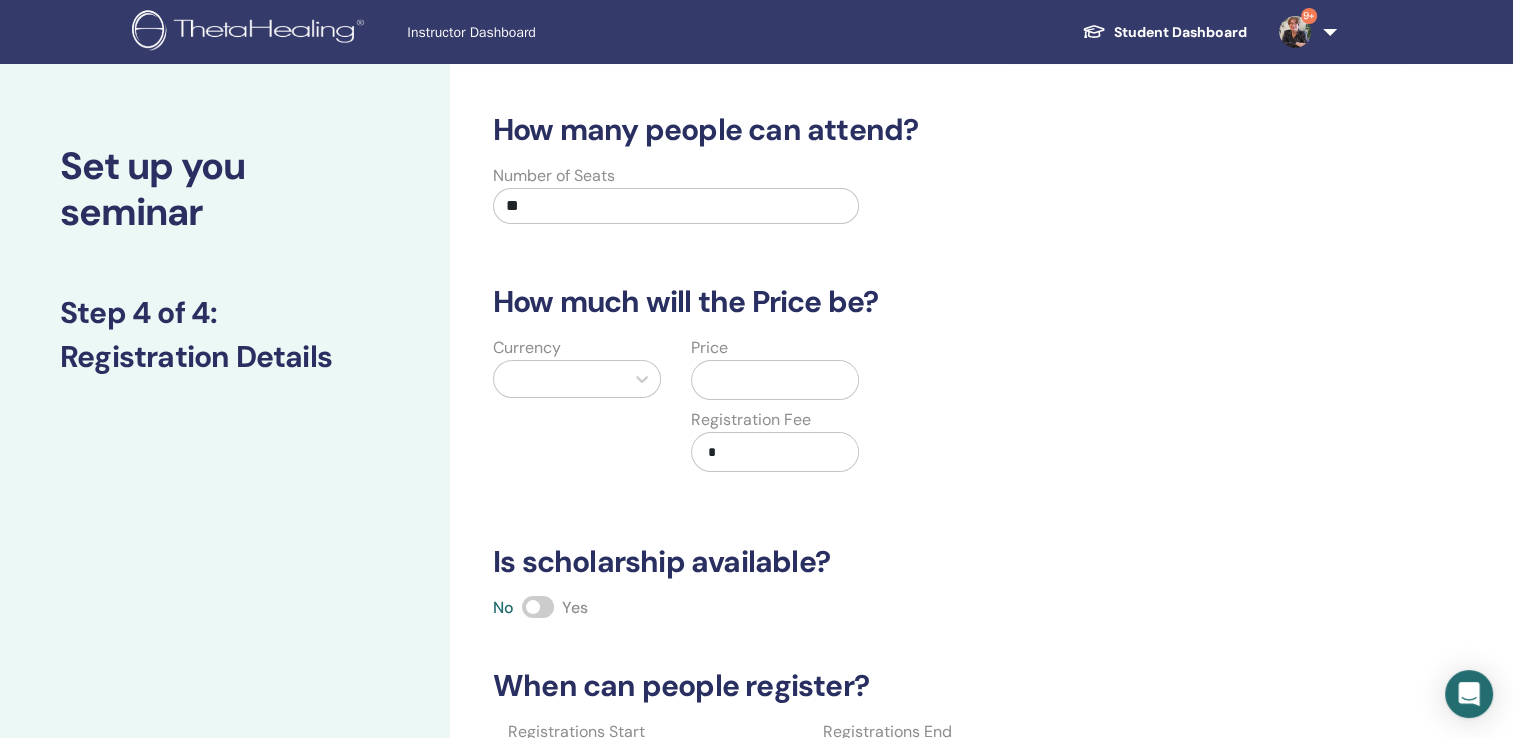 type on "**" 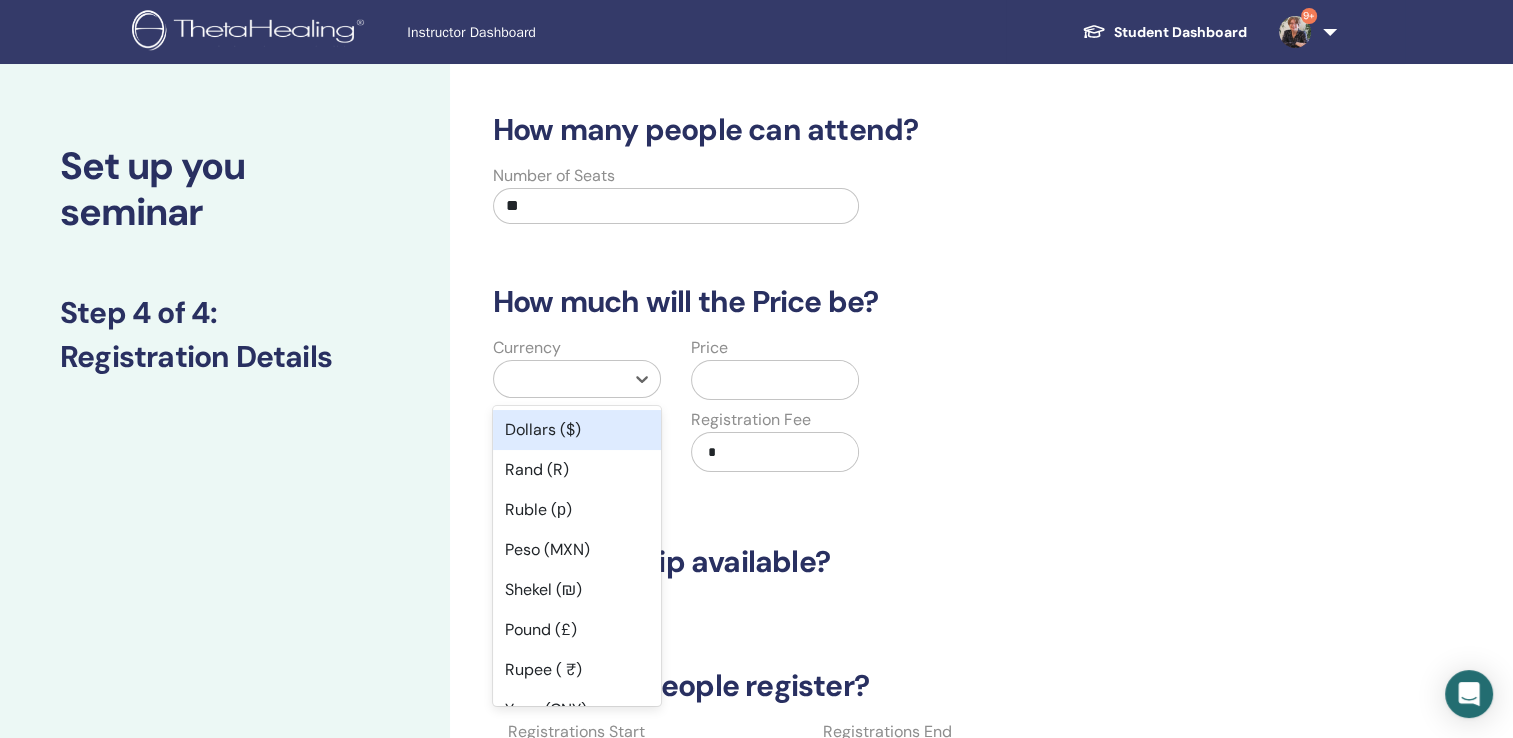 click at bounding box center [559, 379] 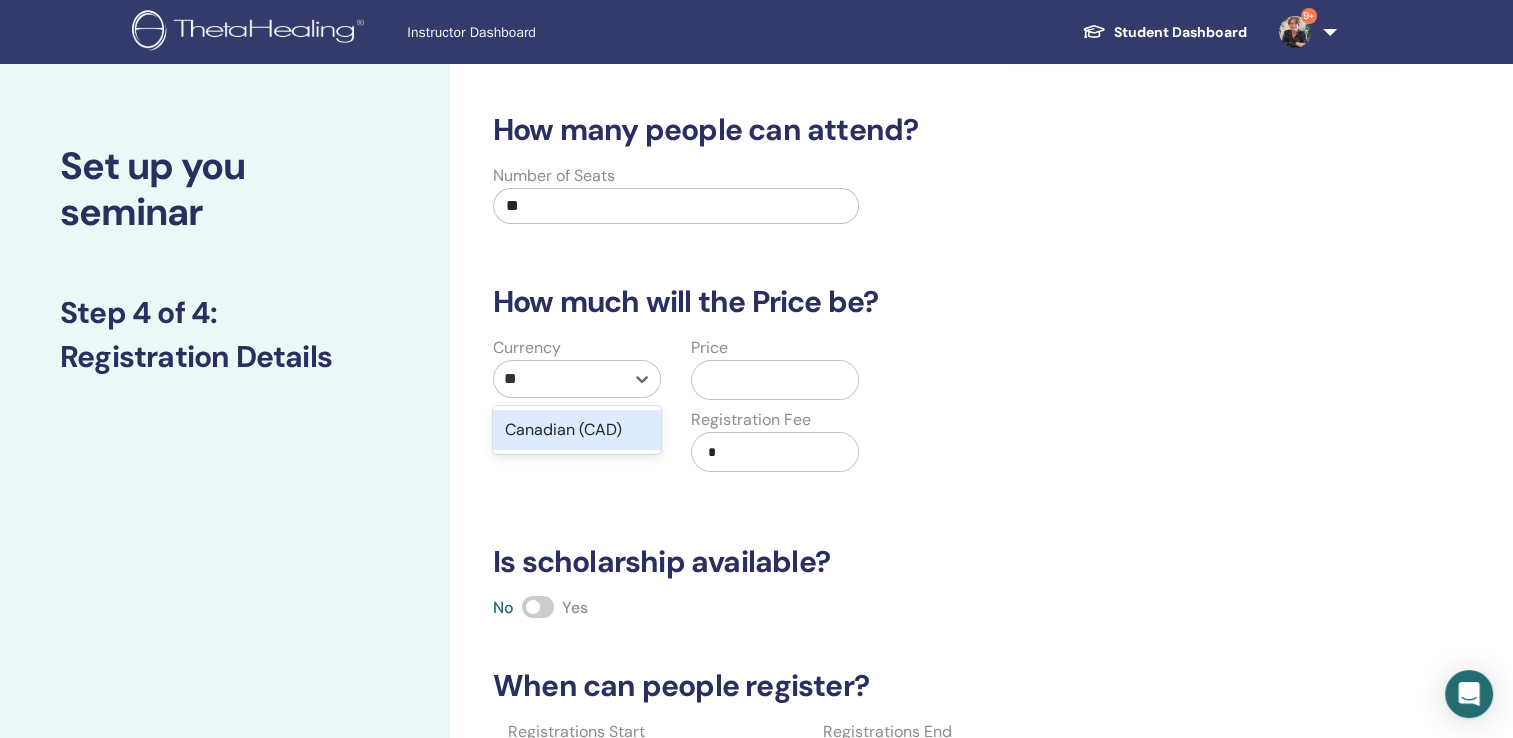 type on "***" 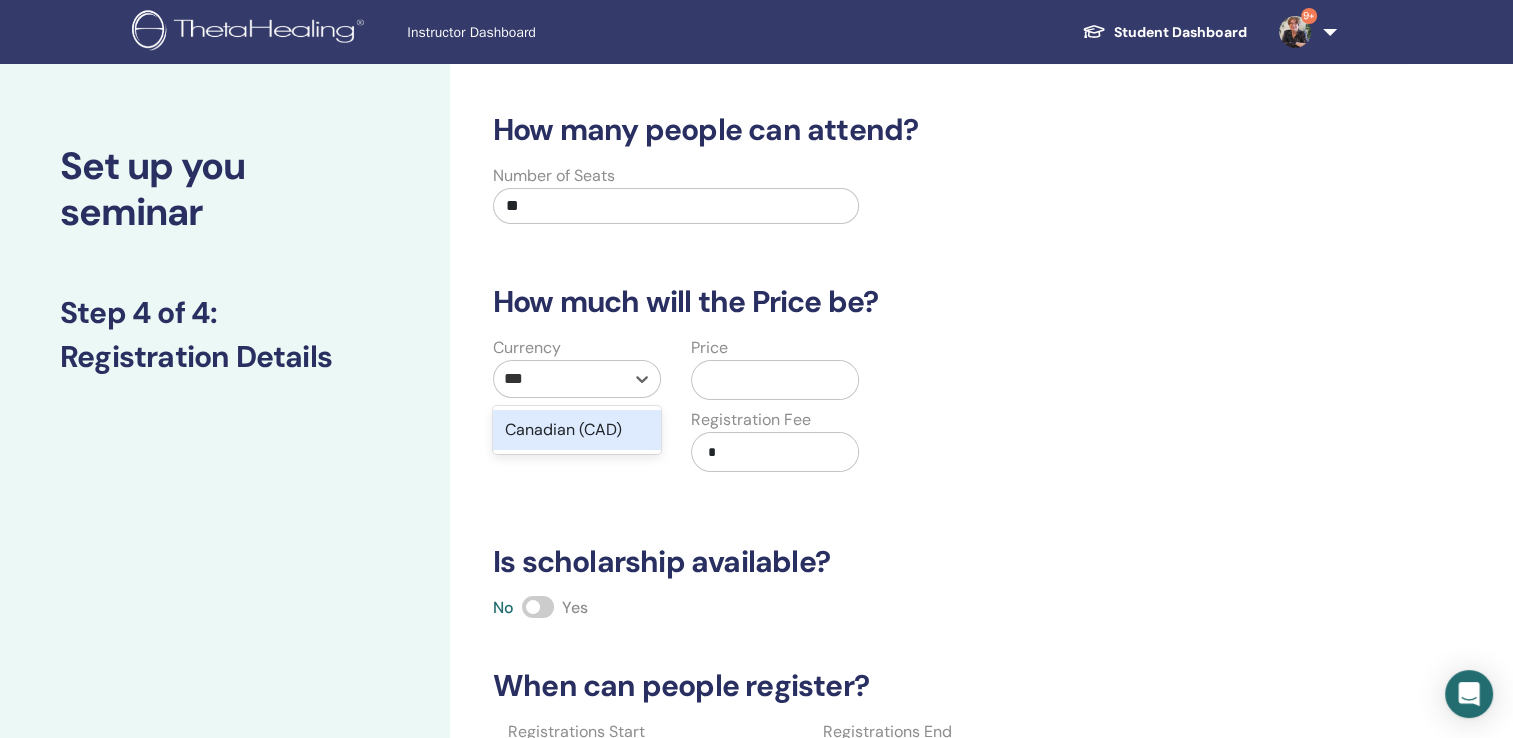 click on "Canadian (CAD)" at bounding box center [577, 430] 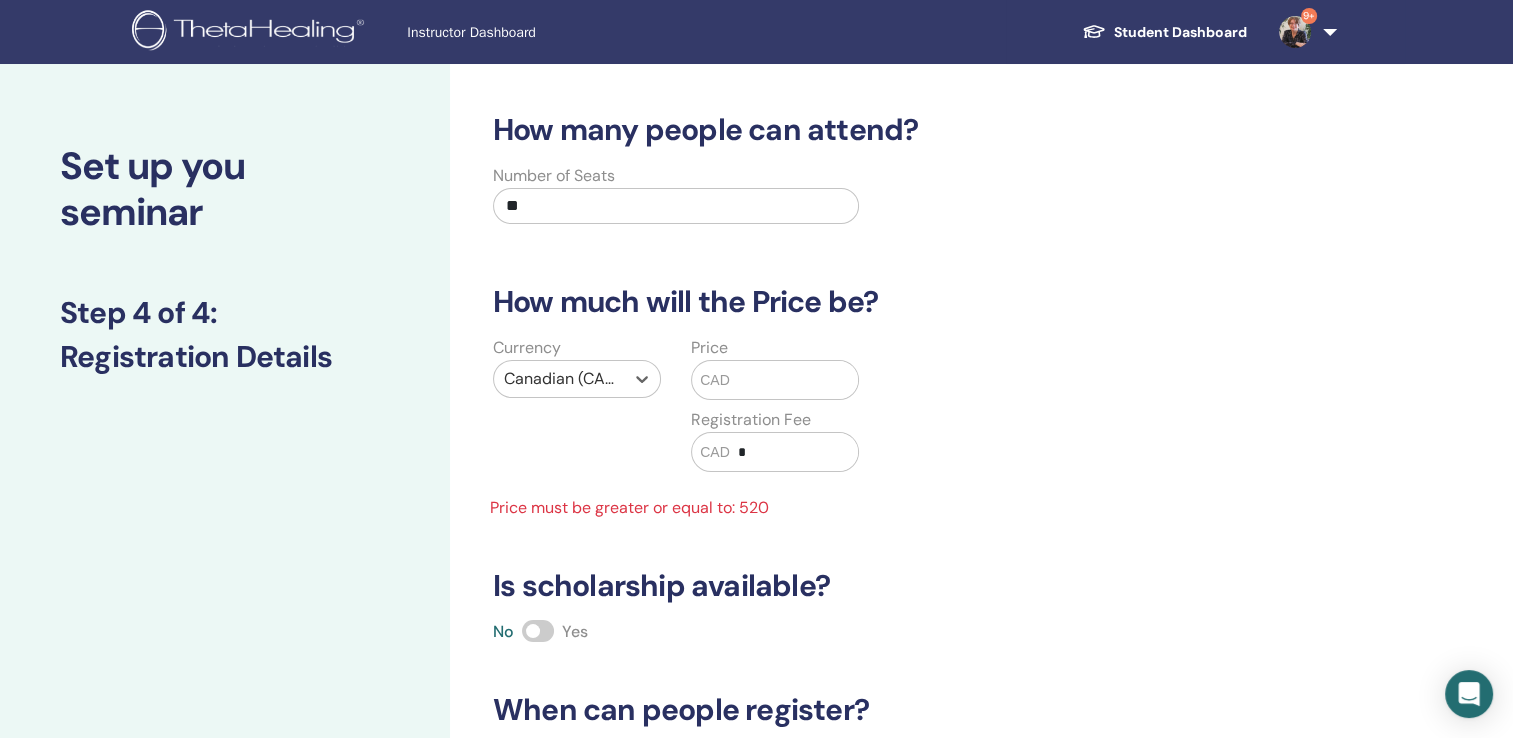 click at bounding box center [794, 380] 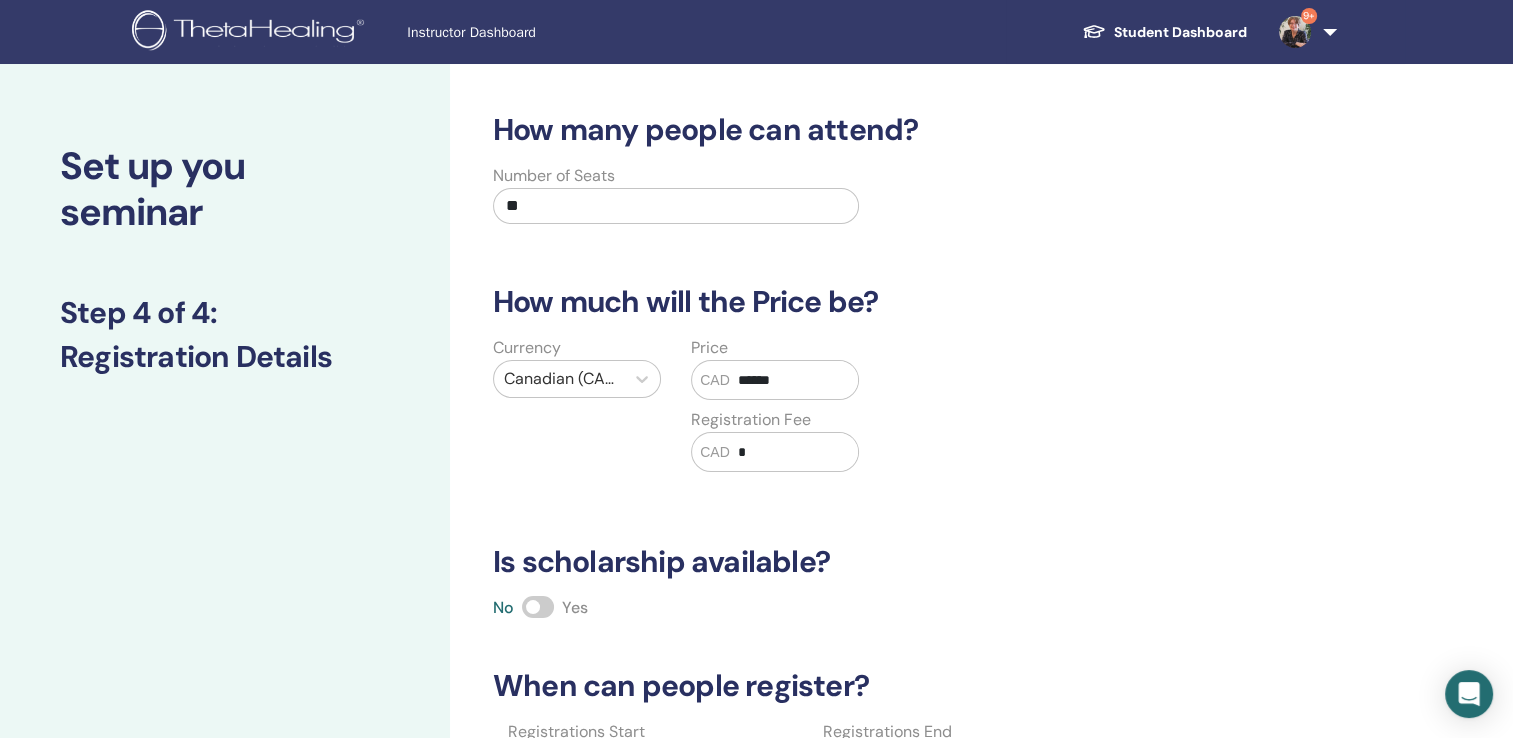 type on "******" 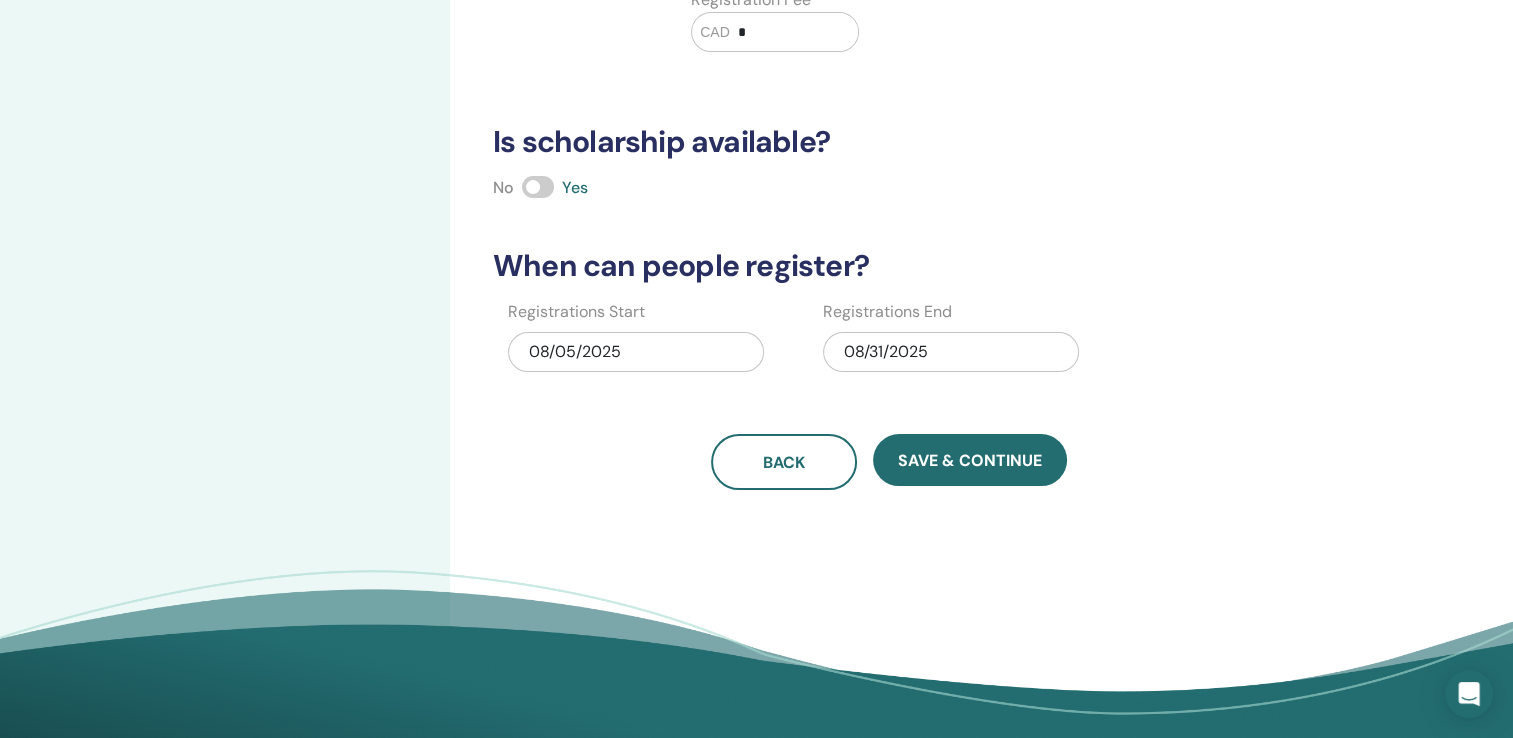 scroll, scrollTop: 477, scrollLeft: 0, axis: vertical 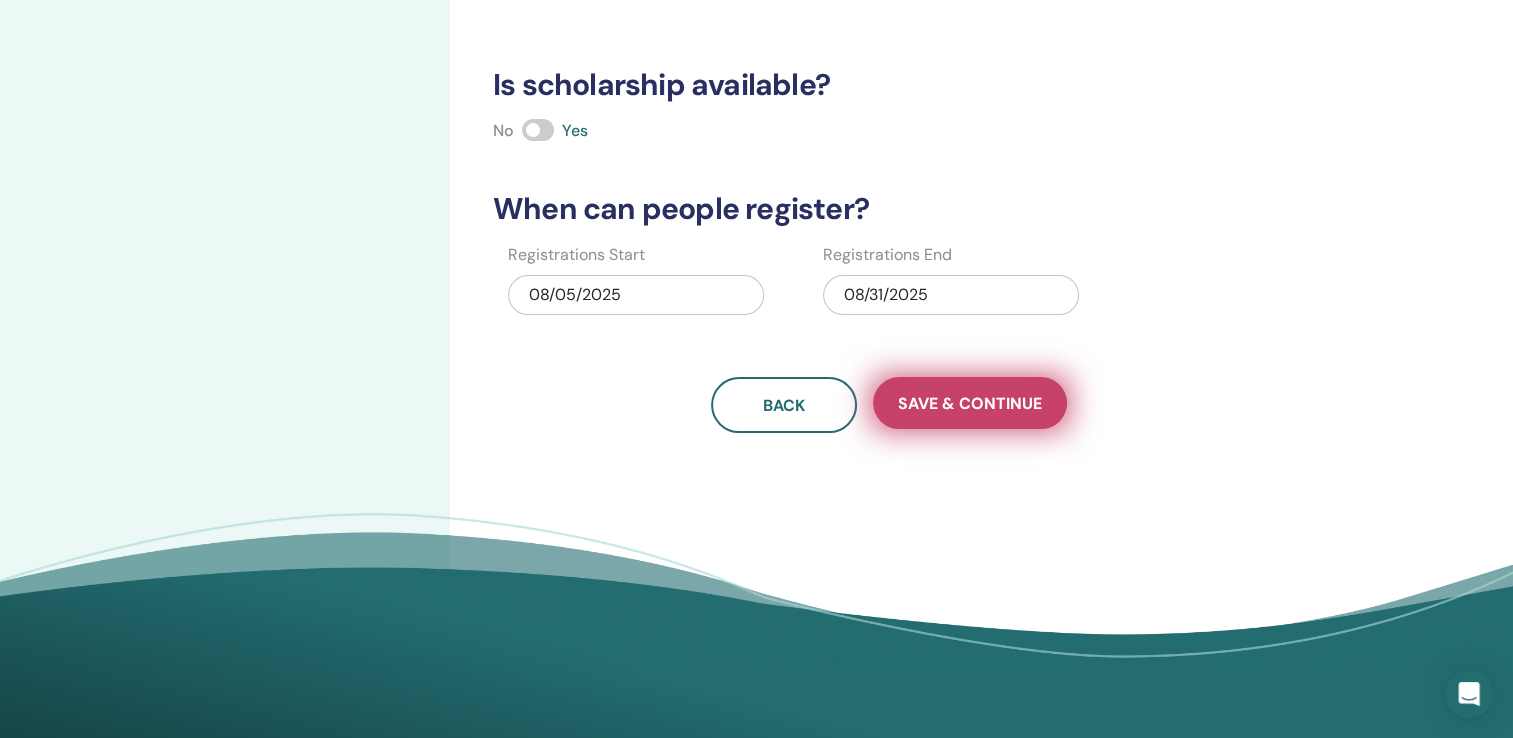 click on "Save & Continue" at bounding box center (970, 403) 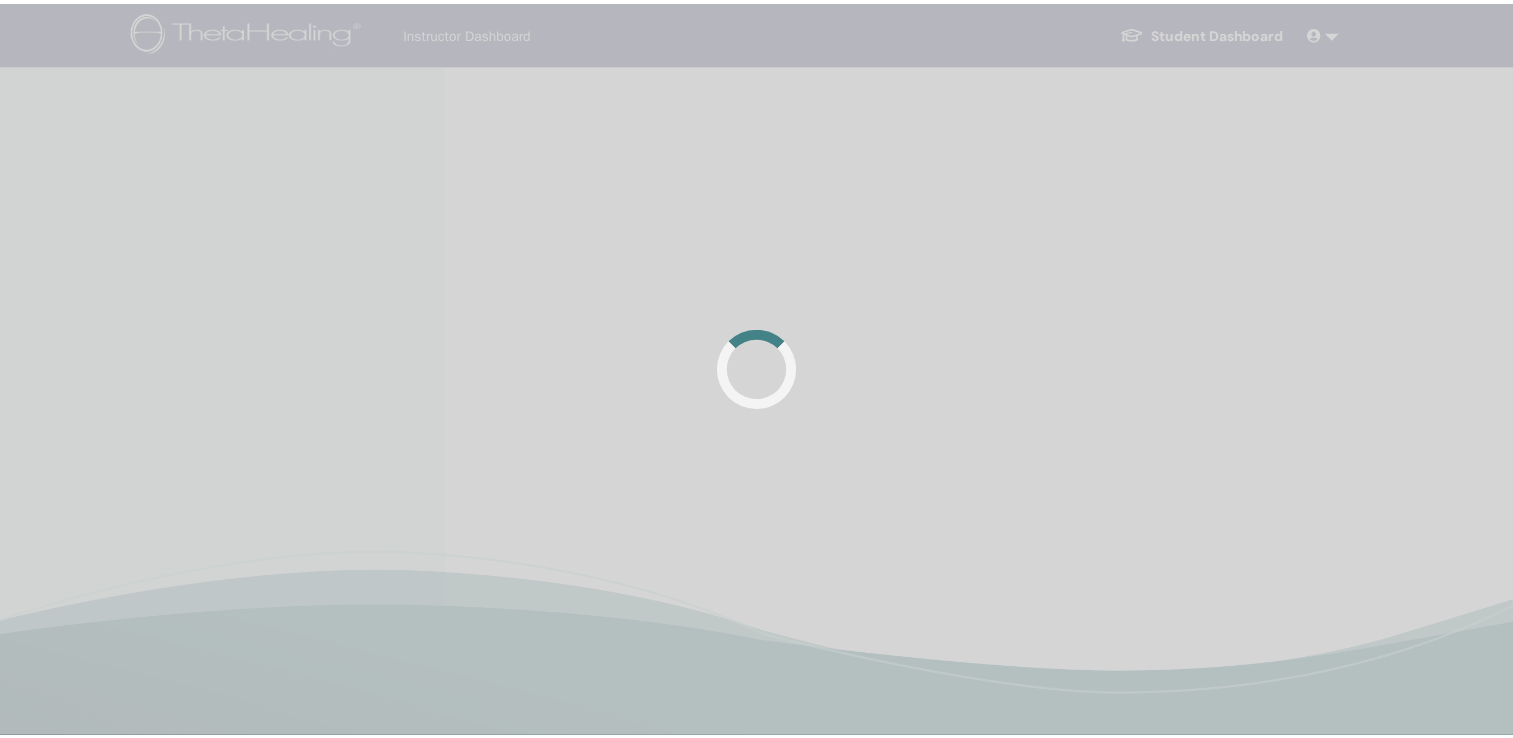 scroll, scrollTop: 0, scrollLeft: 0, axis: both 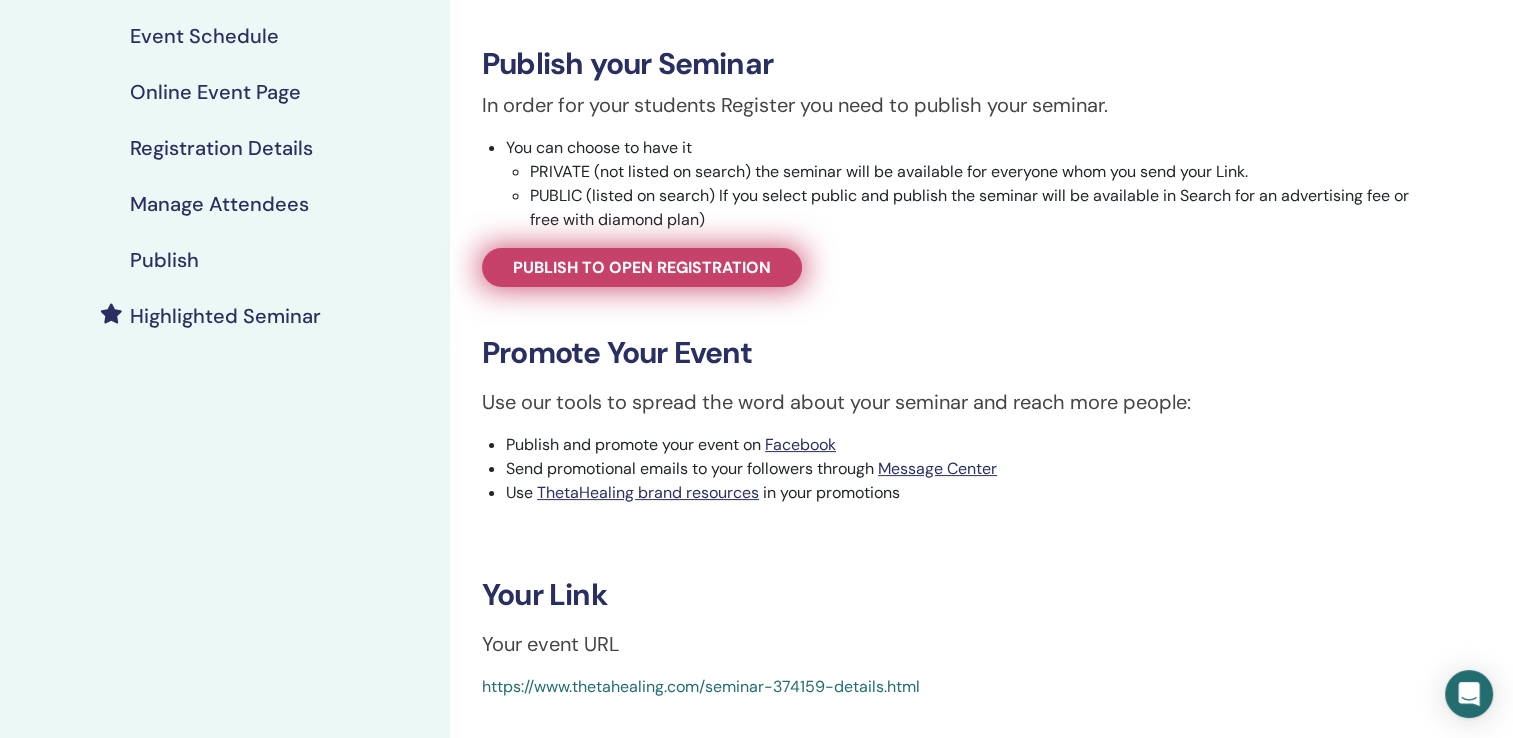 click on "Publish to open registration" at bounding box center (642, 267) 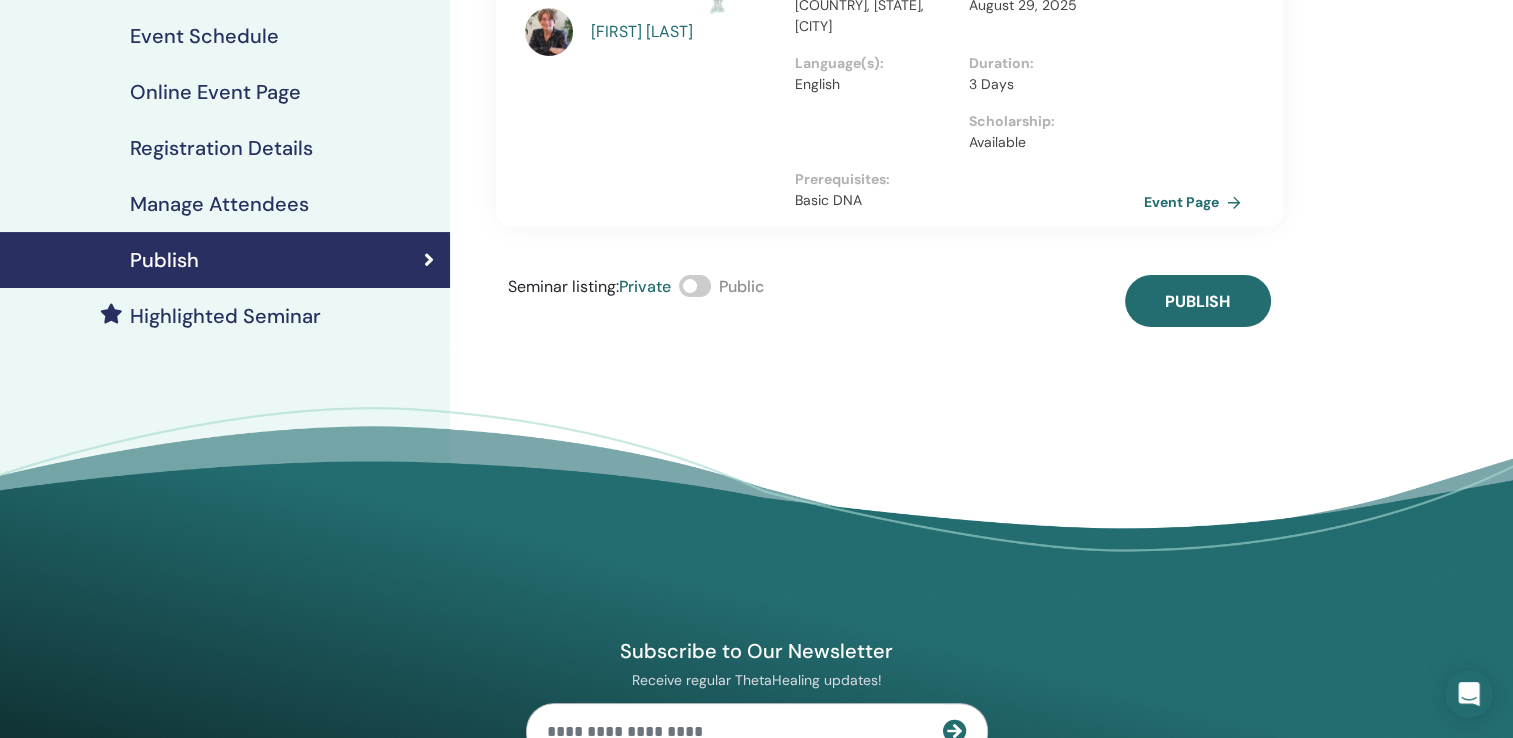 click at bounding box center (695, 286) 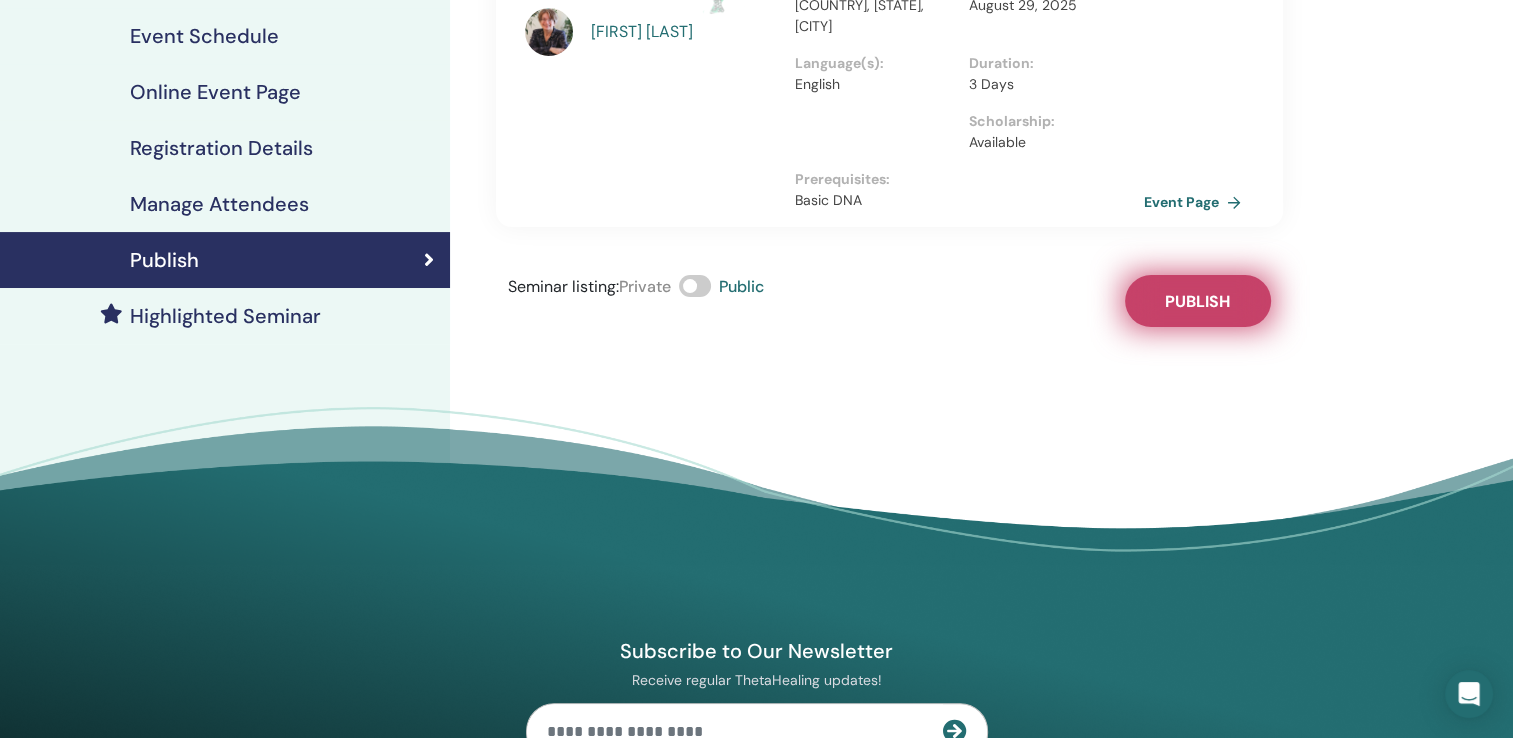 click on "Publish" at bounding box center (1197, 301) 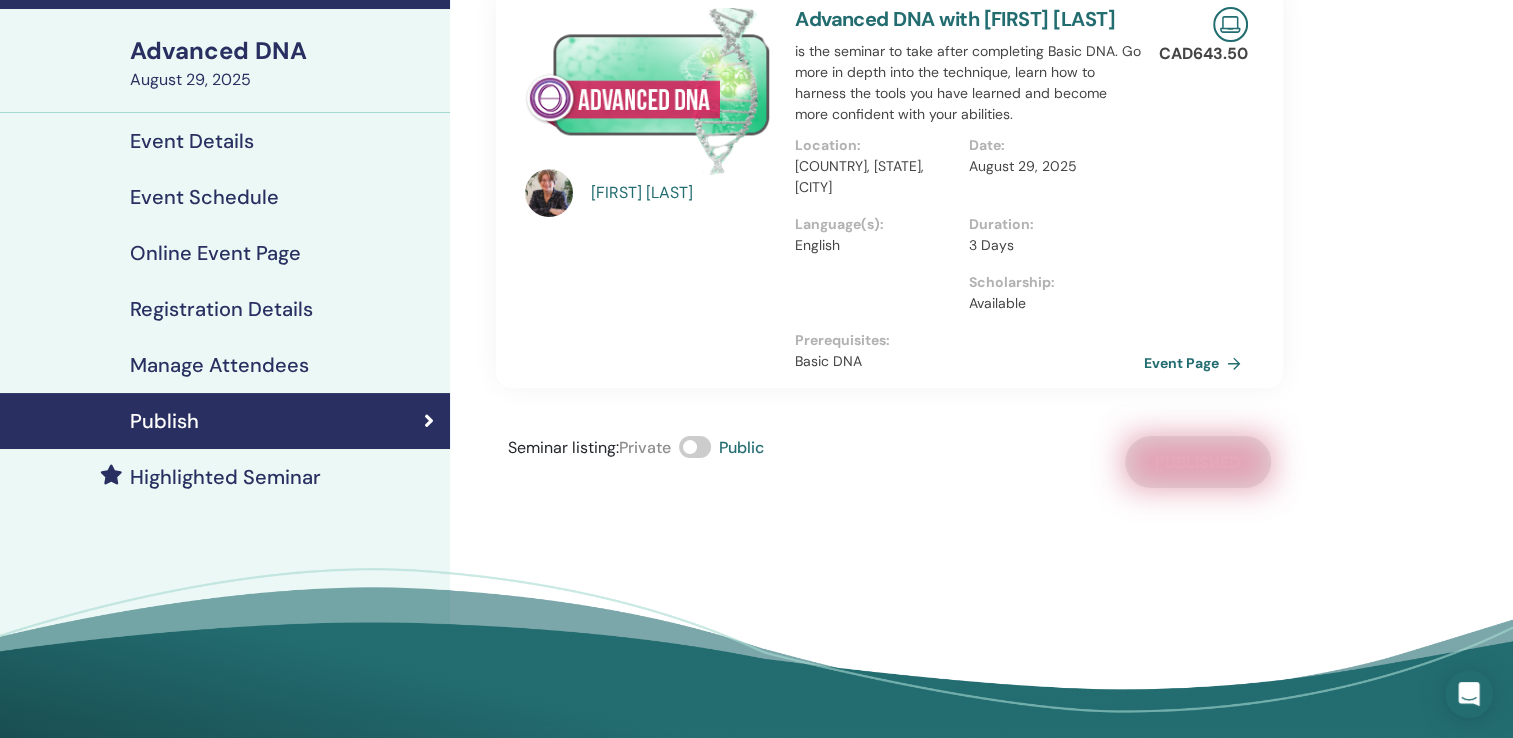 scroll, scrollTop: 0, scrollLeft: 0, axis: both 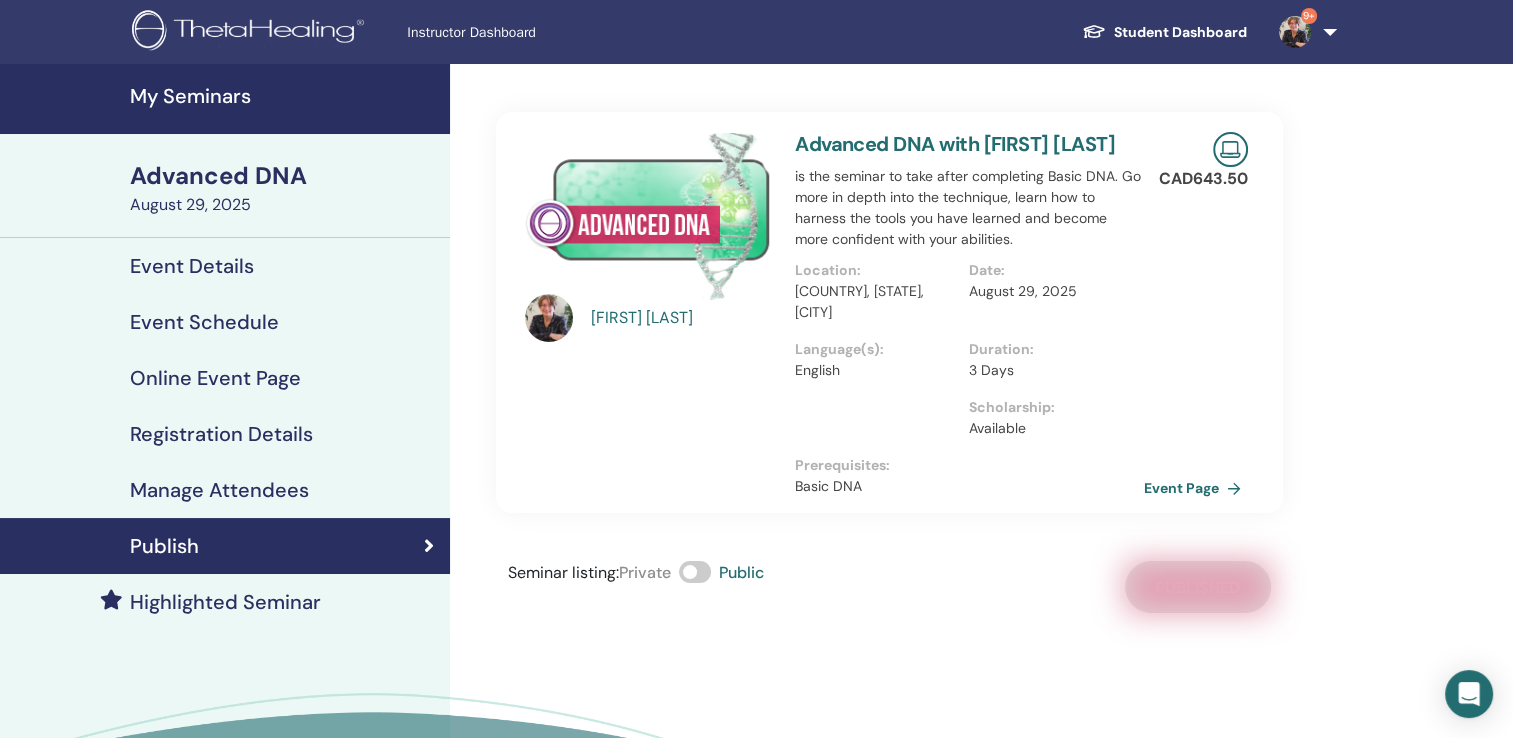 click on "My Seminars" at bounding box center [284, 96] 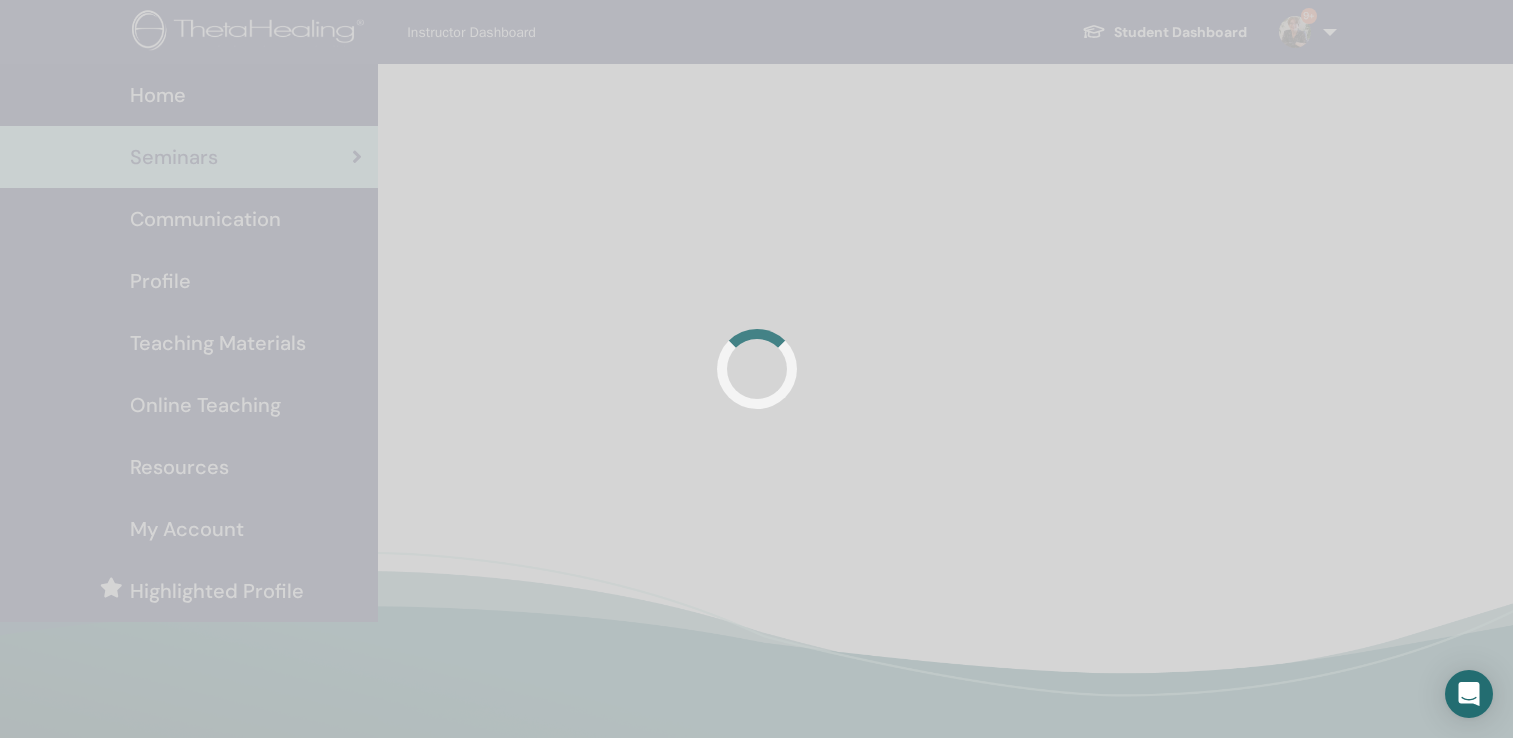 scroll, scrollTop: 0, scrollLeft: 0, axis: both 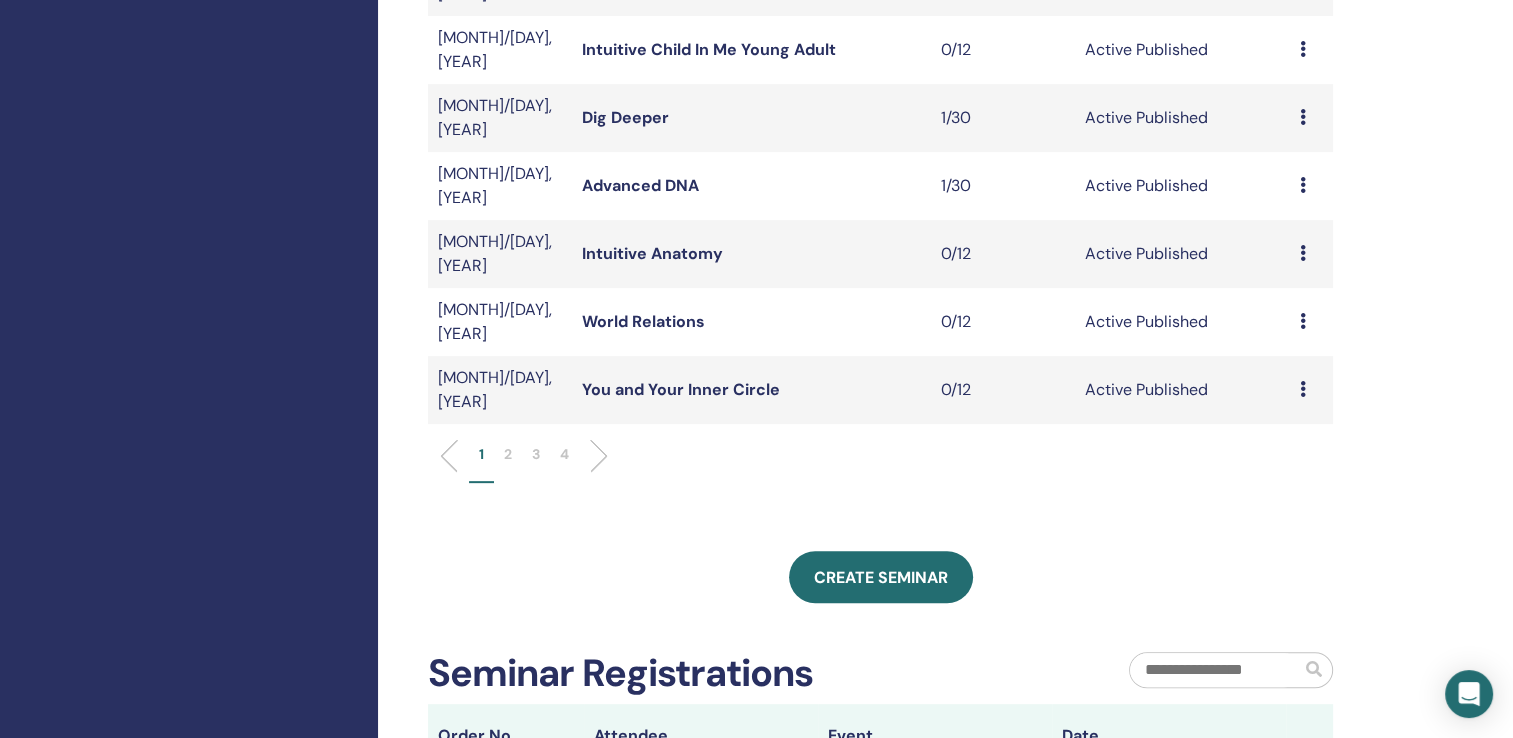 click on "2" at bounding box center (508, 463) 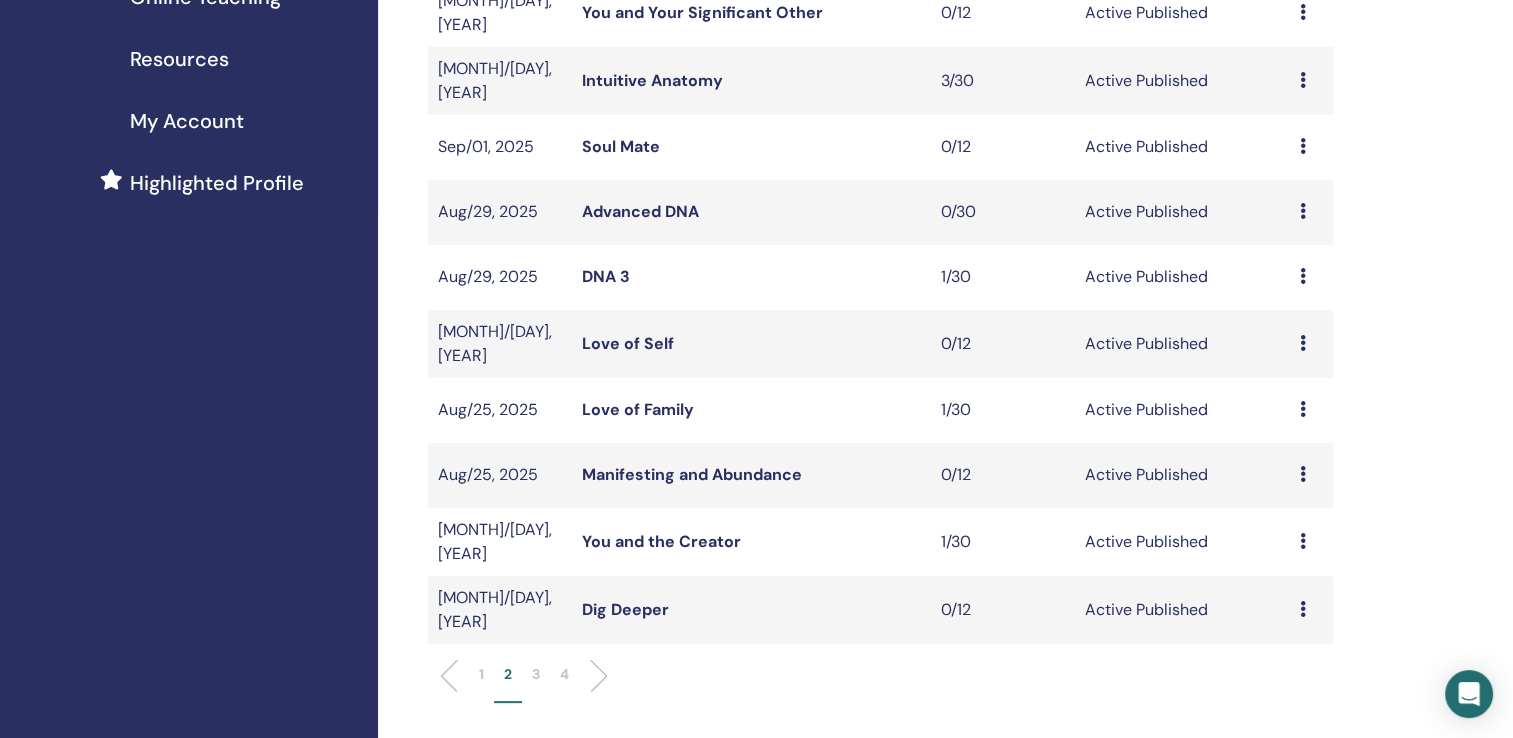 scroll, scrollTop: 505, scrollLeft: 0, axis: vertical 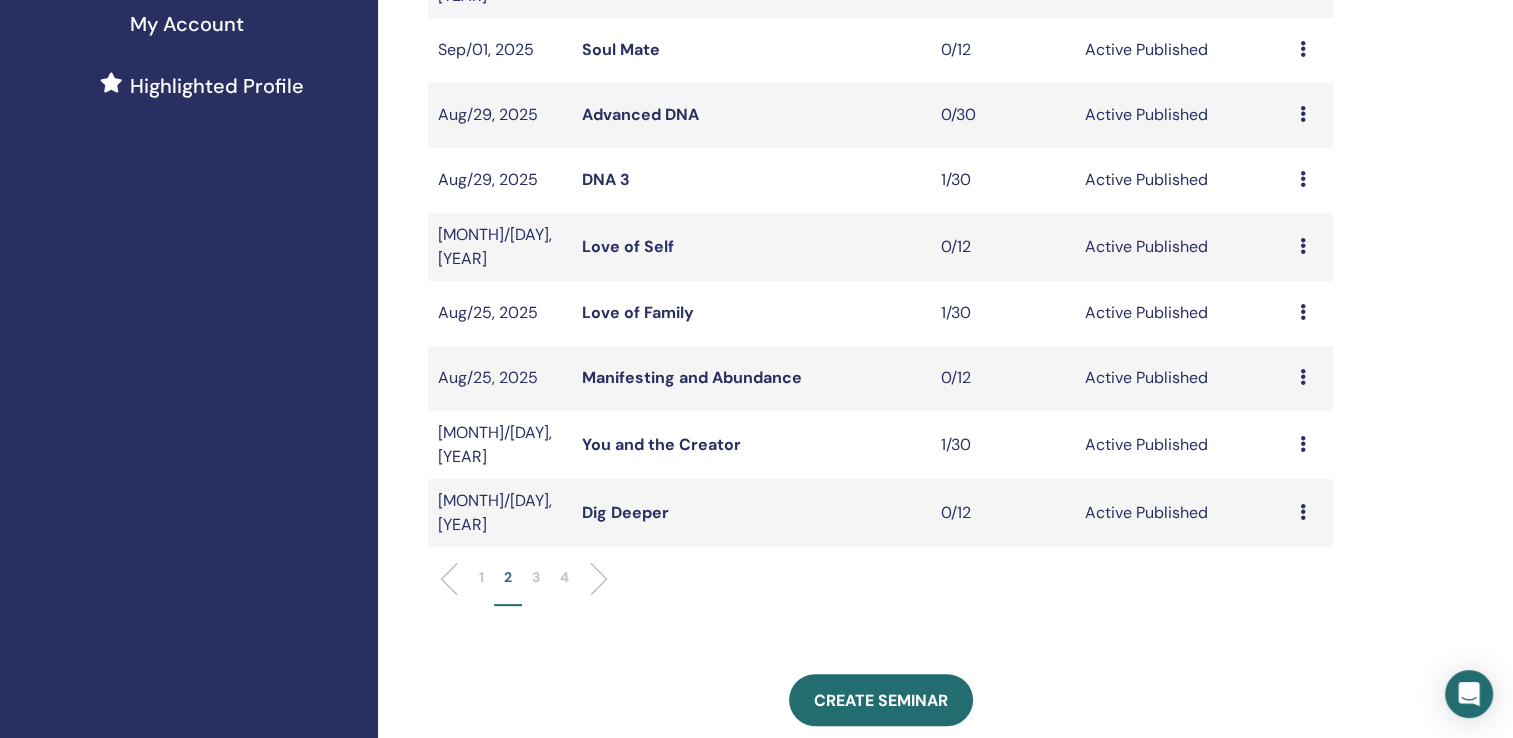 click on "Advanced DNA" at bounding box center (640, 114) 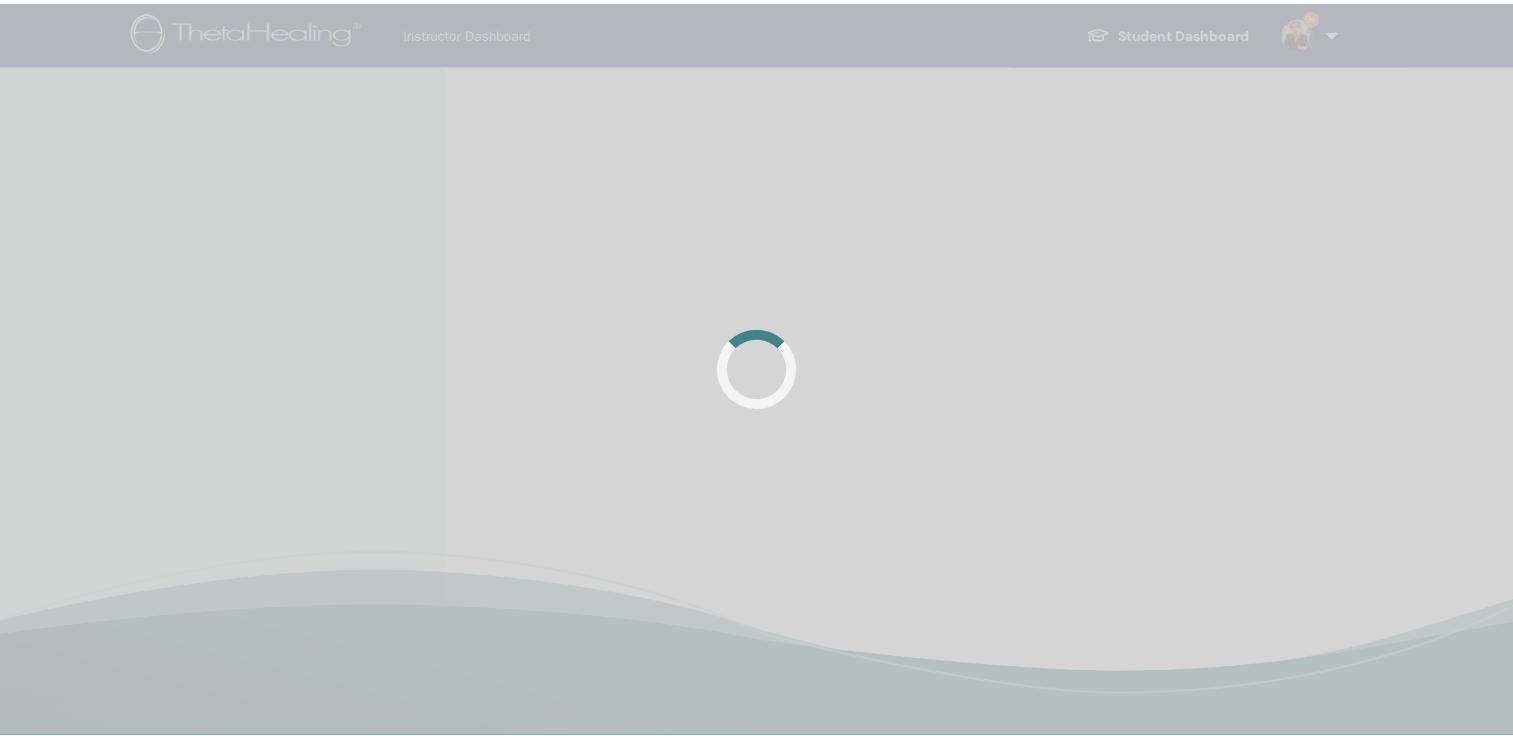 scroll, scrollTop: 0, scrollLeft: 0, axis: both 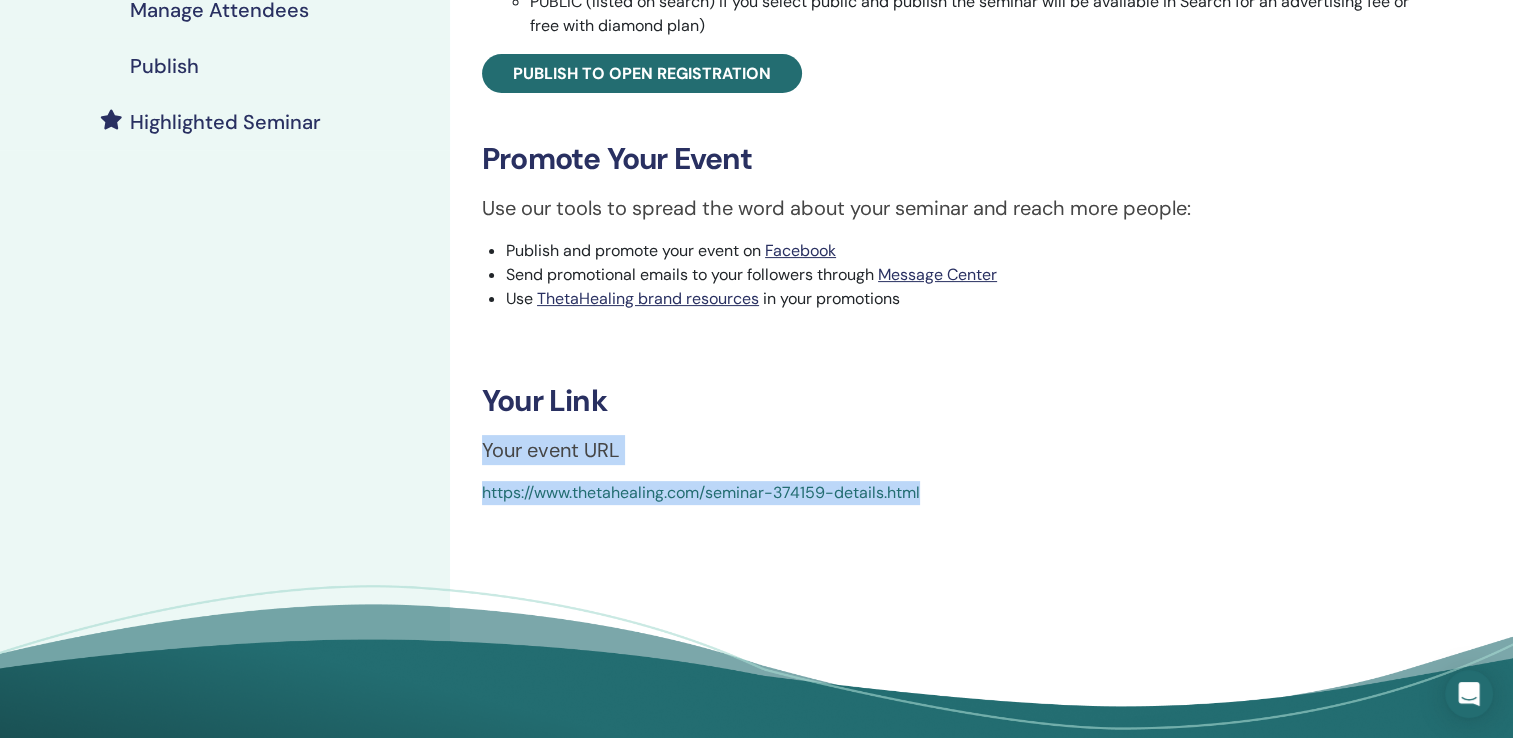 drag, startPoint x: 484, startPoint y: 451, endPoint x: 1092, endPoint y: 482, distance: 608.7898 